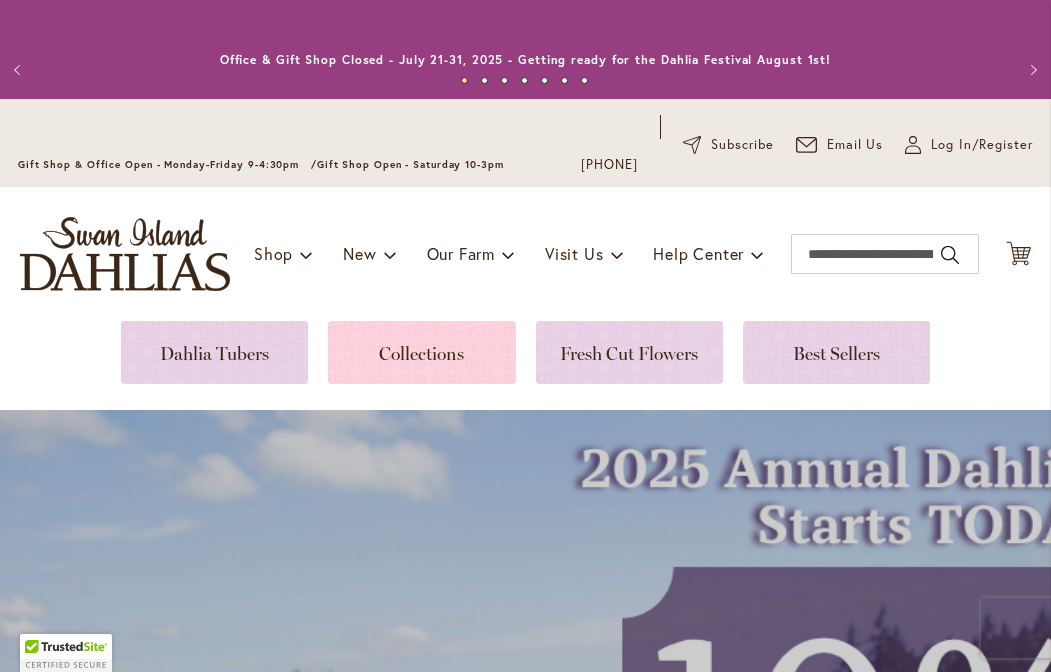 scroll, scrollTop: 0, scrollLeft: 0, axis: both 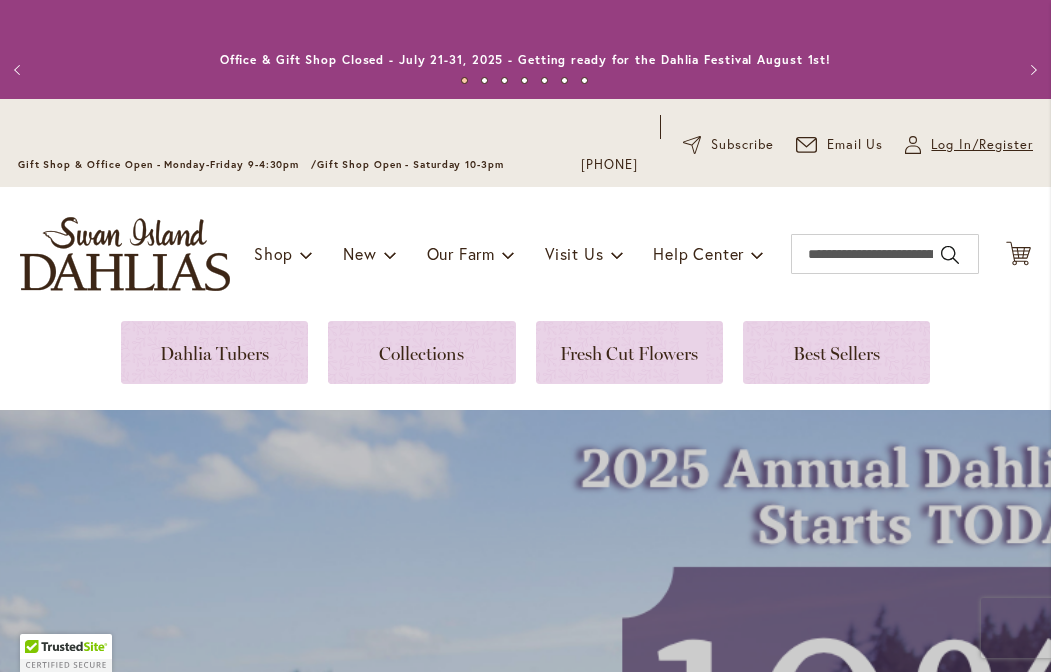 click on "Log In/Register" at bounding box center (982, 145) 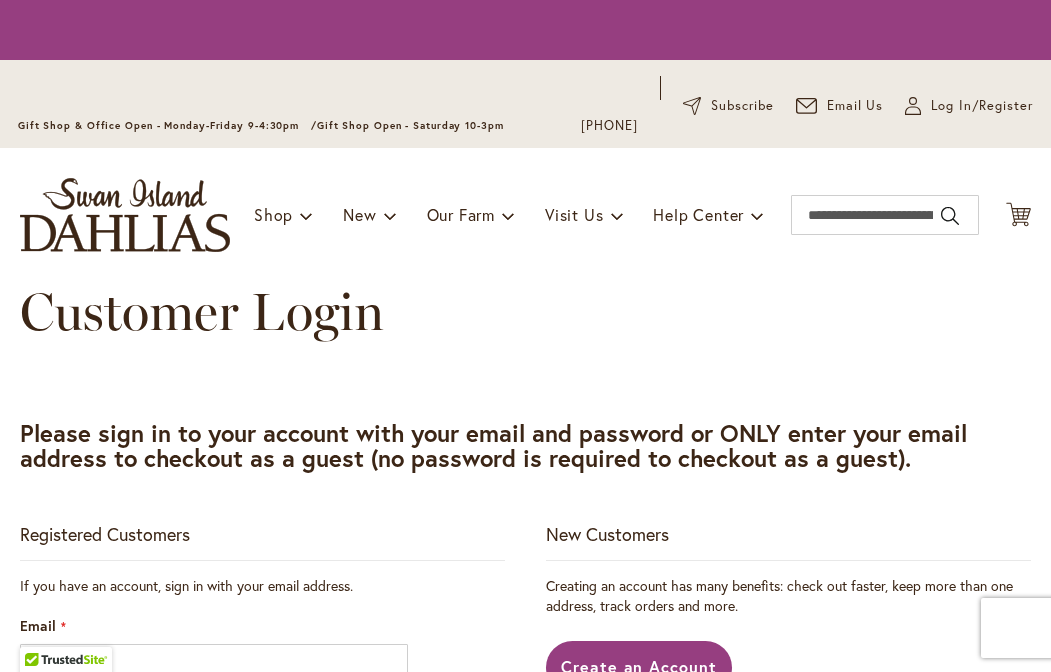 scroll, scrollTop: 0, scrollLeft: 0, axis: both 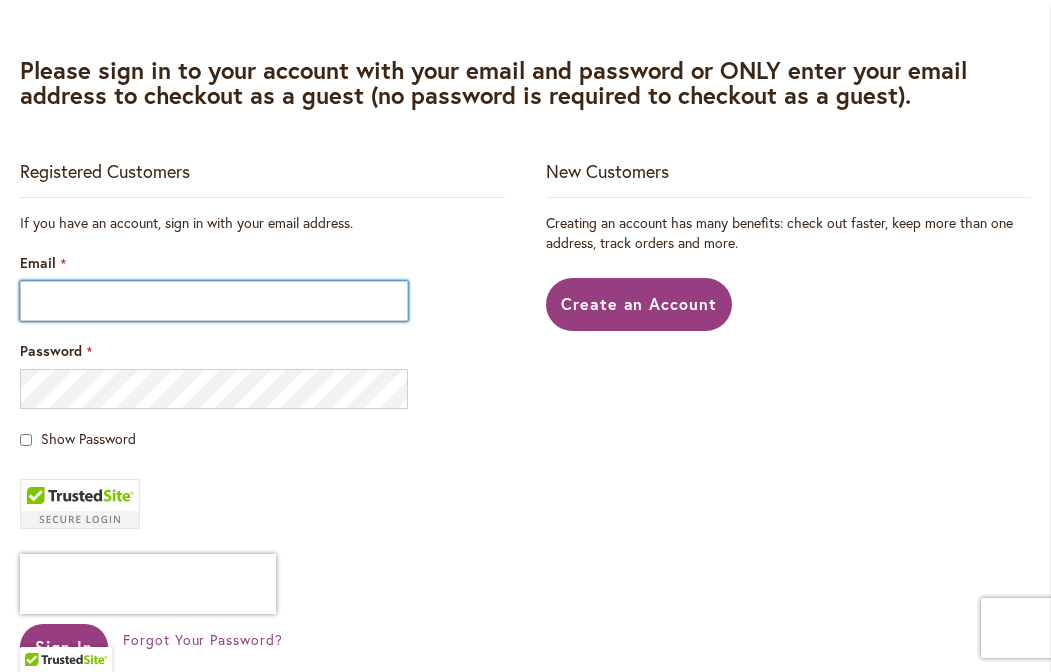 type on "**********" 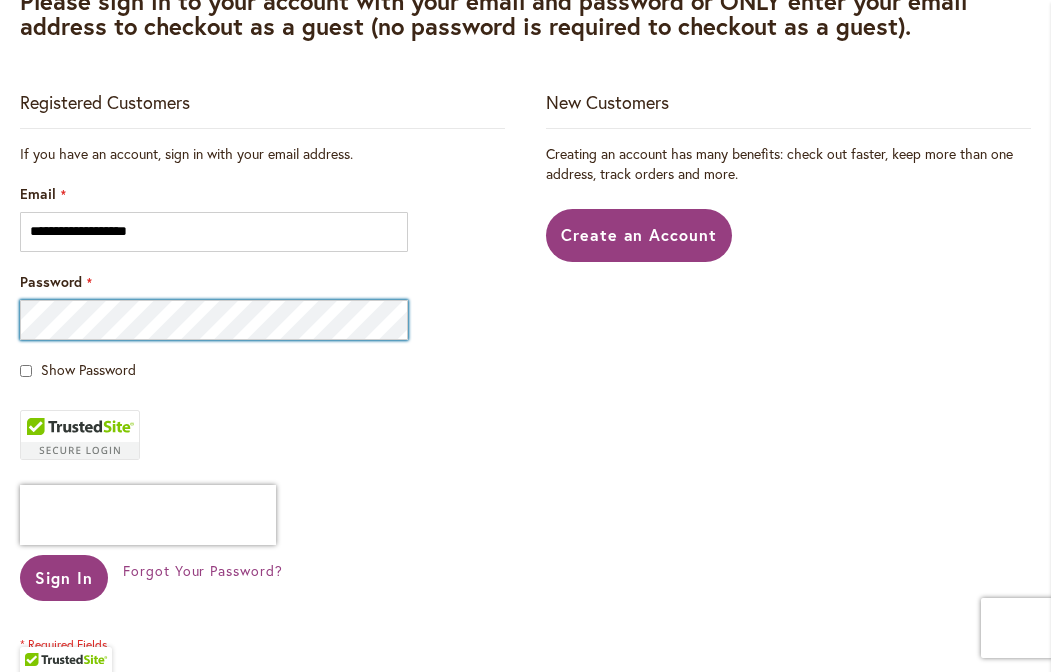 scroll, scrollTop: 485, scrollLeft: 0, axis: vertical 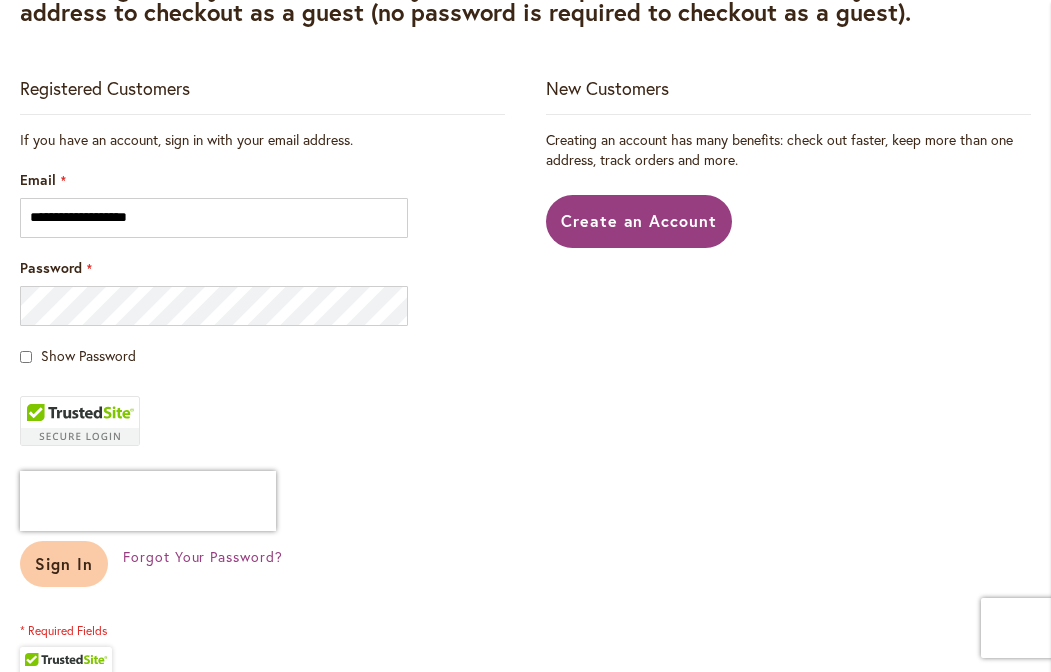 click on "Sign In" at bounding box center [64, 563] 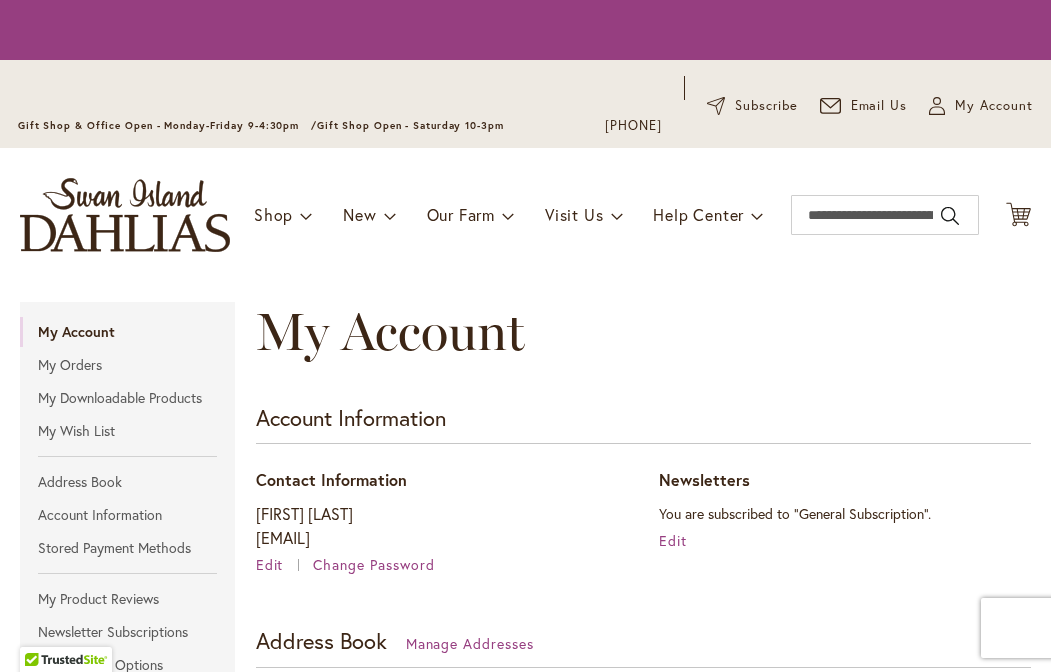 scroll, scrollTop: 0, scrollLeft: 0, axis: both 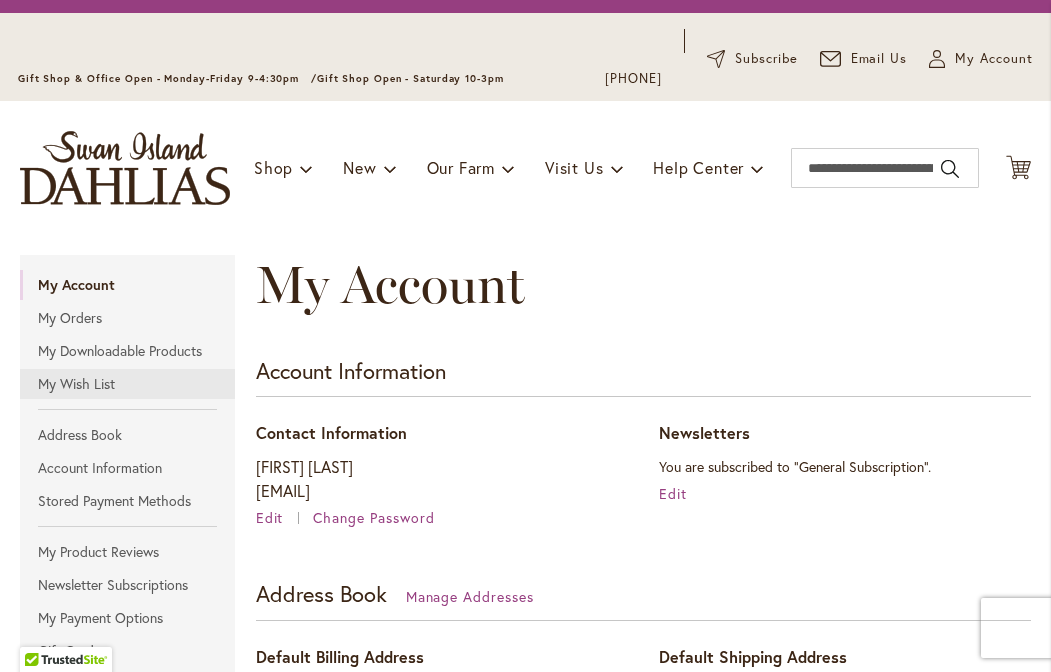 click on "My Wish List" at bounding box center [127, 384] 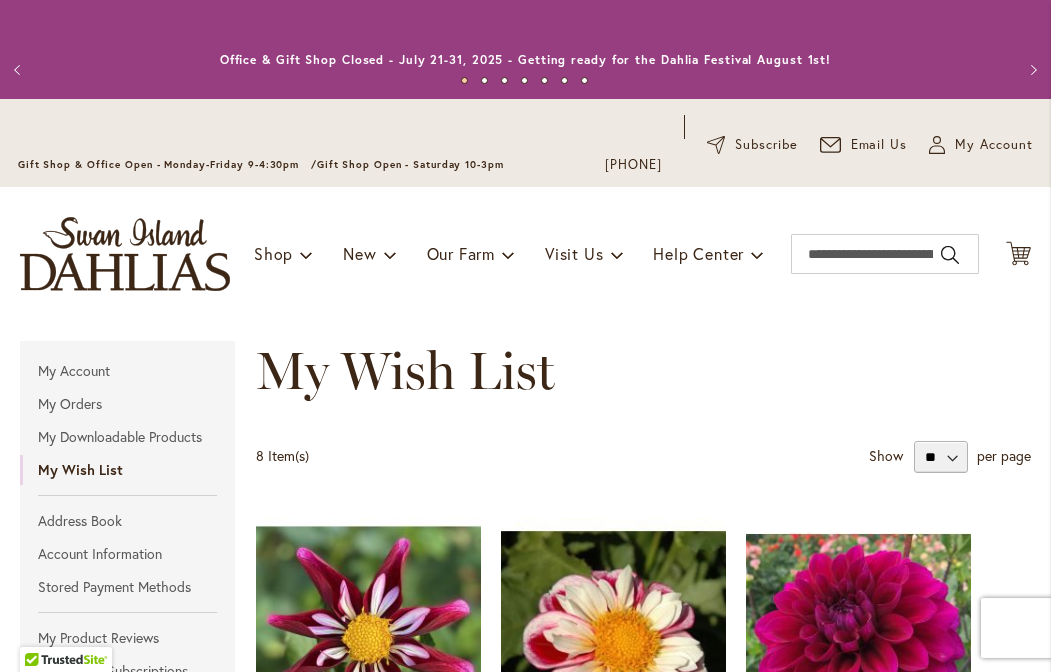 scroll, scrollTop: 0, scrollLeft: 0, axis: both 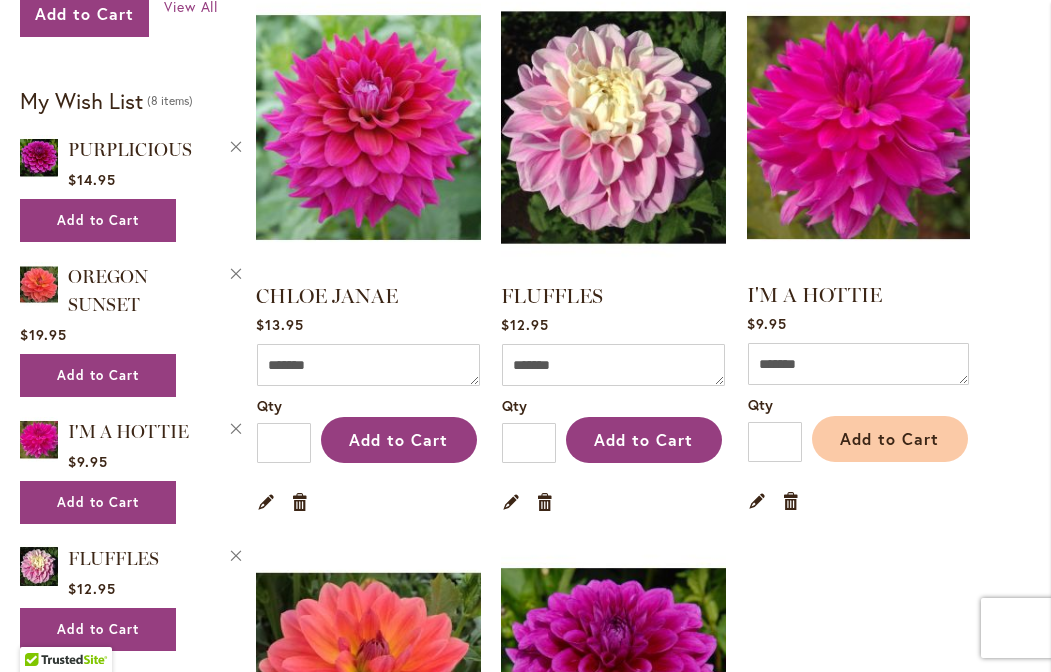 click on "Add to Cart" at bounding box center (889, 438) 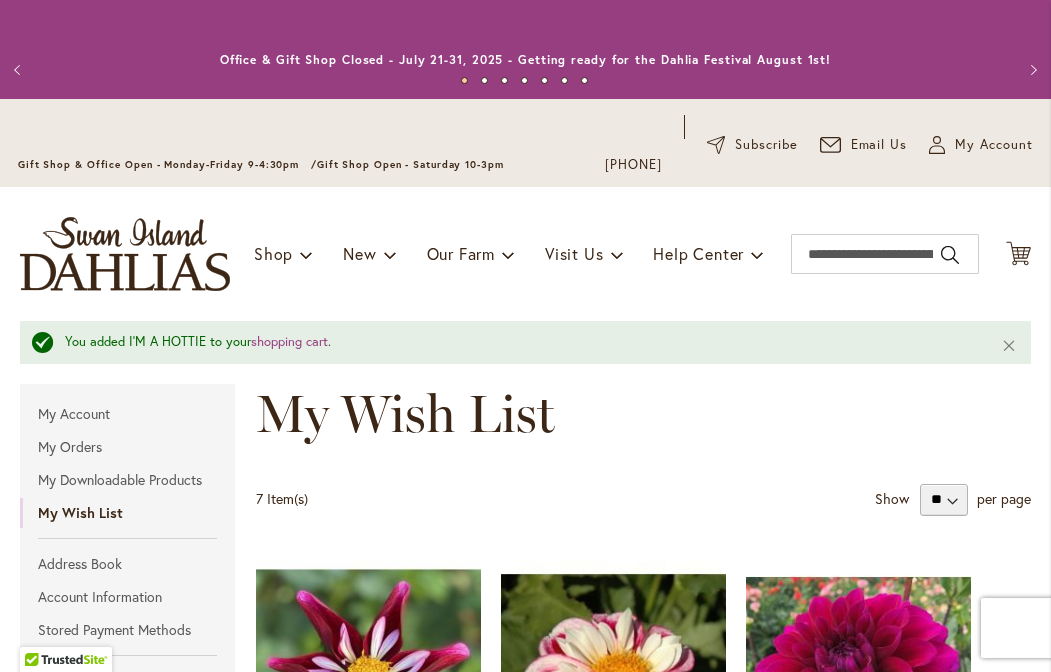 scroll, scrollTop: 0, scrollLeft: 0, axis: both 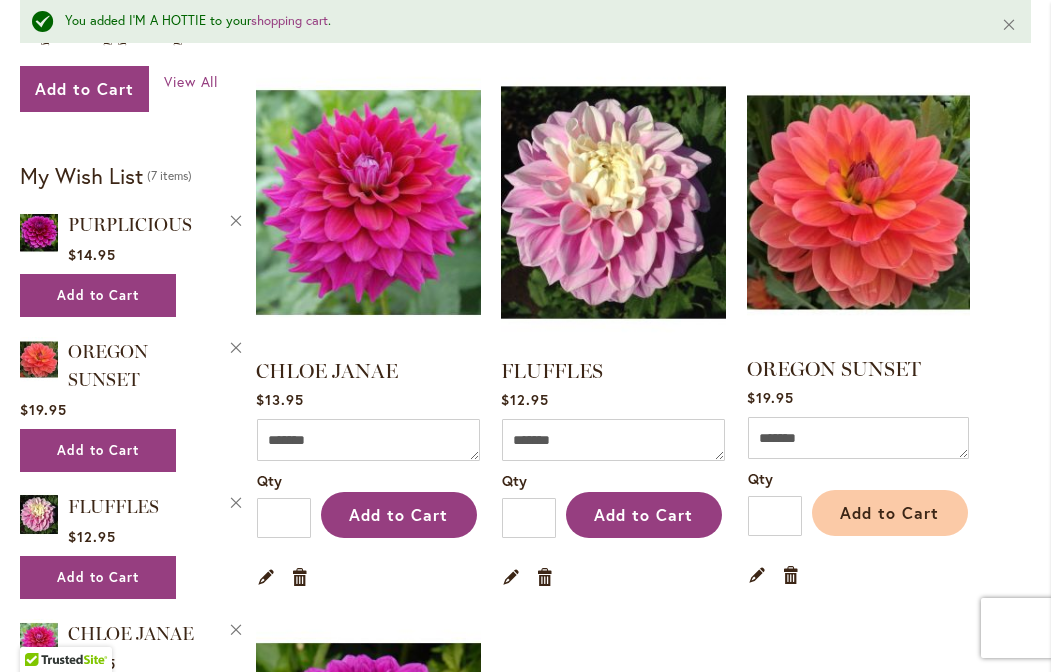click on "Add to Cart" at bounding box center [889, 512] 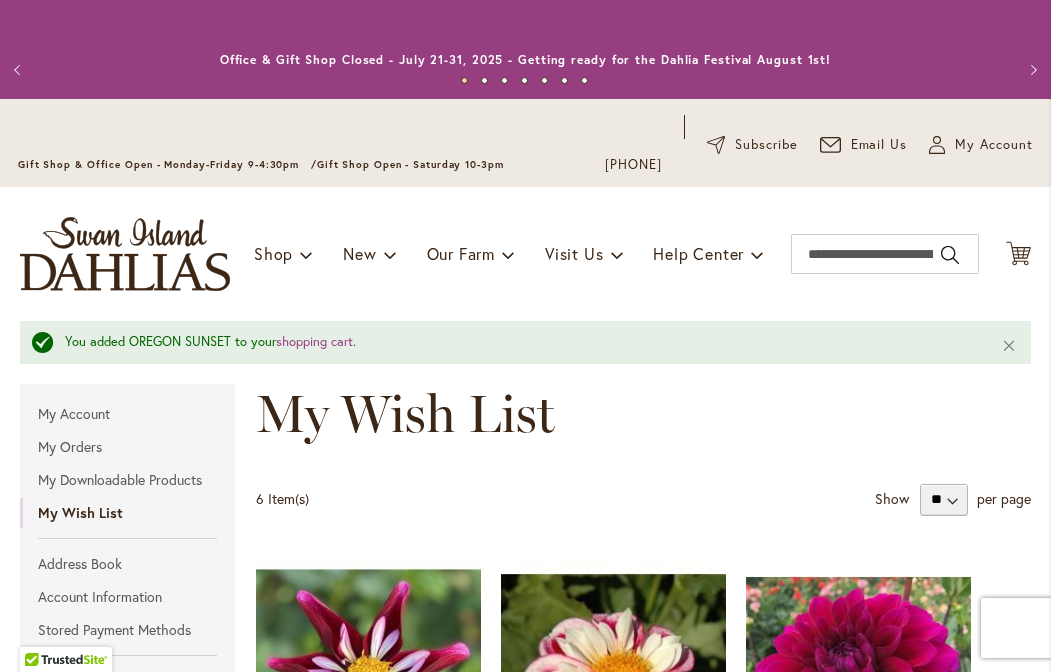 scroll, scrollTop: 0, scrollLeft: 0, axis: both 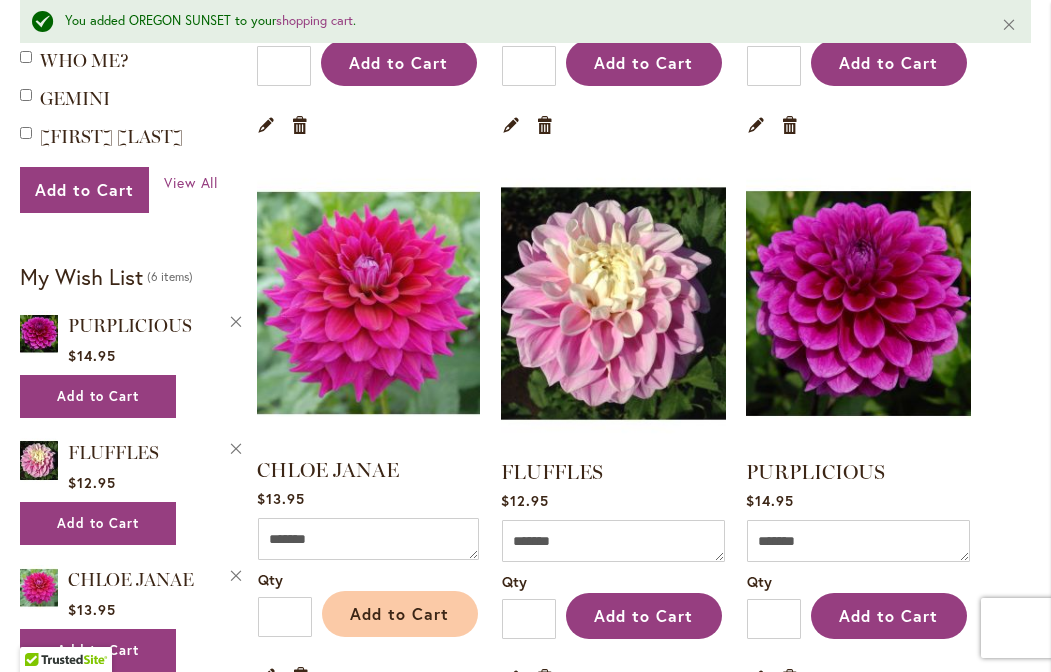 click on "Add to Cart" at bounding box center [399, 613] 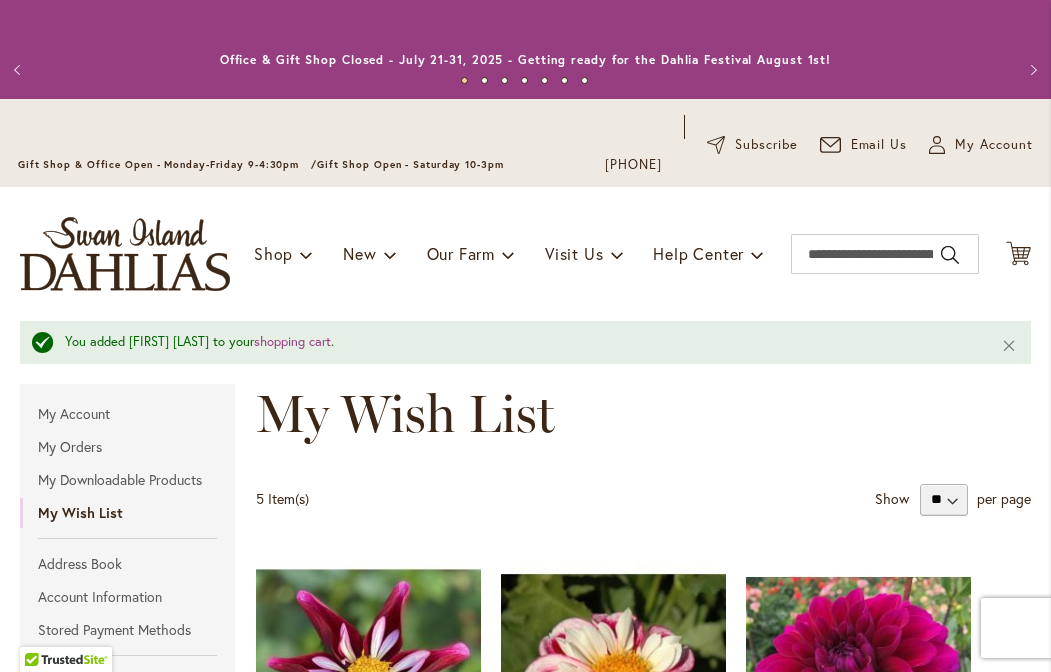 scroll, scrollTop: 0, scrollLeft: 0, axis: both 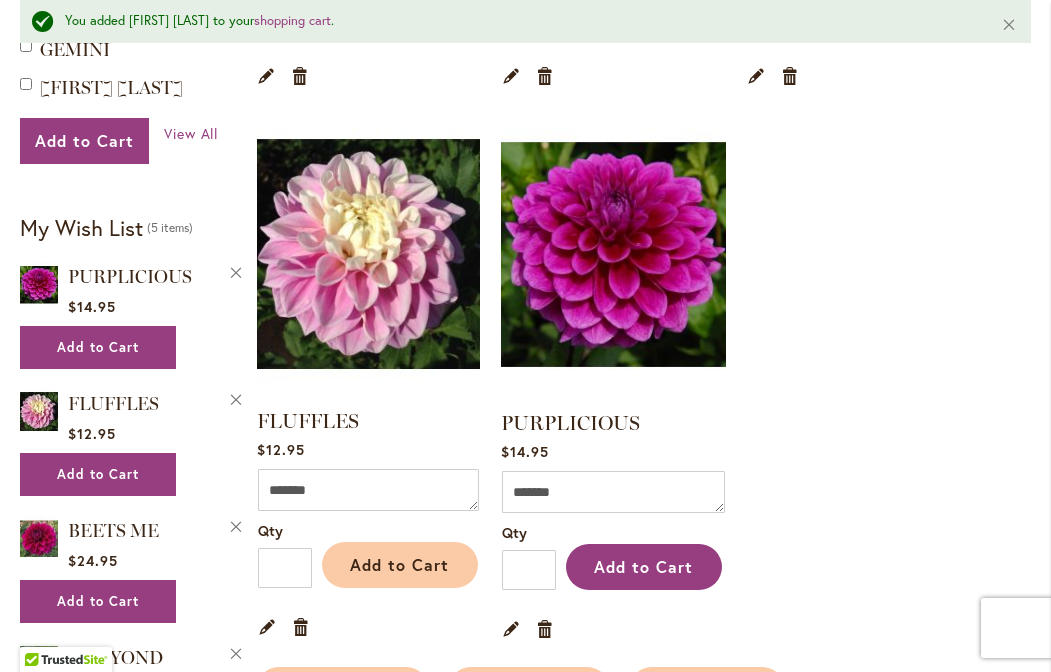 click on "Add to Cart" at bounding box center [400, 565] 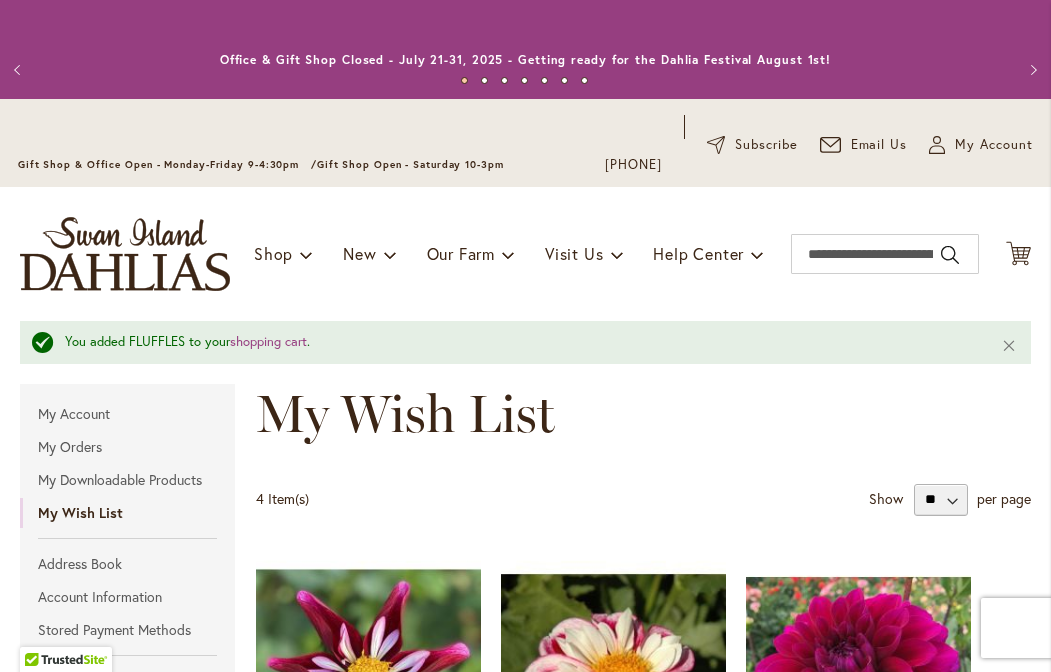 scroll, scrollTop: 0, scrollLeft: 0, axis: both 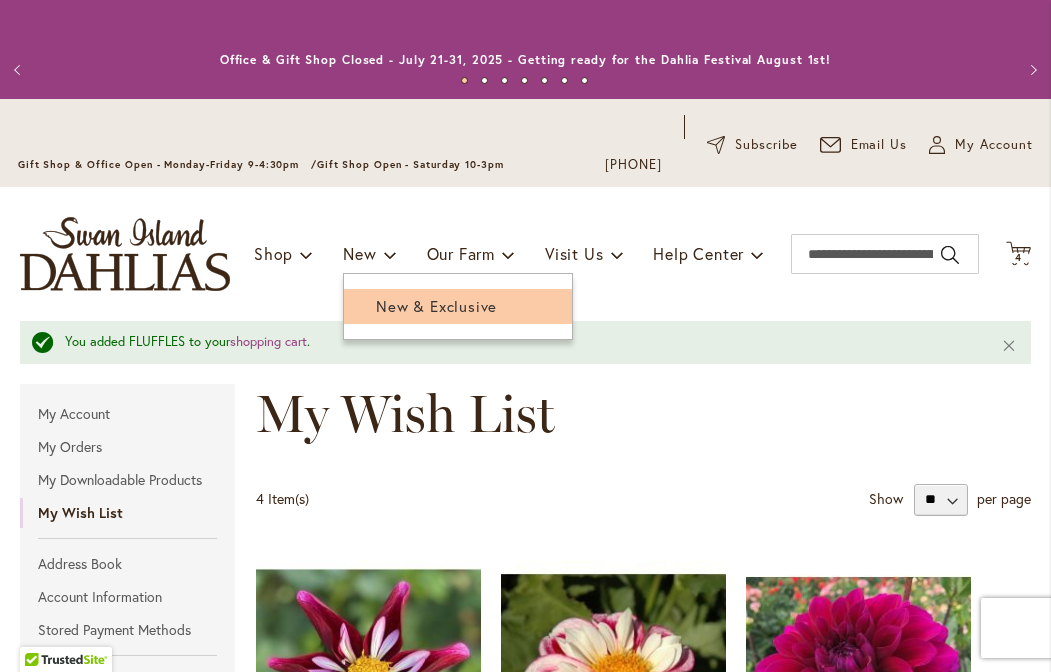 click on "New & Exclusive" at bounding box center (436, 306) 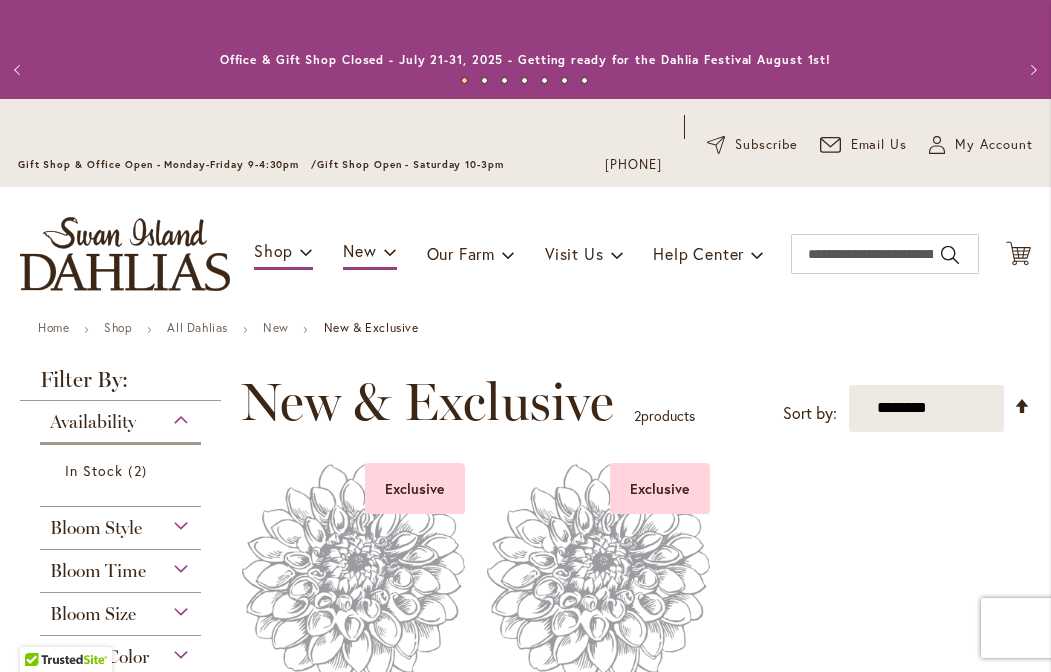 scroll, scrollTop: 0, scrollLeft: 0, axis: both 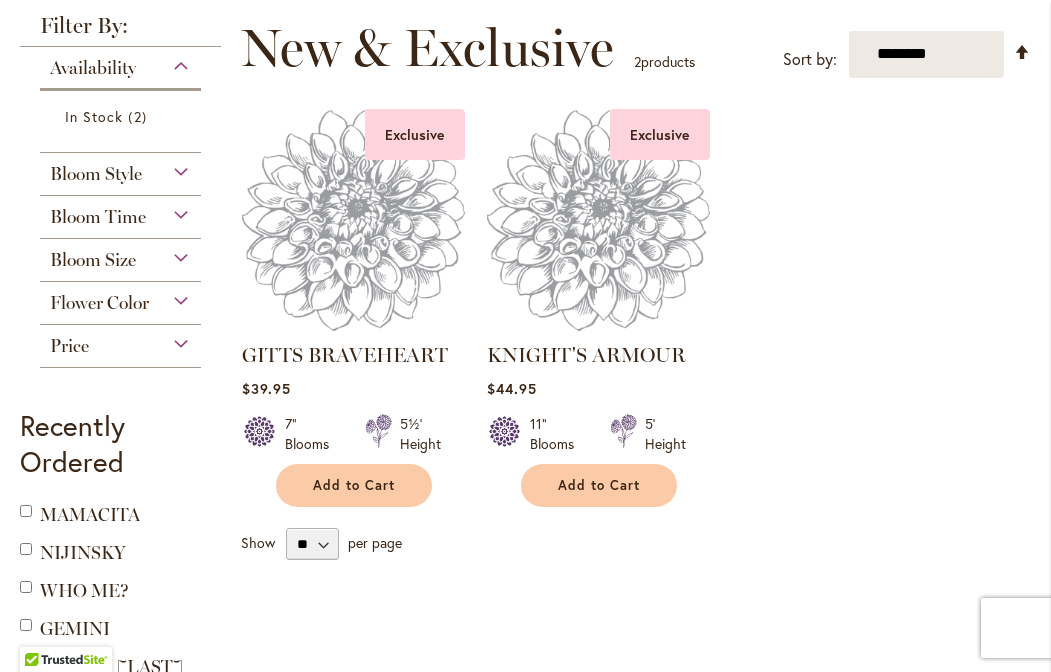 click on "Bloom Style" at bounding box center (120, 169) 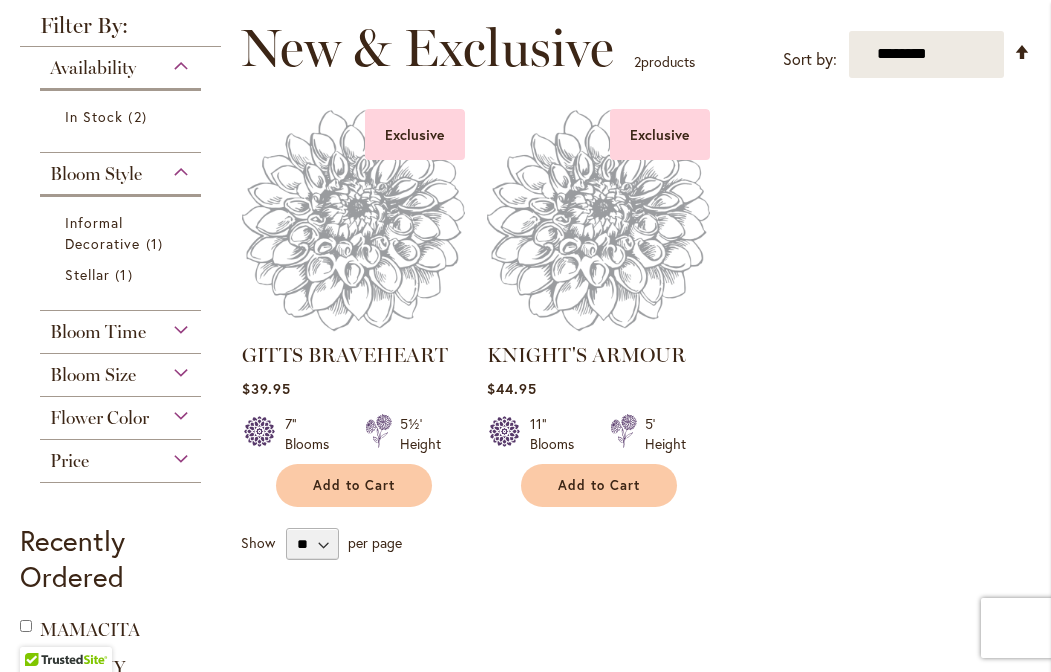 click on "Bloom Time" at bounding box center (120, 327) 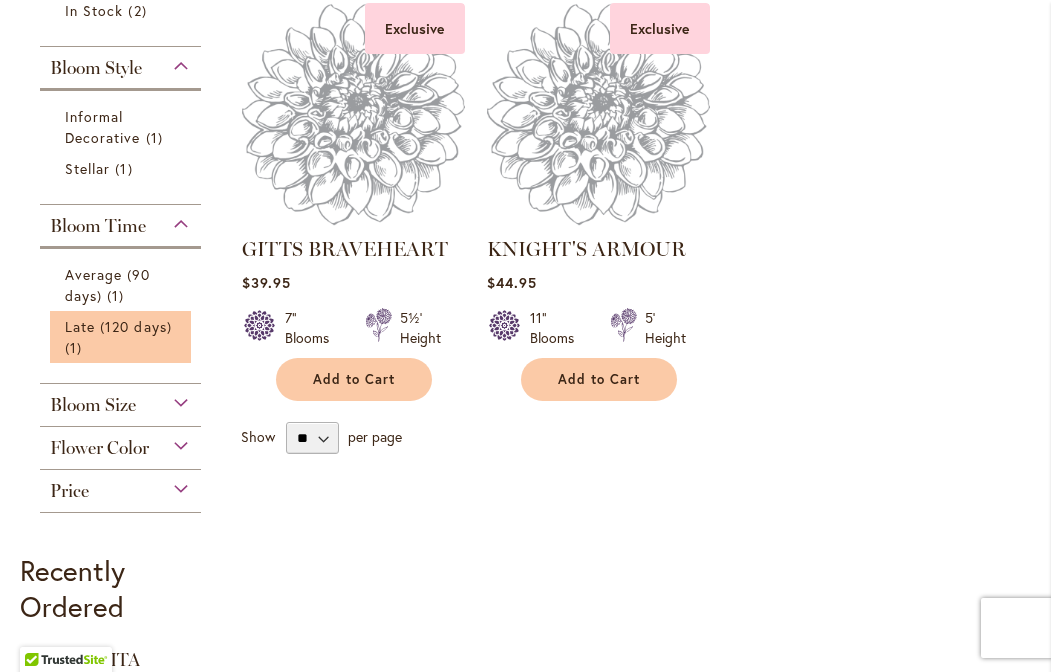 scroll, scrollTop: 486, scrollLeft: 0, axis: vertical 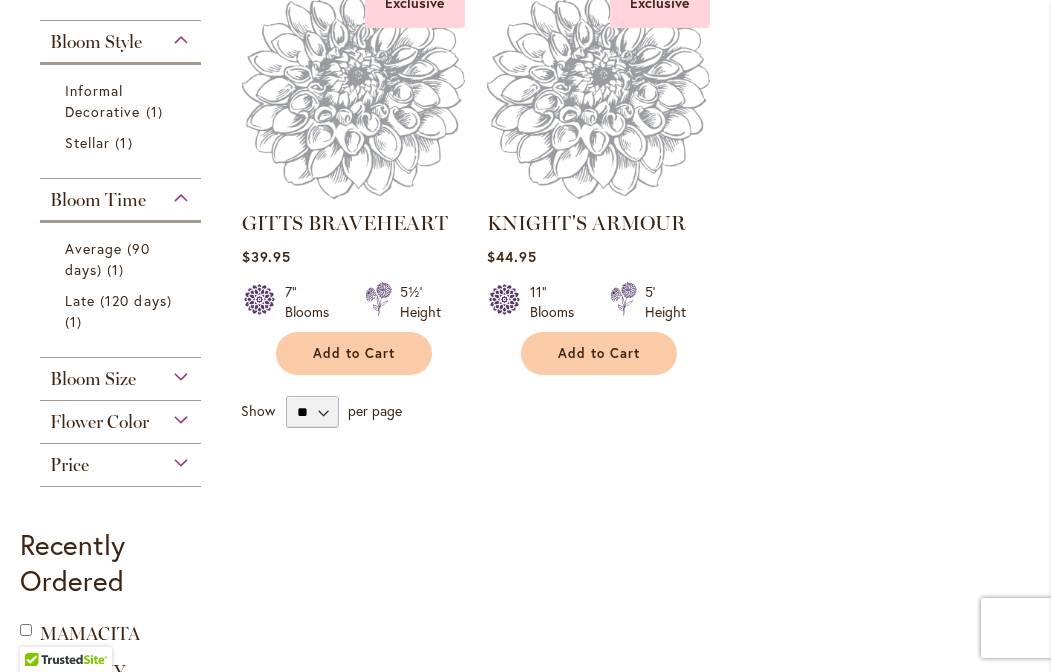 click on "Bloom Size" at bounding box center (120, 374) 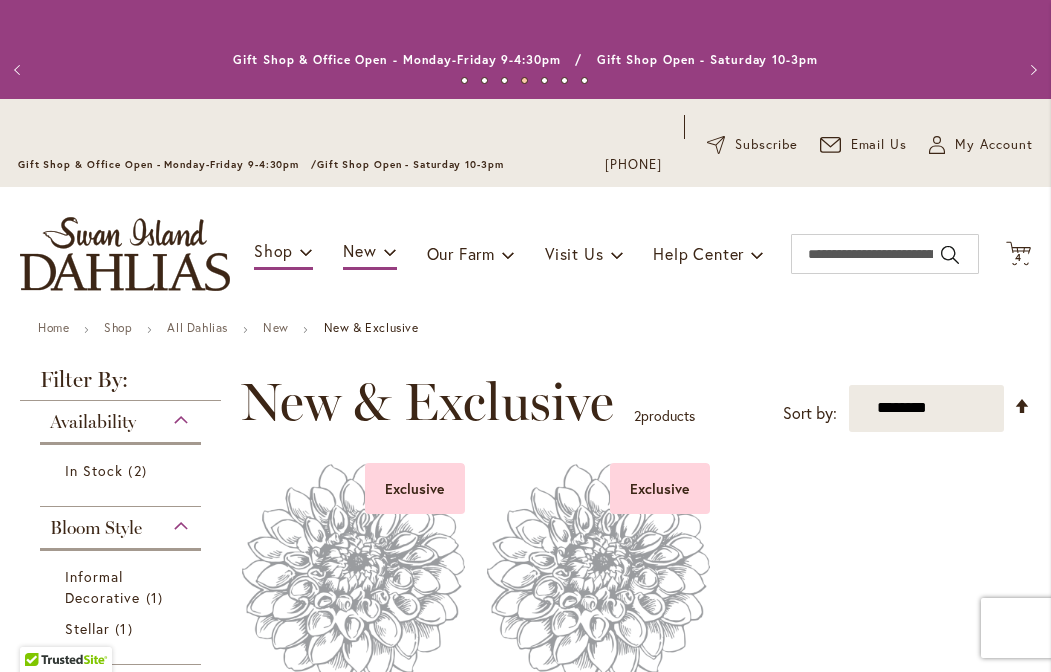 scroll, scrollTop: 0, scrollLeft: 0, axis: both 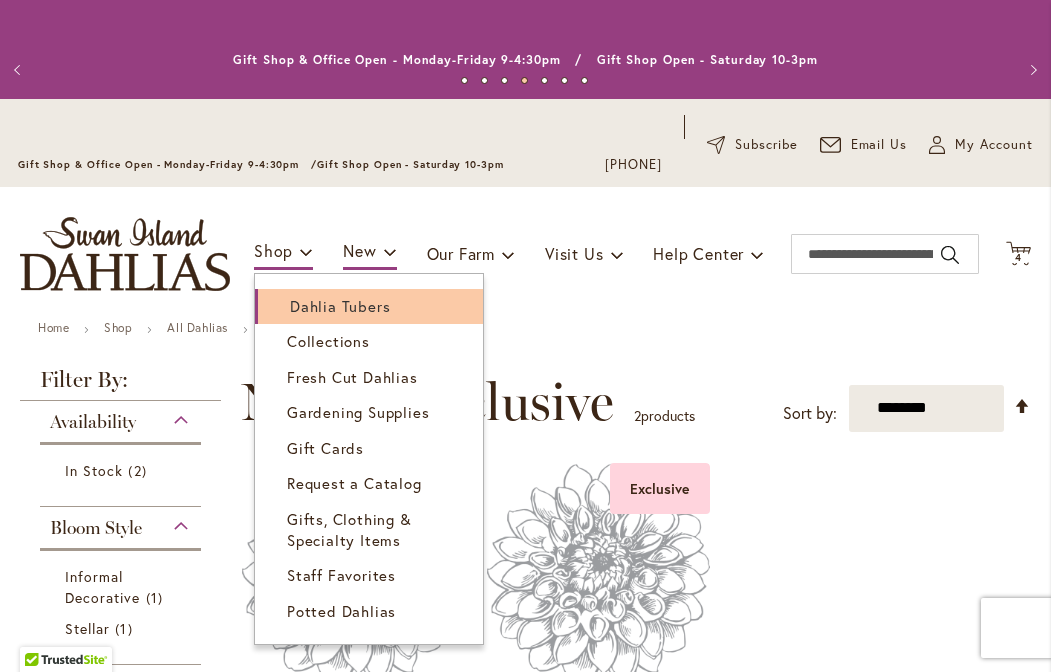 click on "Dahlia Tubers" at bounding box center [340, 306] 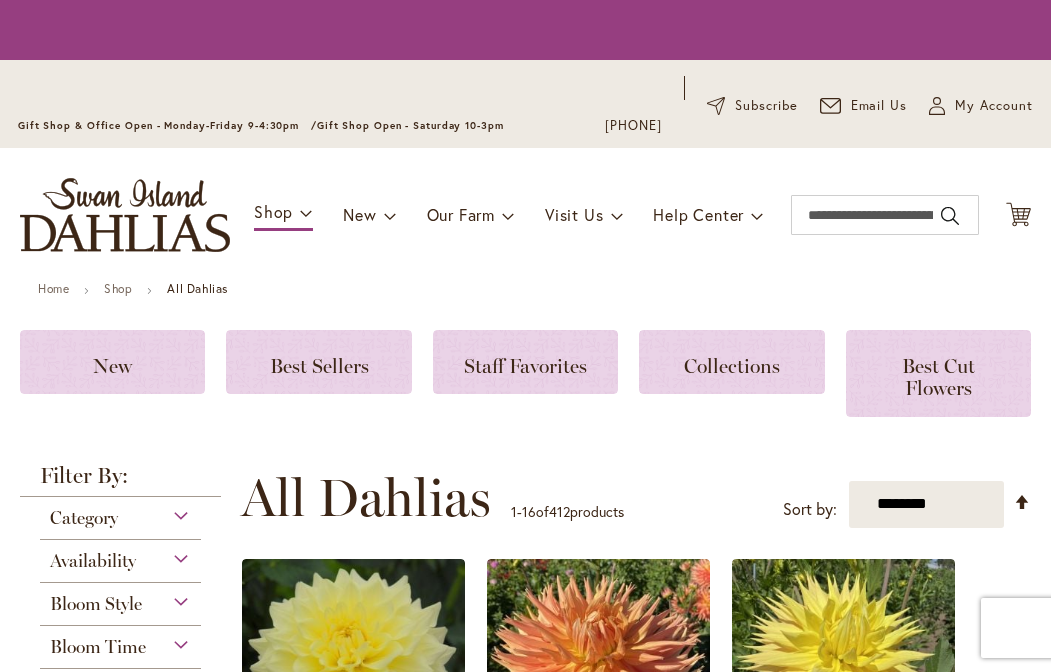scroll, scrollTop: 0, scrollLeft: 0, axis: both 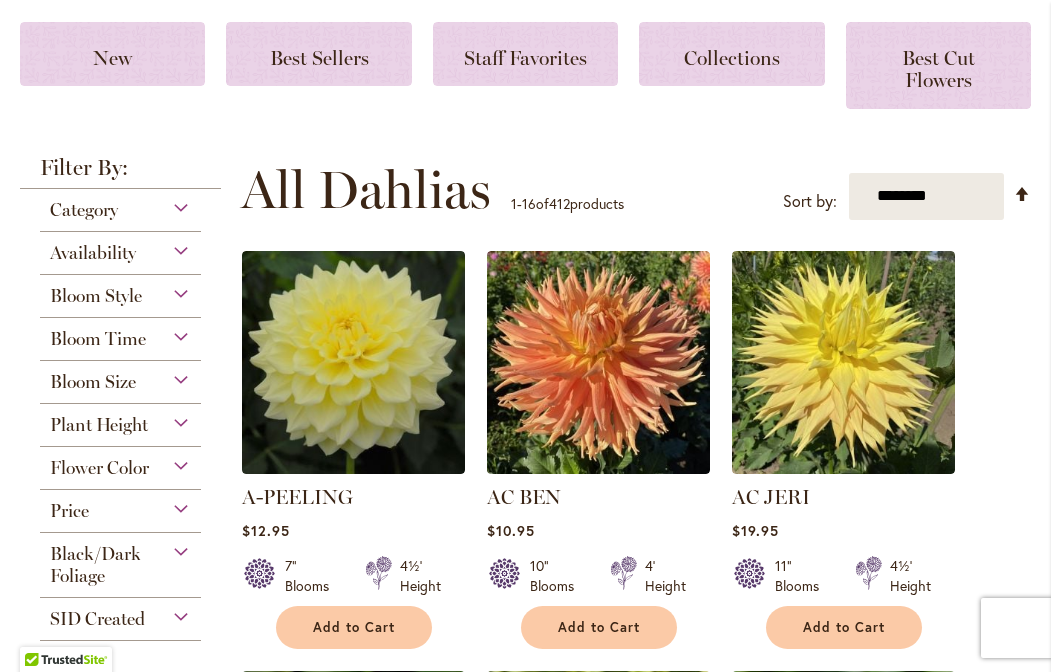 click on "Bloom Size" at bounding box center [120, 377] 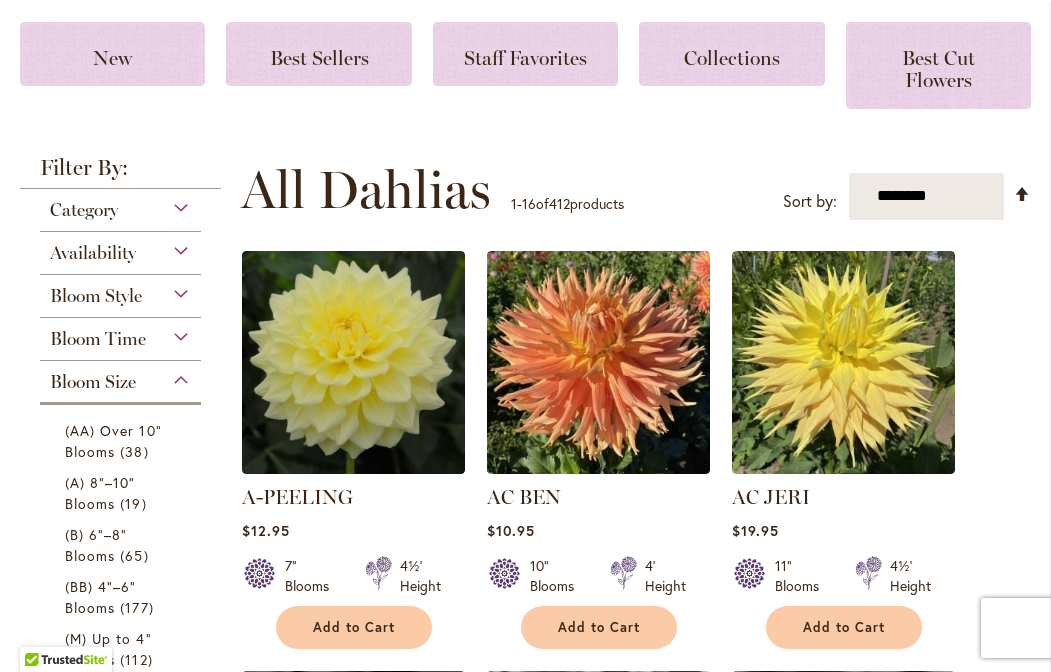 scroll, scrollTop: 706, scrollLeft: 0, axis: vertical 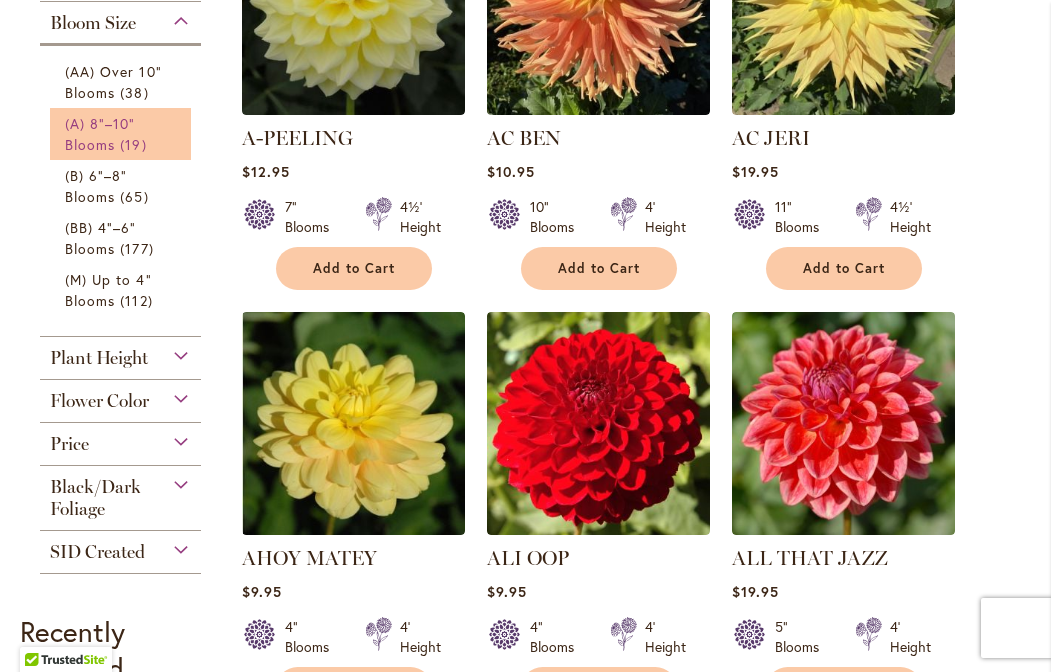 click on "(A) 8"–10" Blooms" at bounding box center (100, 134) 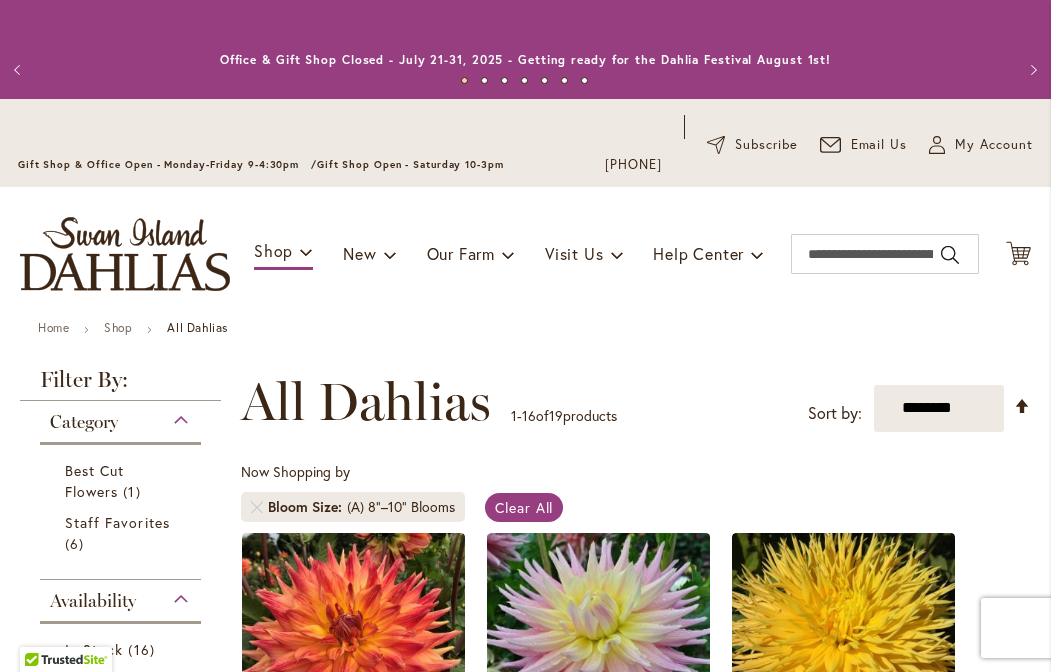 scroll, scrollTop: 0, scrollLeft: 0, axis: both 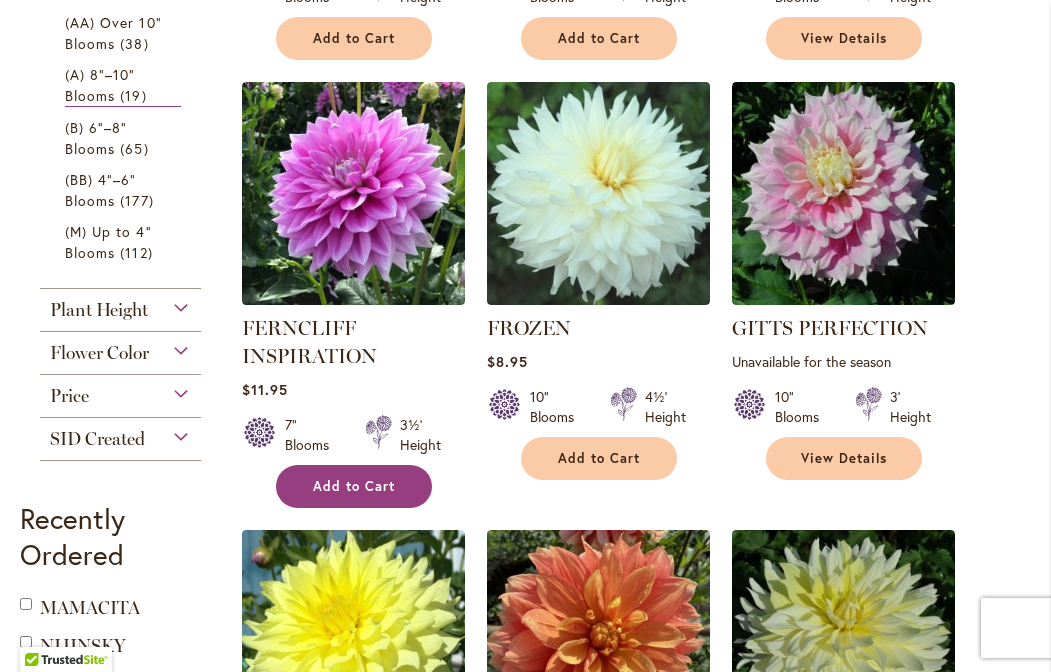 click on "Add to Cart" at bounding box center (354, 486) 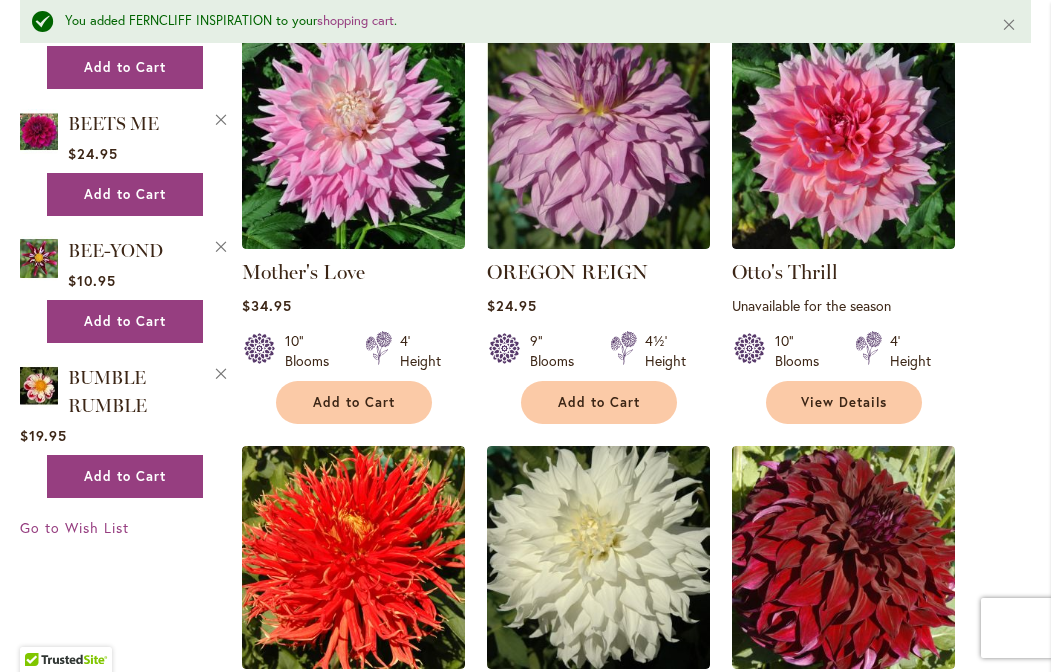 scroll, scrollTop: 1881, scrollLeft: 0, axis: vertical 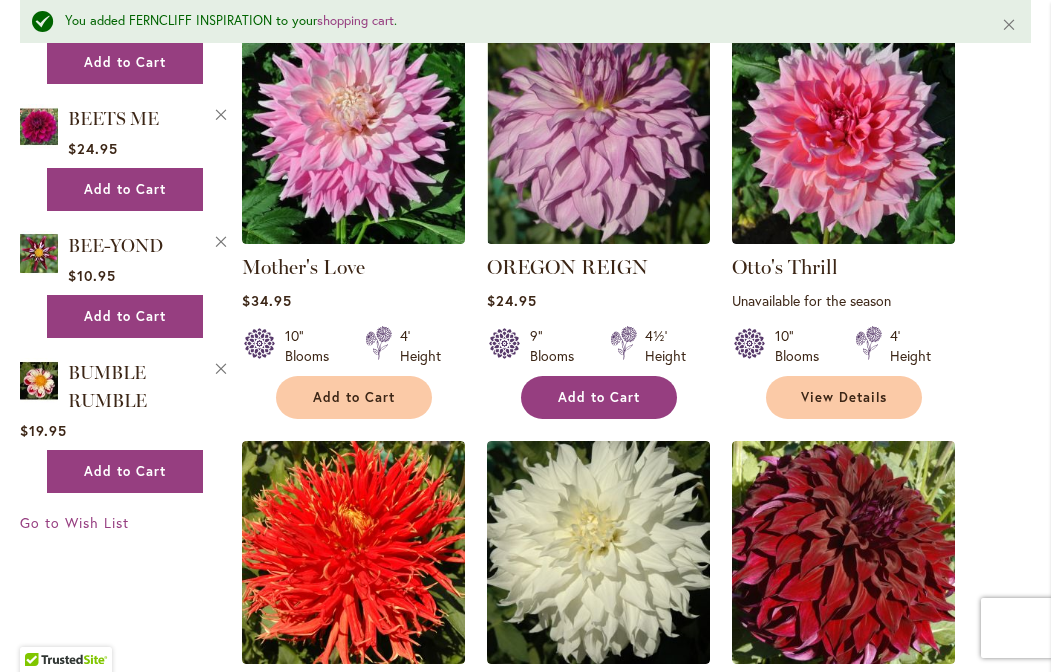 click on "Add to Cart" at bounding box center [599, 397] 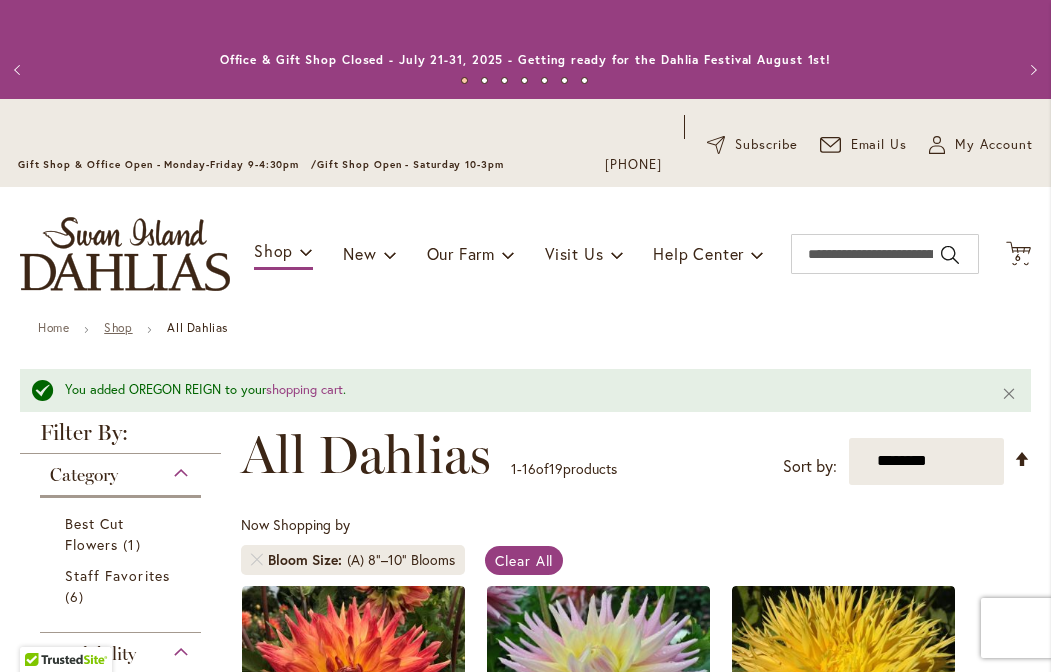 scroll, scrollTop: 0, scrollLeft: 0, axis: both 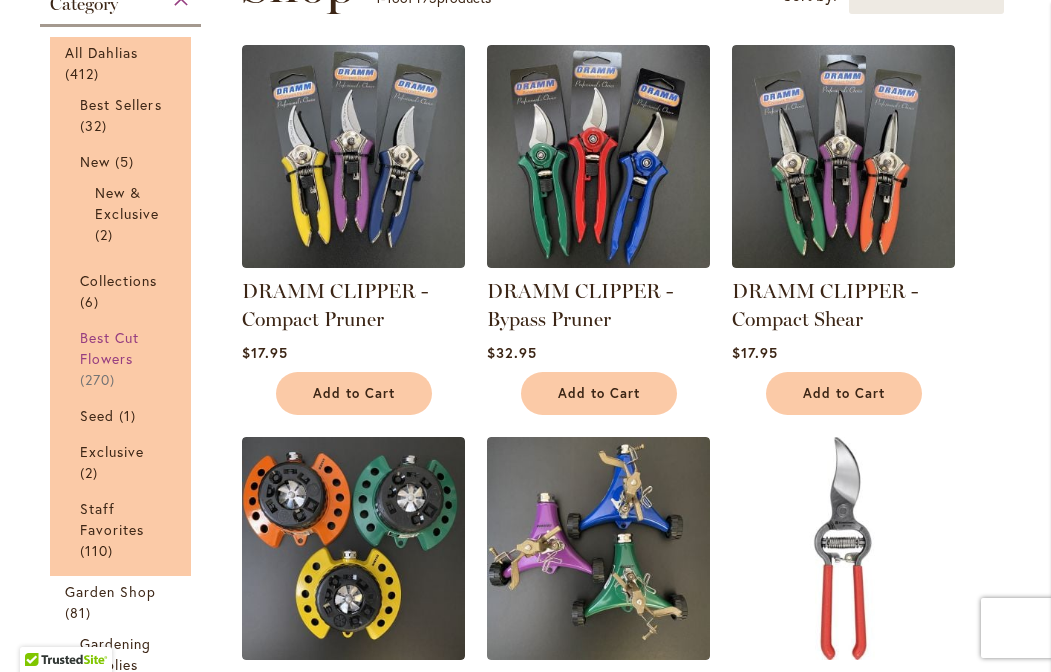 click on "Best Cut Flowers" at bounding box center [109, 348] 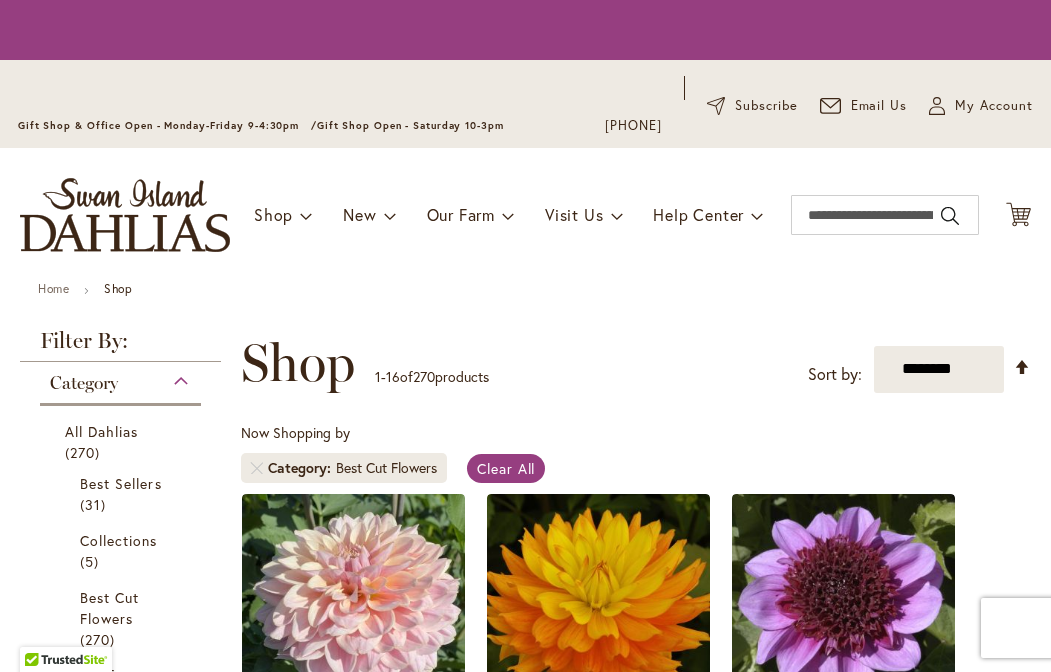 scroll, scrollTop: 0, scrollLeft: 0, axis: both 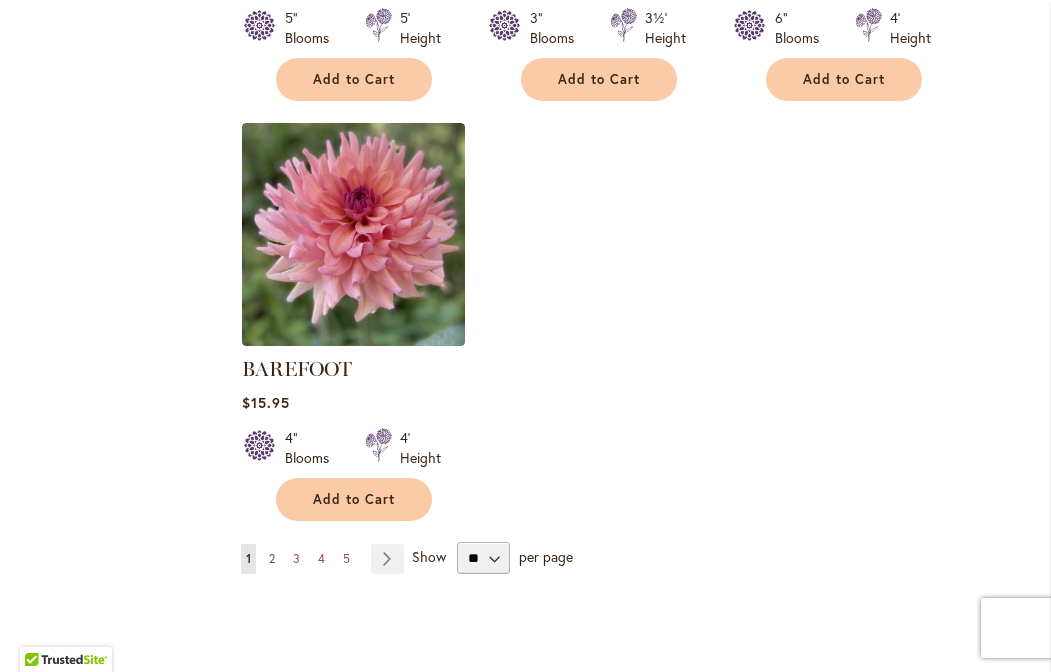 click on "2" at bounding box center (272, 558) 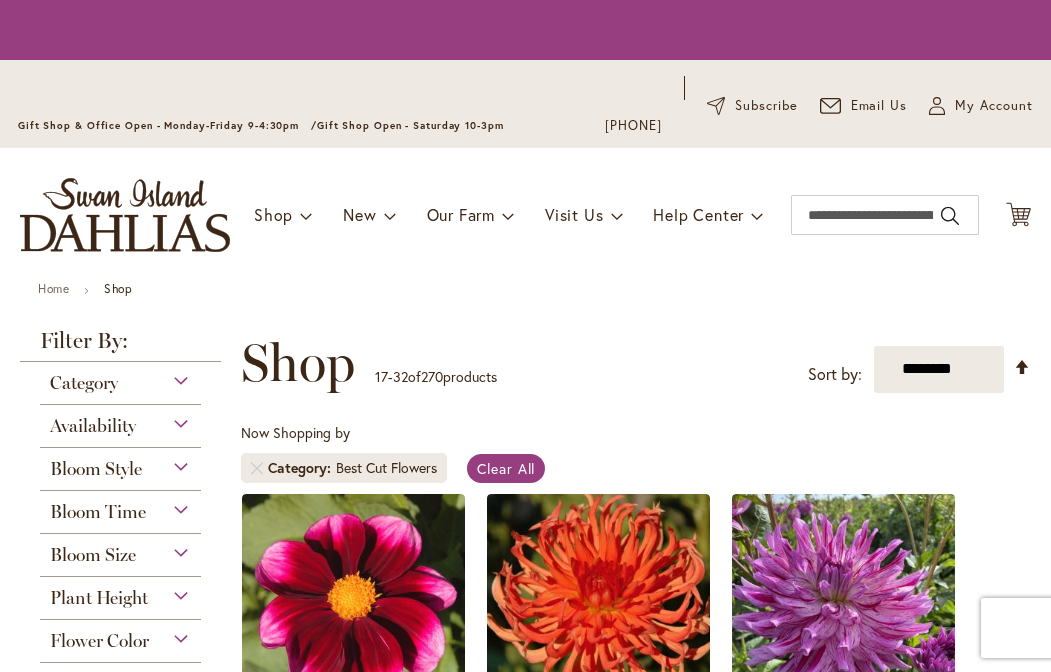 scroll, scrollTop: 0, scrollLeft: 0, axis: both 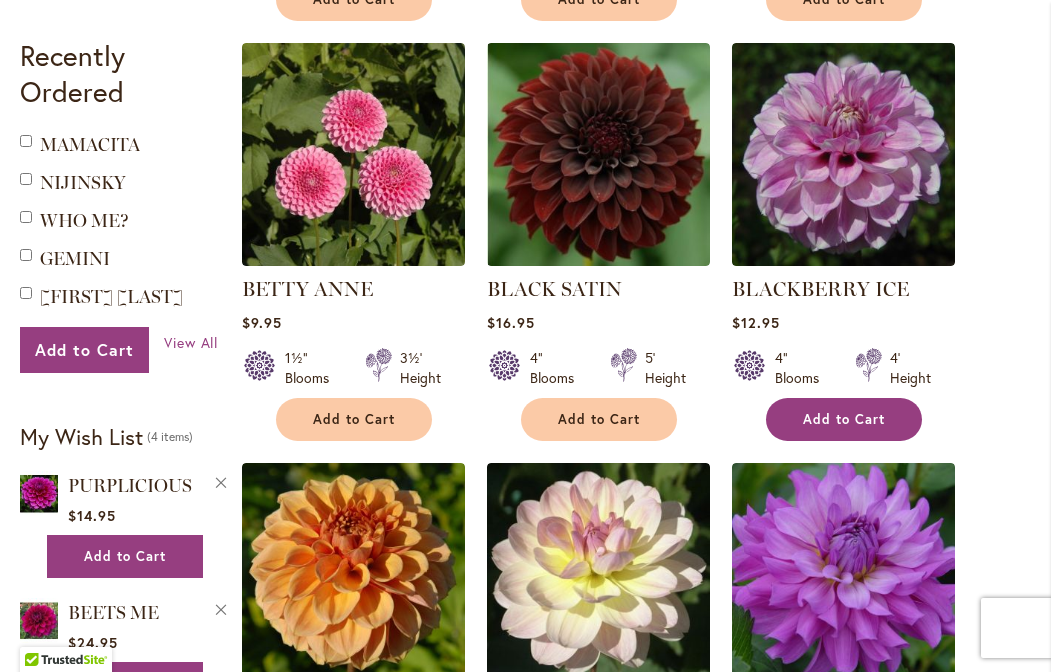 click on "Add to Cart" at bounding box center [844, 419] 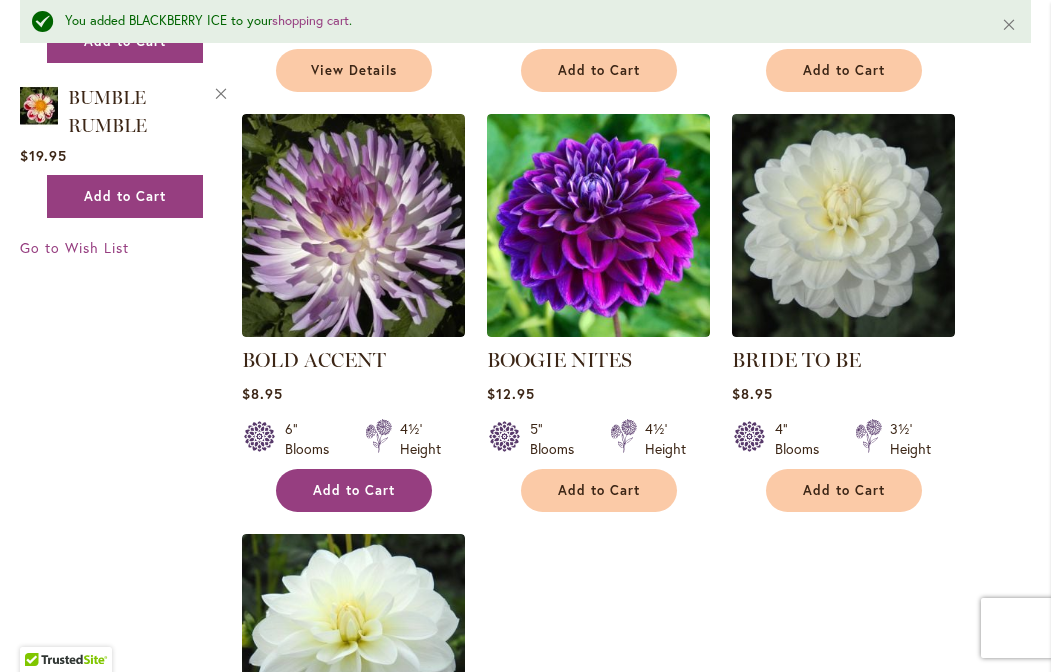 scroll, scrollTop: 2172, scrollLeft: 0, axis: vertical 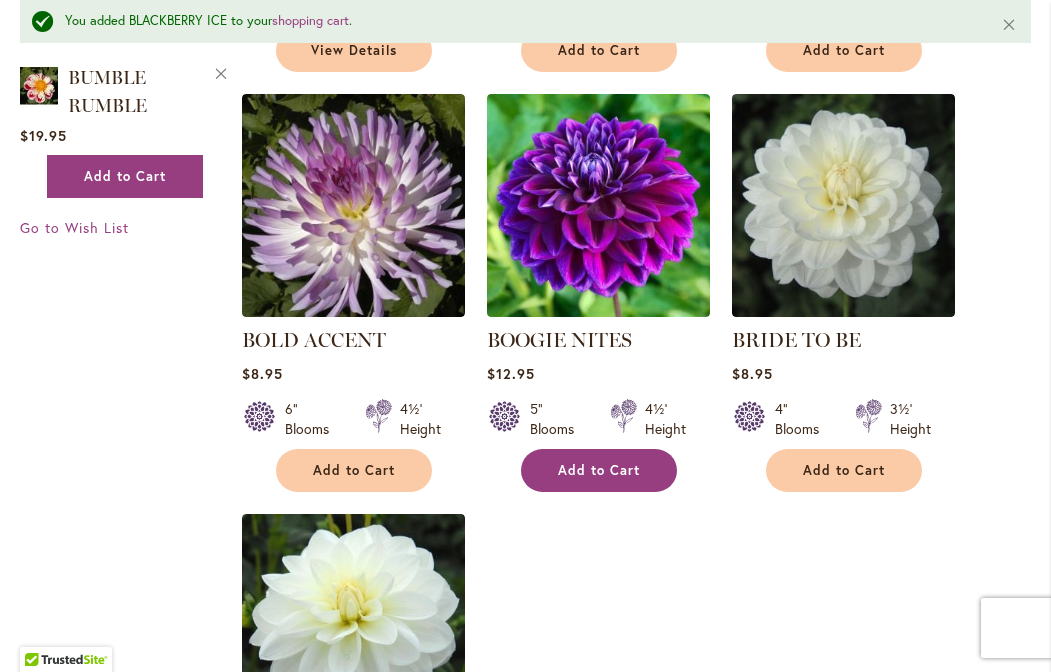 click on "Add to Cart" at bounding box center [599, 470] 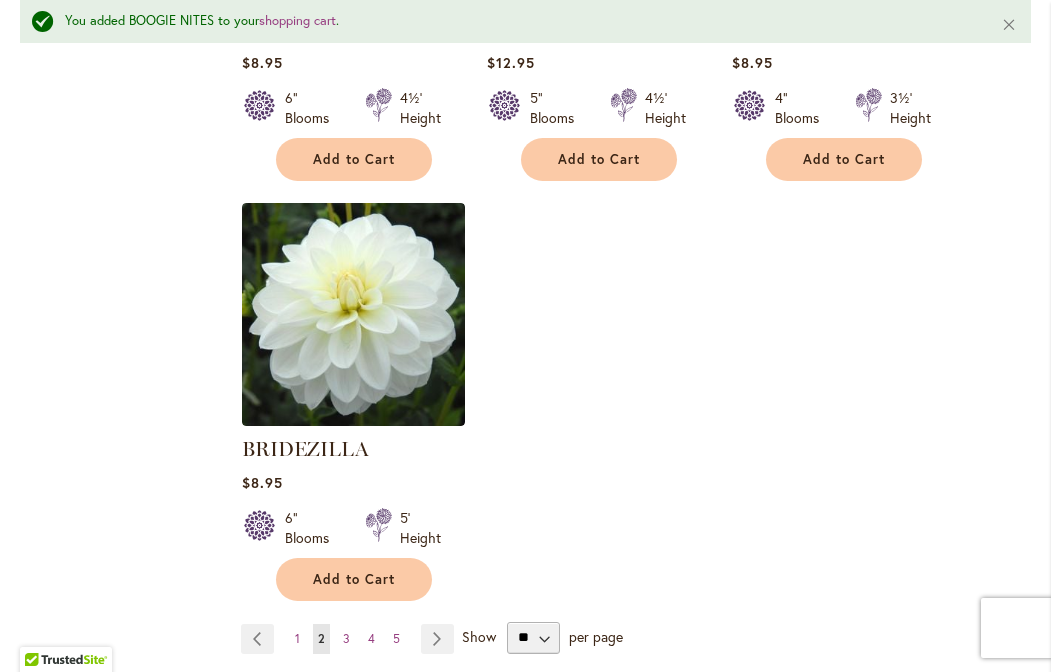 scroll, scrollTop: 2490, scrollLeft: 0, axis: vertical 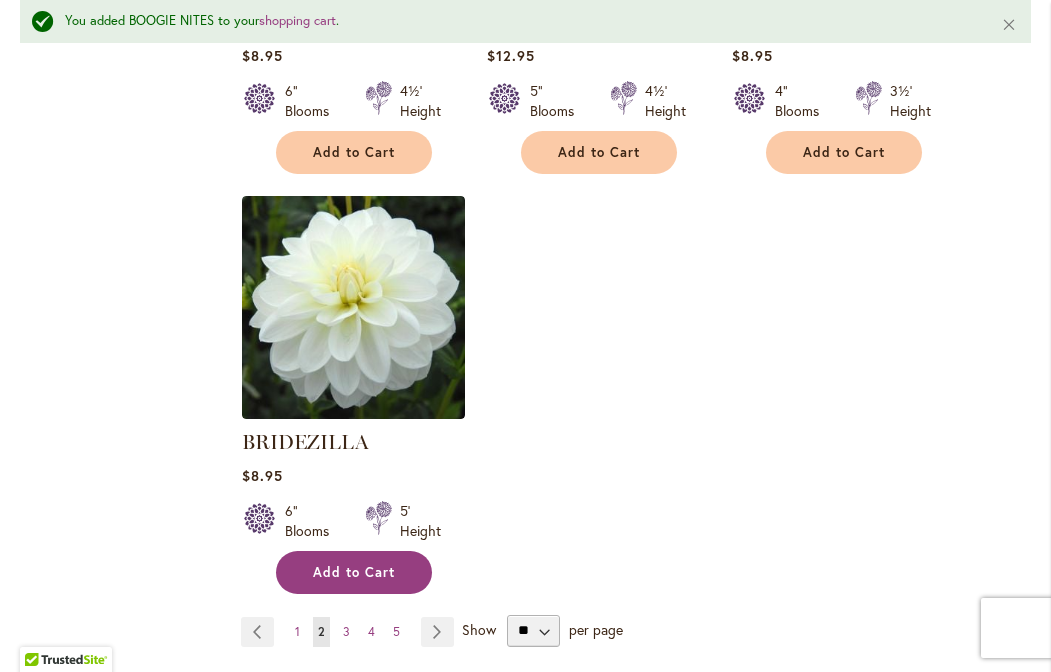 click on "Add to Cart" at bounding box center [354, 572] 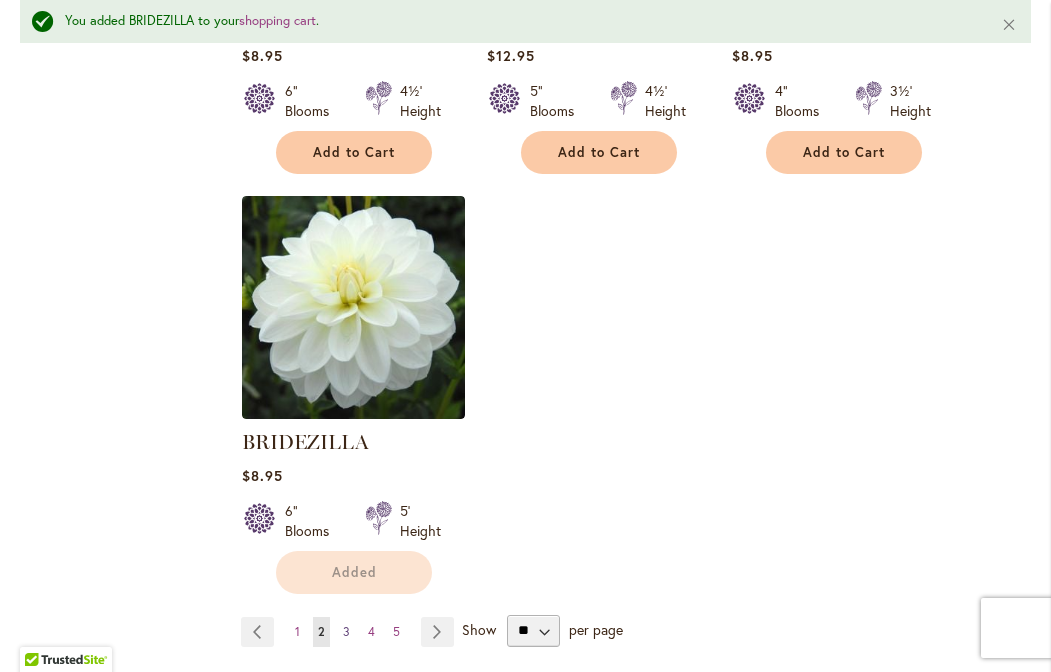 click on "3" at bounding box center [346, 631] 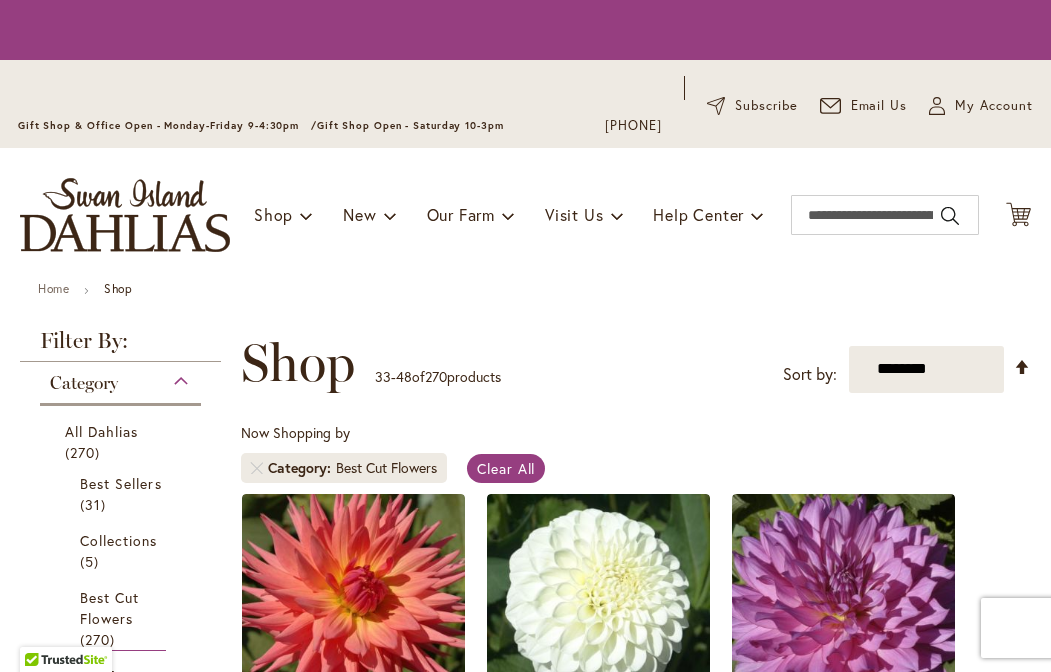 scroll, scrollTop: 0, scrollLeft: 0, axis: both 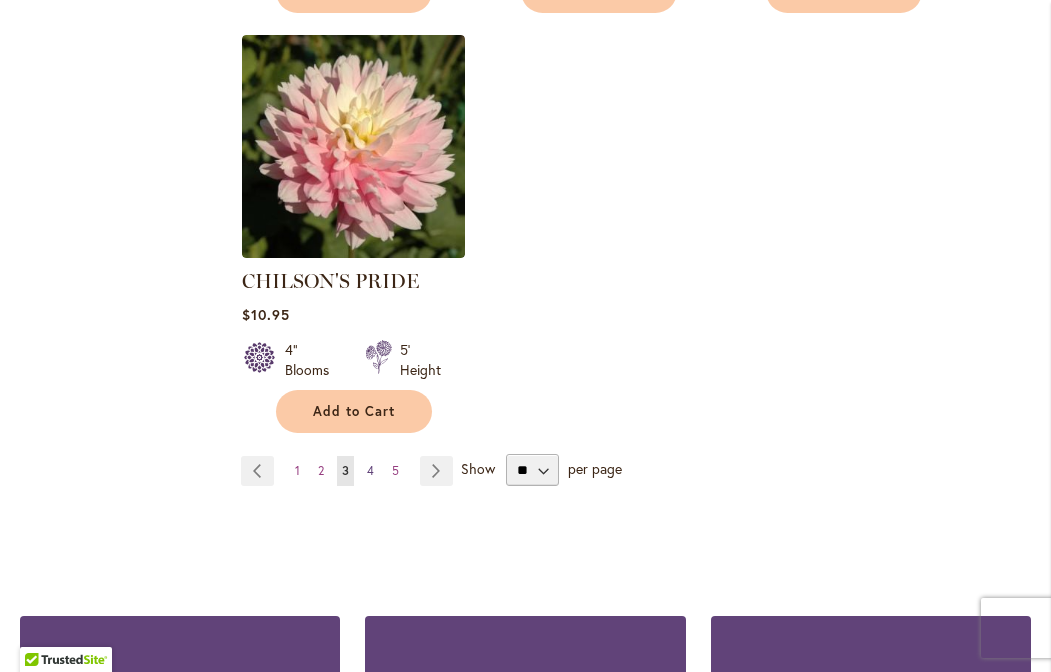 click on "4" at bounding box center (370, 470) 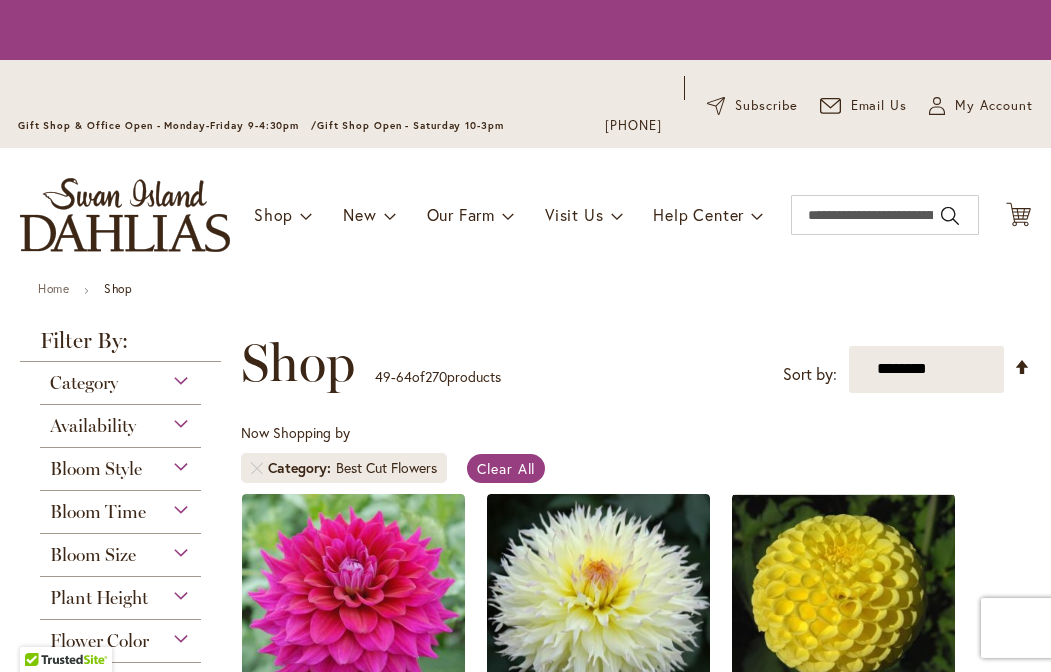 scroll, scrollTop: 0, scrollLeft: 0, axis: both 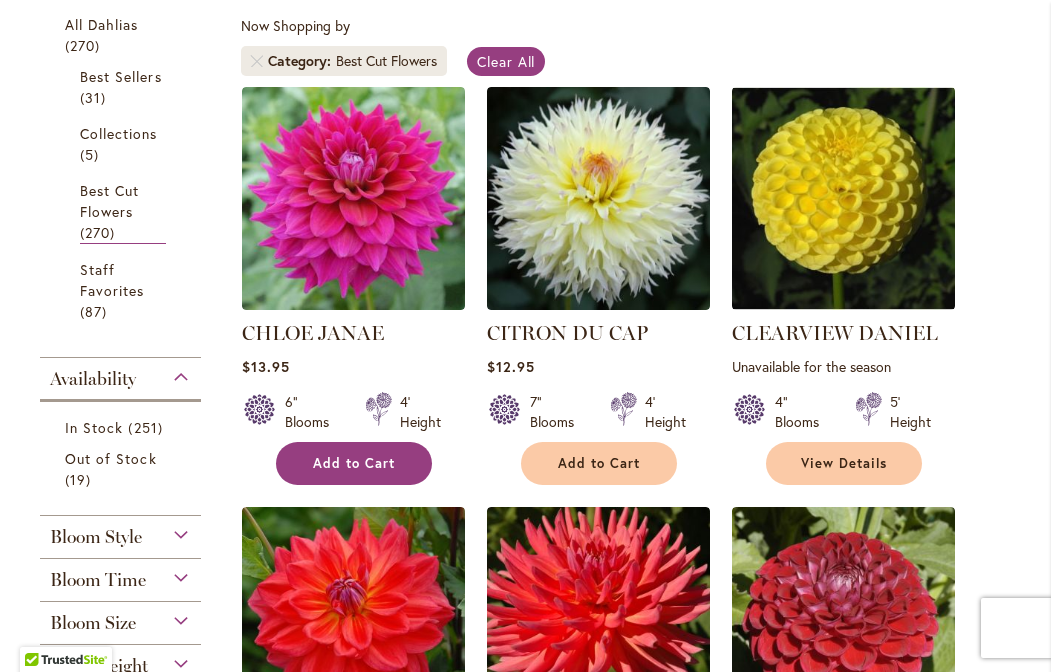 click on "Add to Cart" at bounding box center [354, 463] 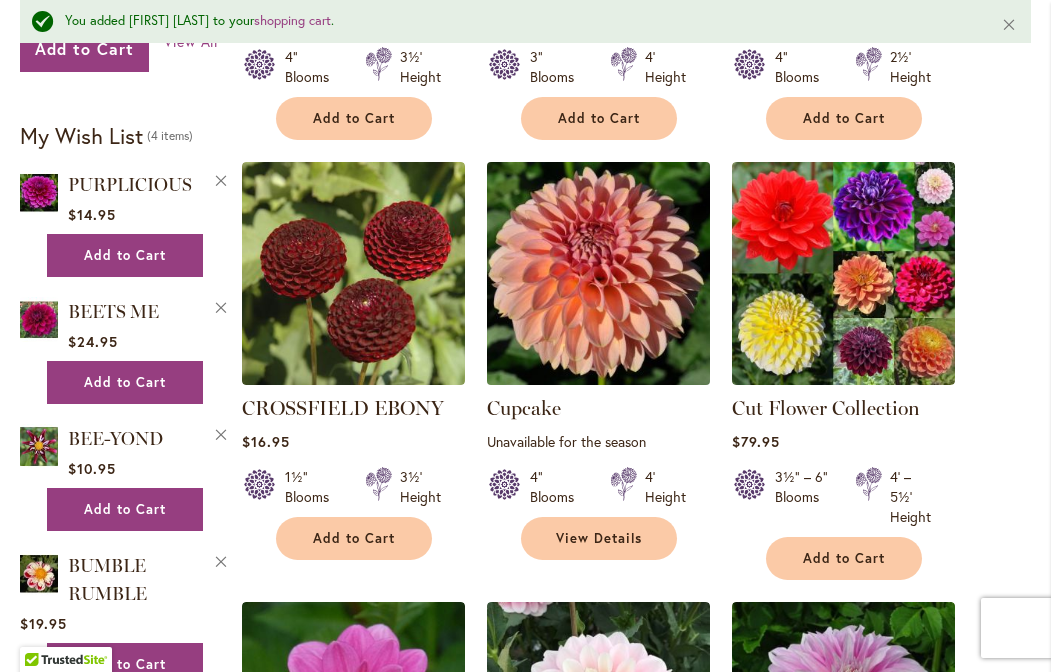 scroll, scrollTop: 1714, scrollLeft: 0, axis: vertical 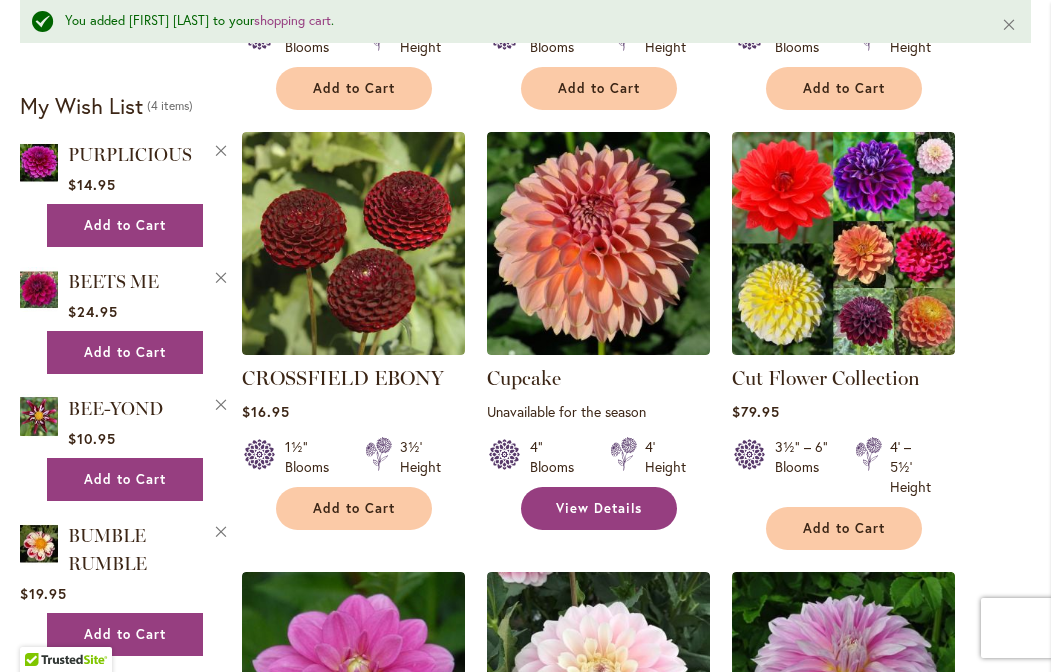 click on "View Details" at bounding box center (599, 508) 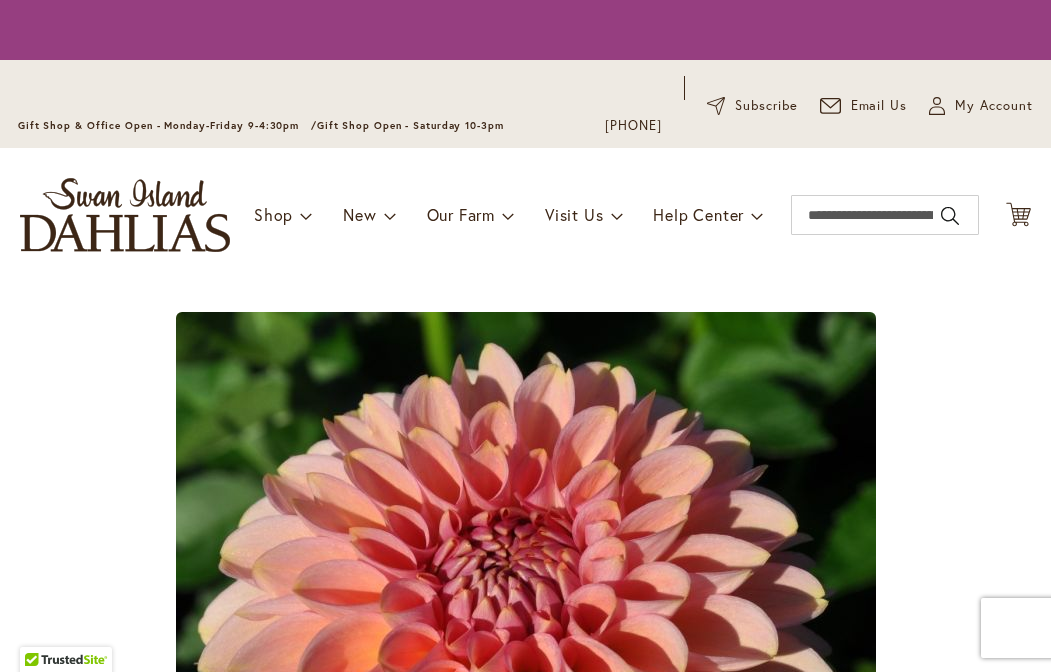 scroll, scrollTop: 0, scrollLeft: 0, axis: both 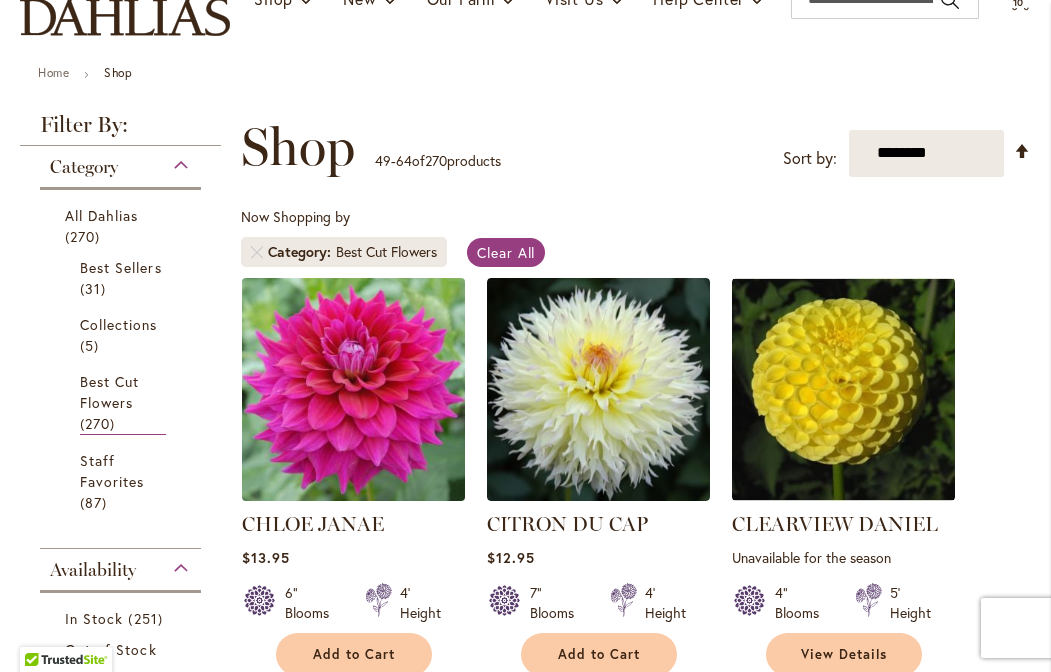 click at bounding box center [353, 389] 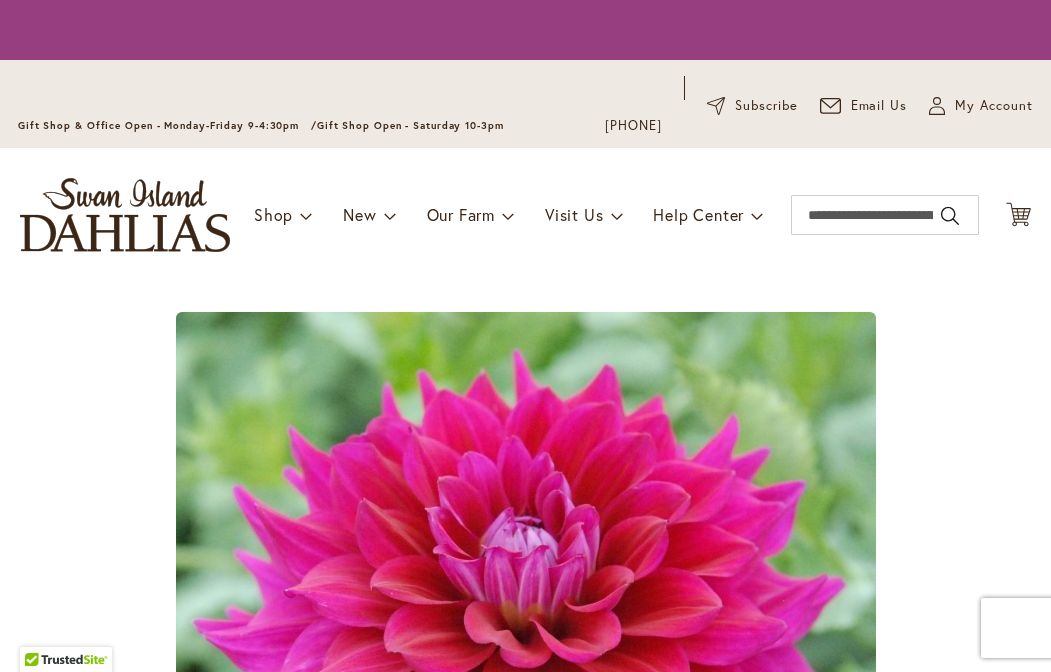 scroll, scrollTop: 0, scrollLeft: 0, axis: both 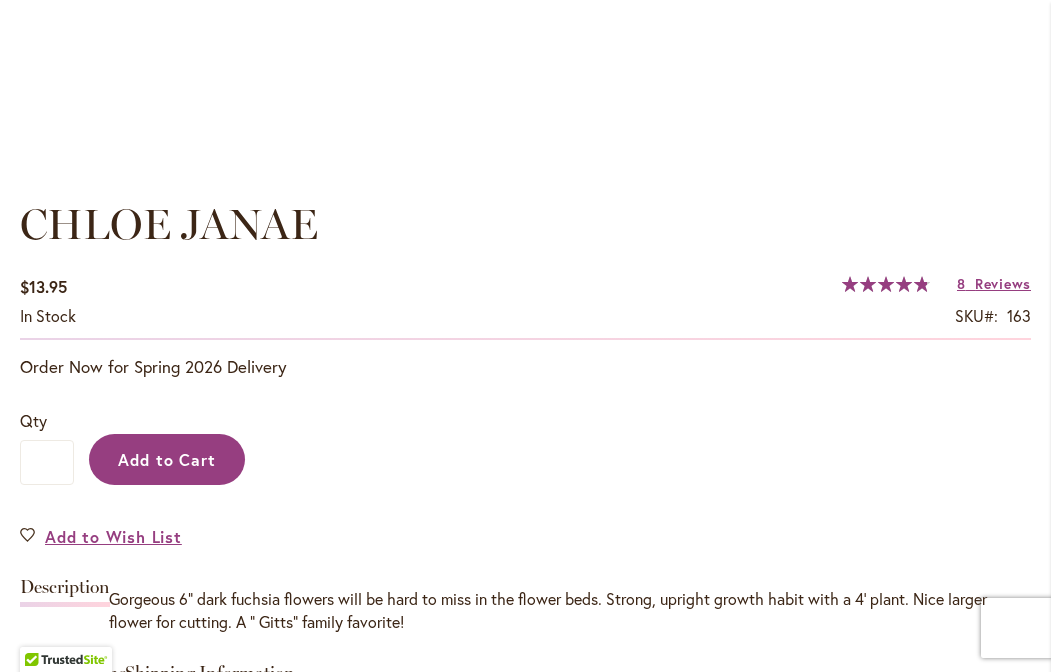 click on "Add to Cart" at bounding box center (167, 459) 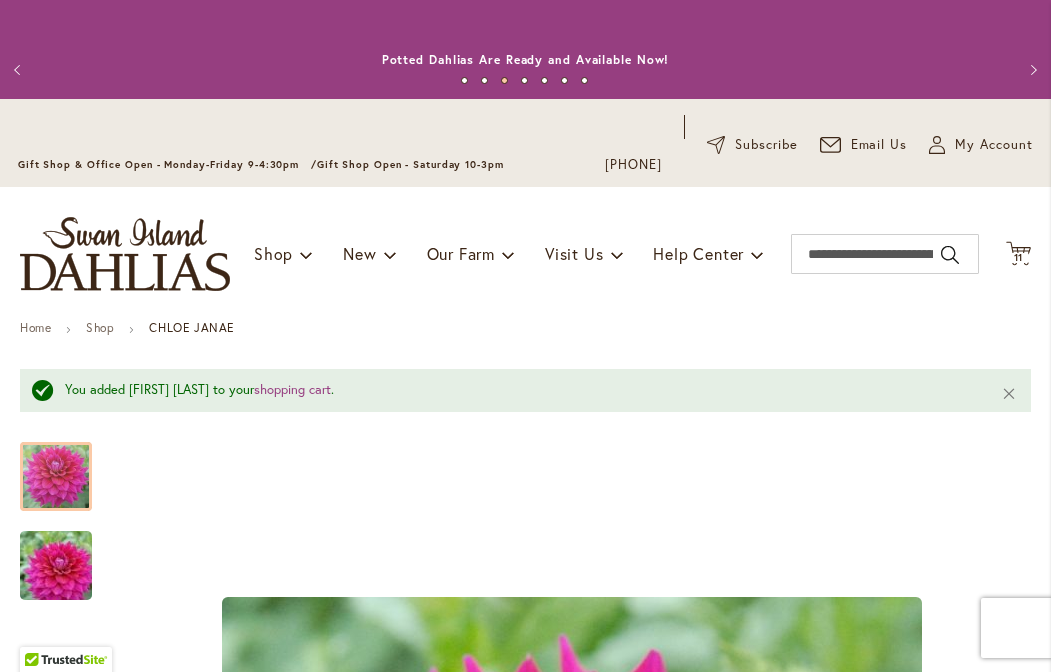 scroll, scrollTop: 0, scrollLeft: 0, axis: both 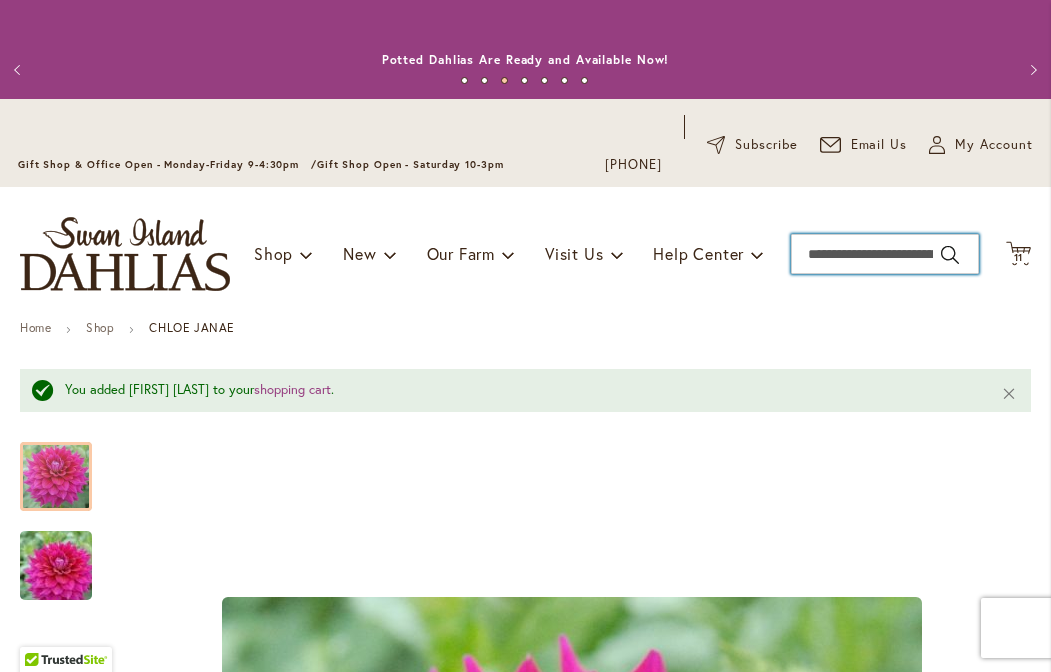 click on "Search" at bounding box center [885, 254] 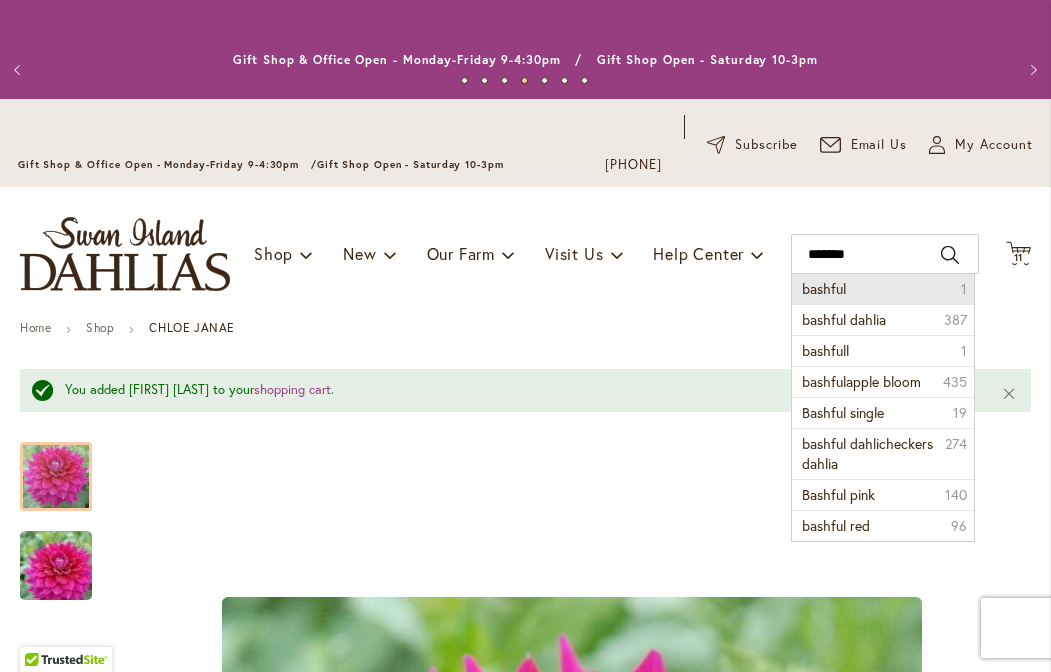 click on "bashful" at bounding box center (824, 288) 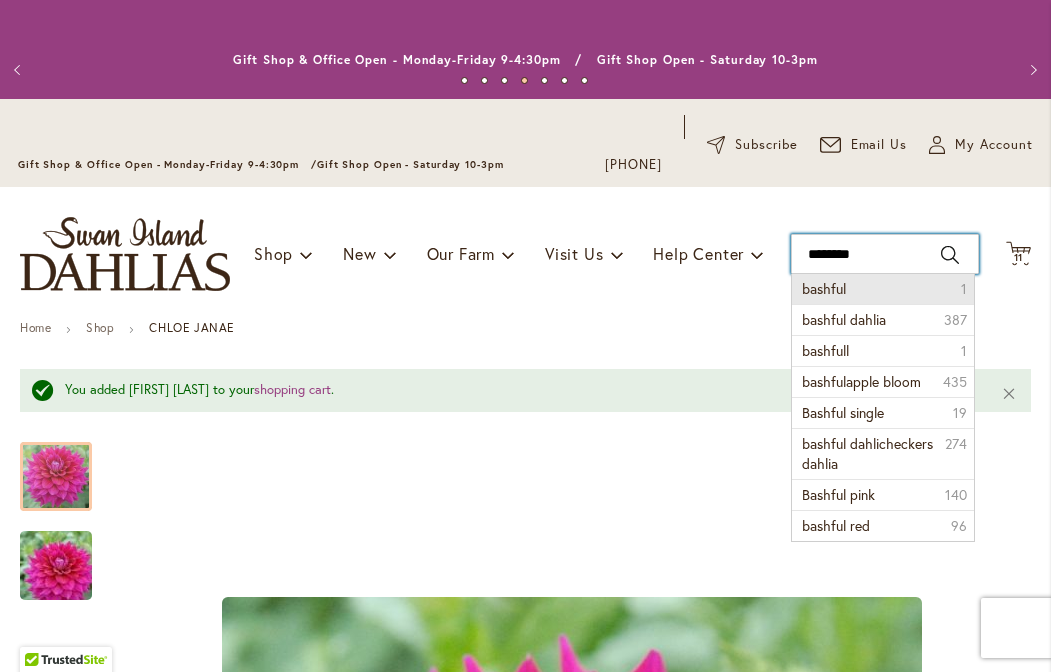 type on "*******" 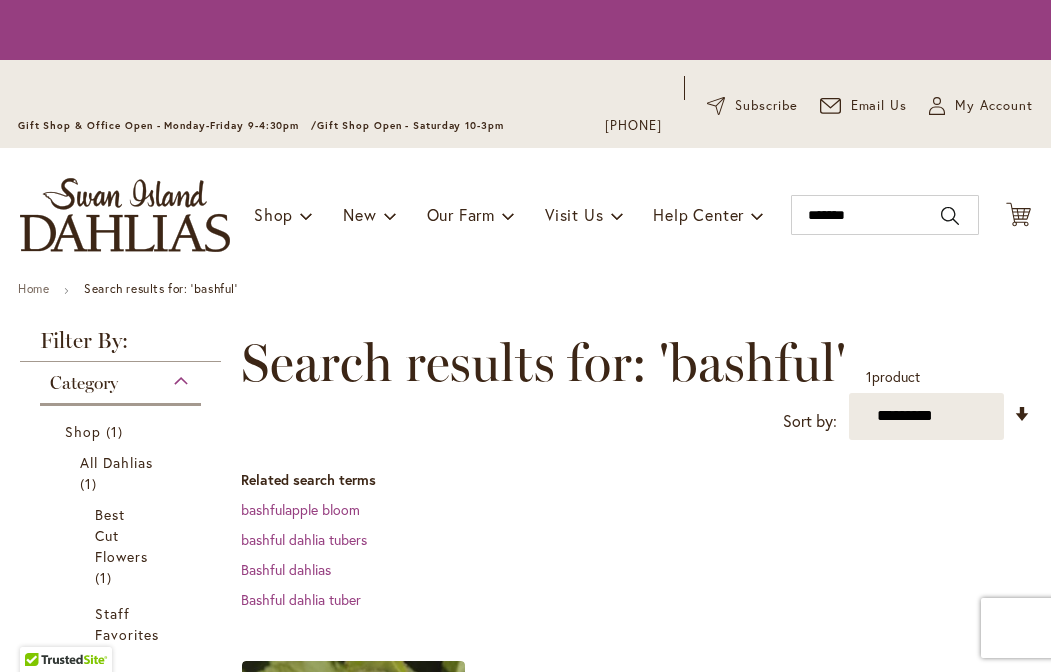 scroll, scrollTop: 0, scrollLeft: 0, axis: both 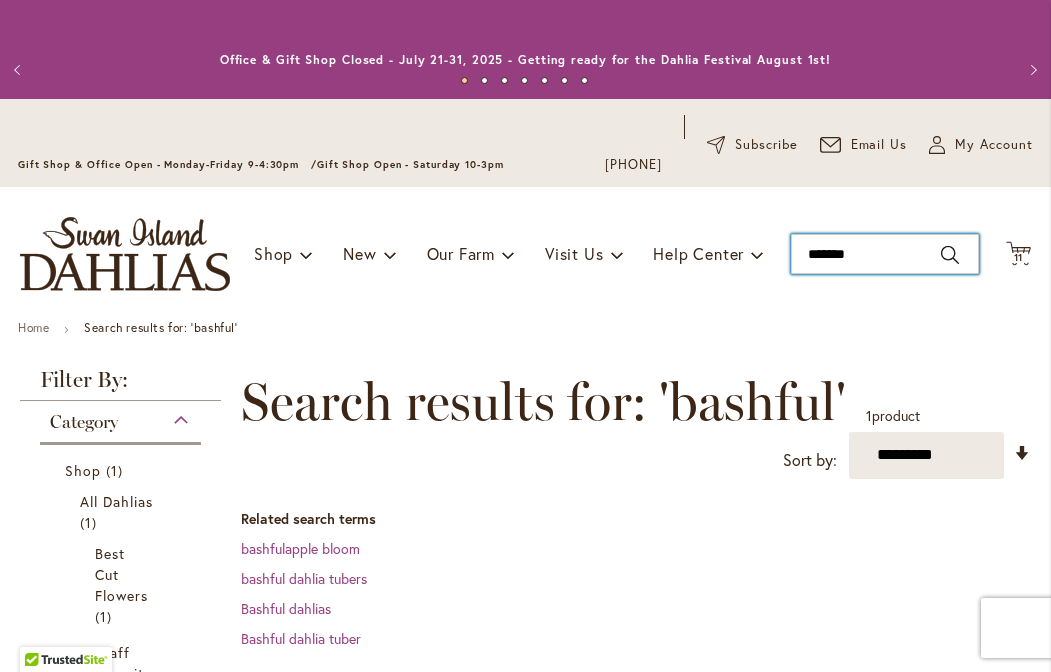 click on "*******" at bounding box center [885, 254] 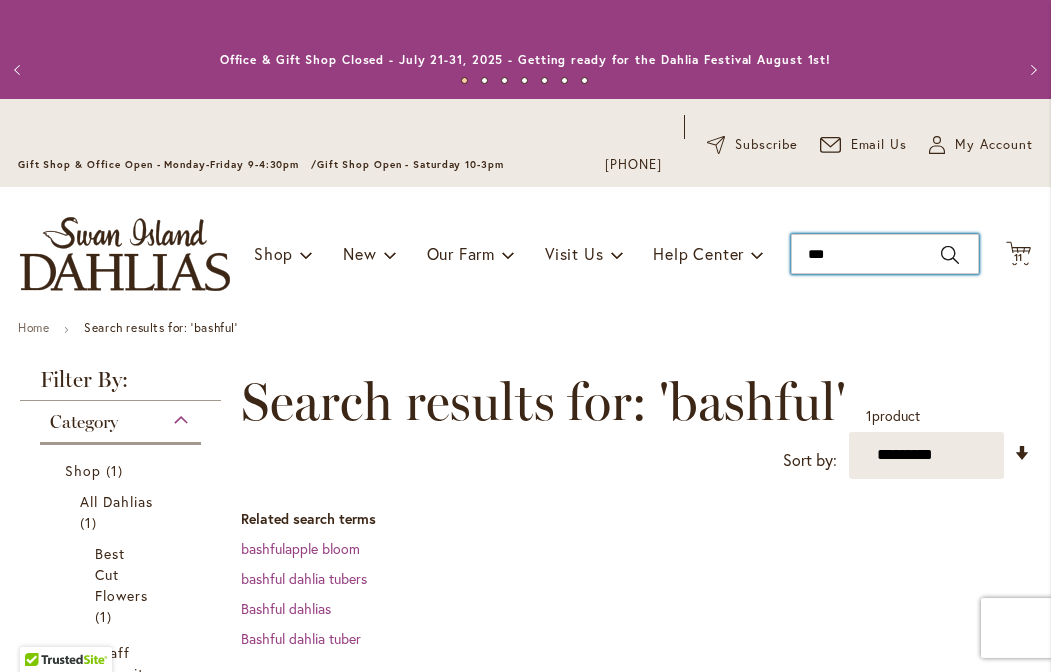 type on "****" 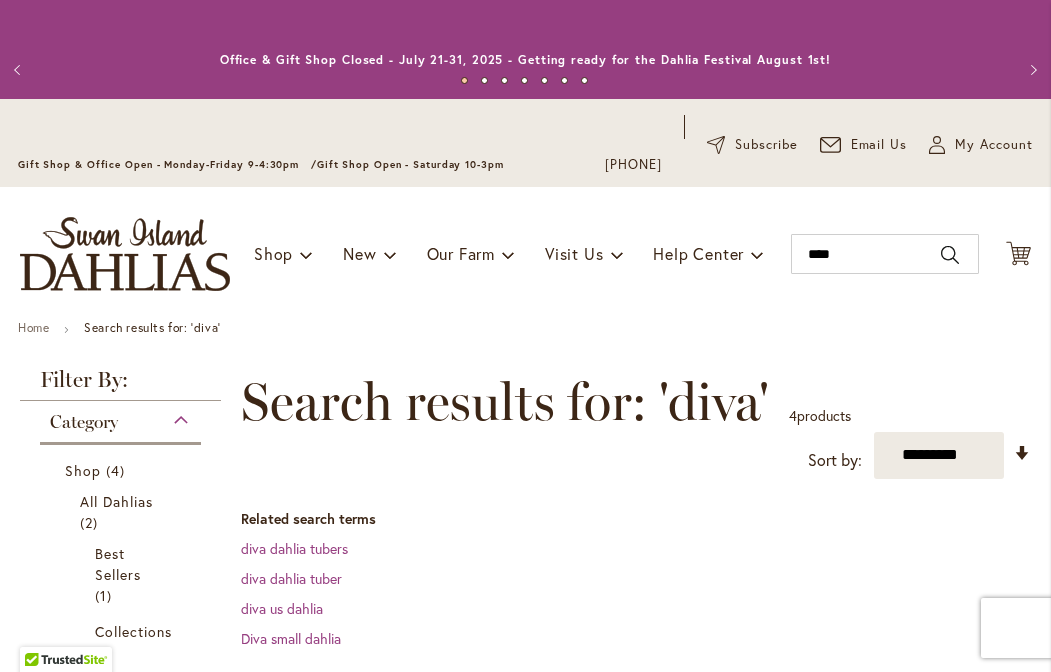 scroll, scrollTop: 0, scrollLeft: 0, axis: both 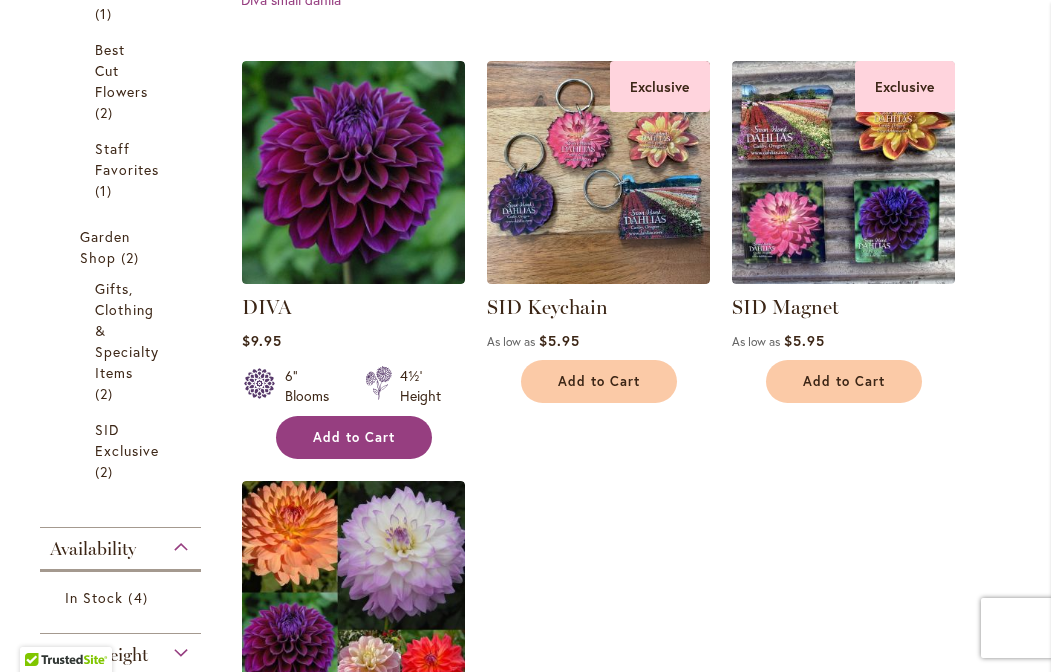 click on "Add to Cart" at bounding box center (354, 437) 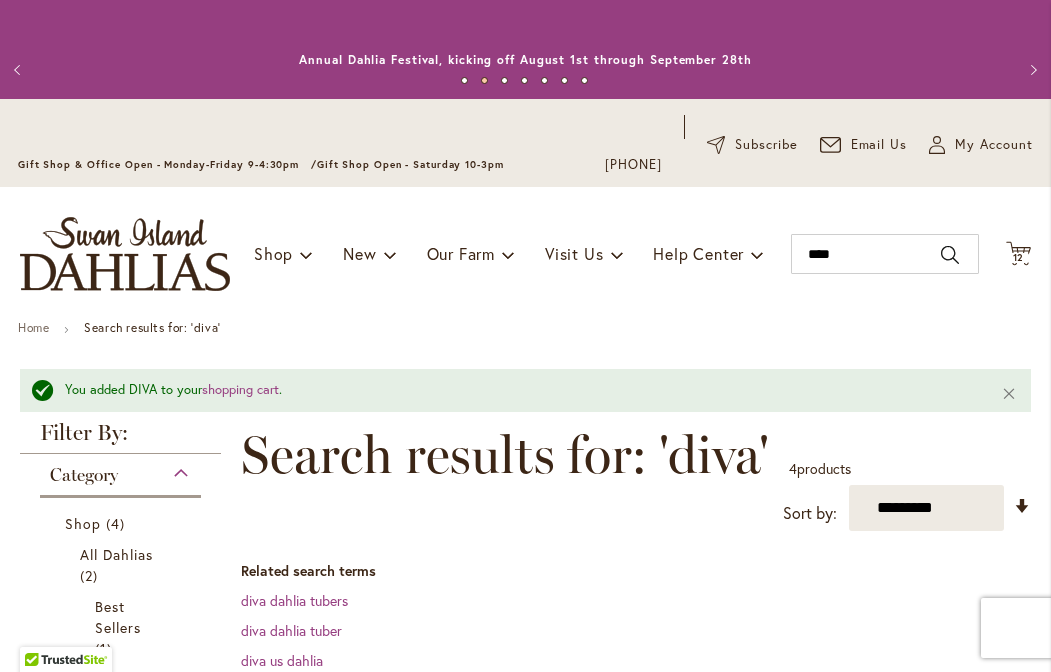 scroll, scrollTop: 0, scrollLeft: 0, axis: both 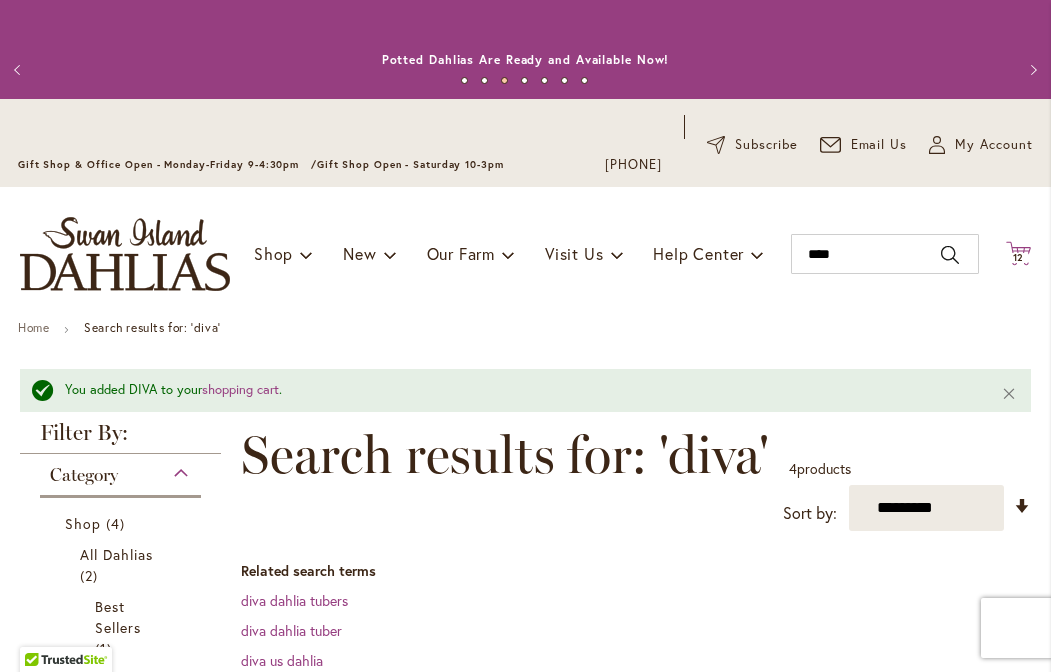 click on "12" at bounding box center [1019, 257] 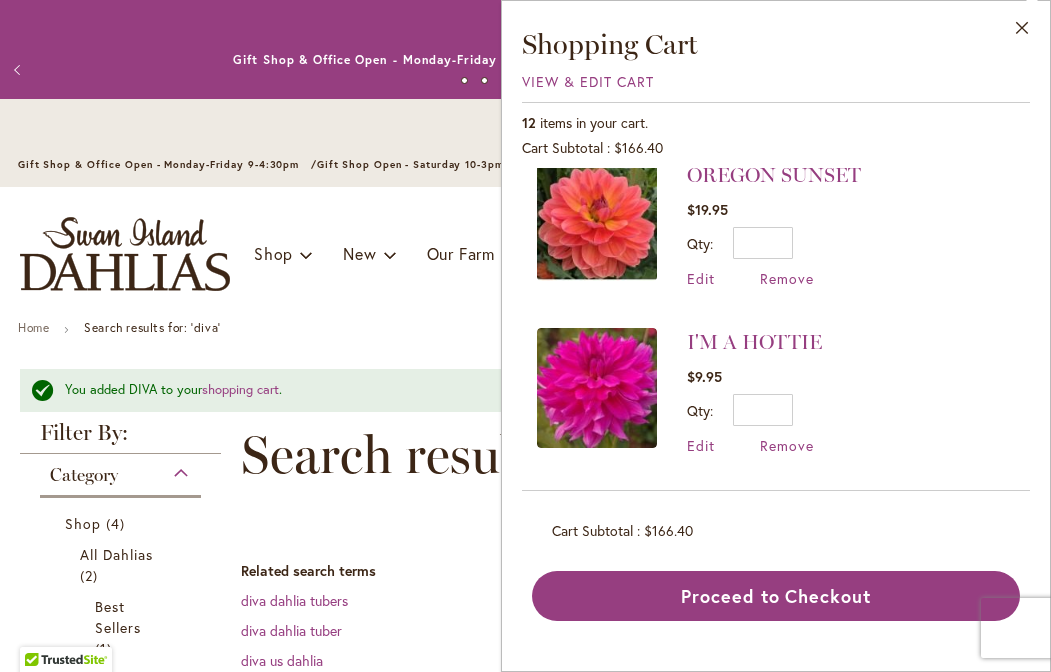 scroll, scrollTop: 1358, scrollLeft: 0, axis: vertical 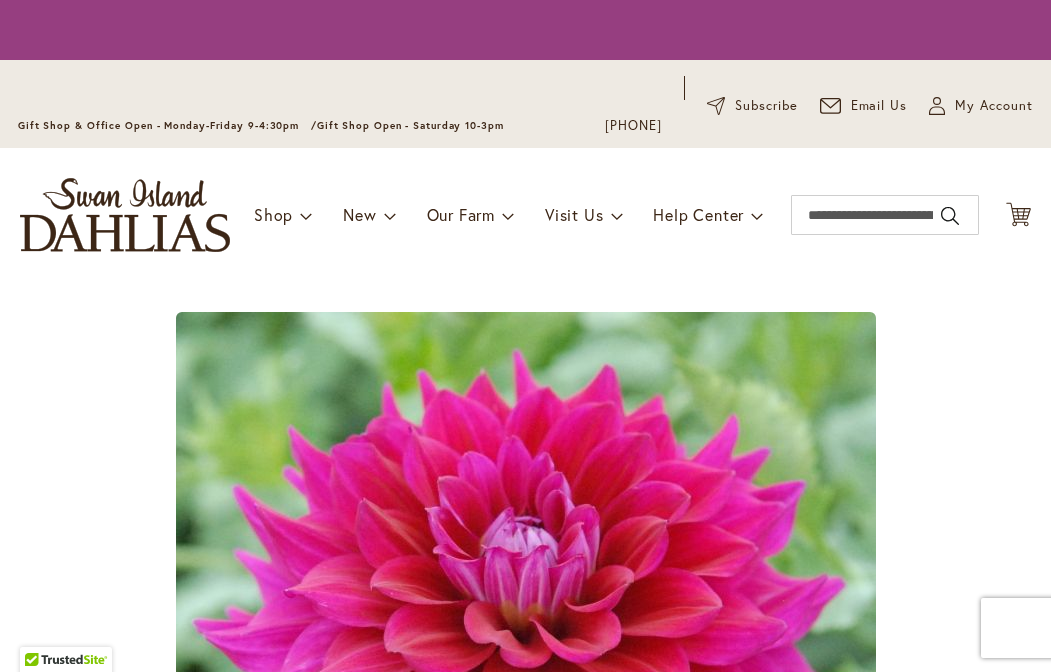 type on "********" 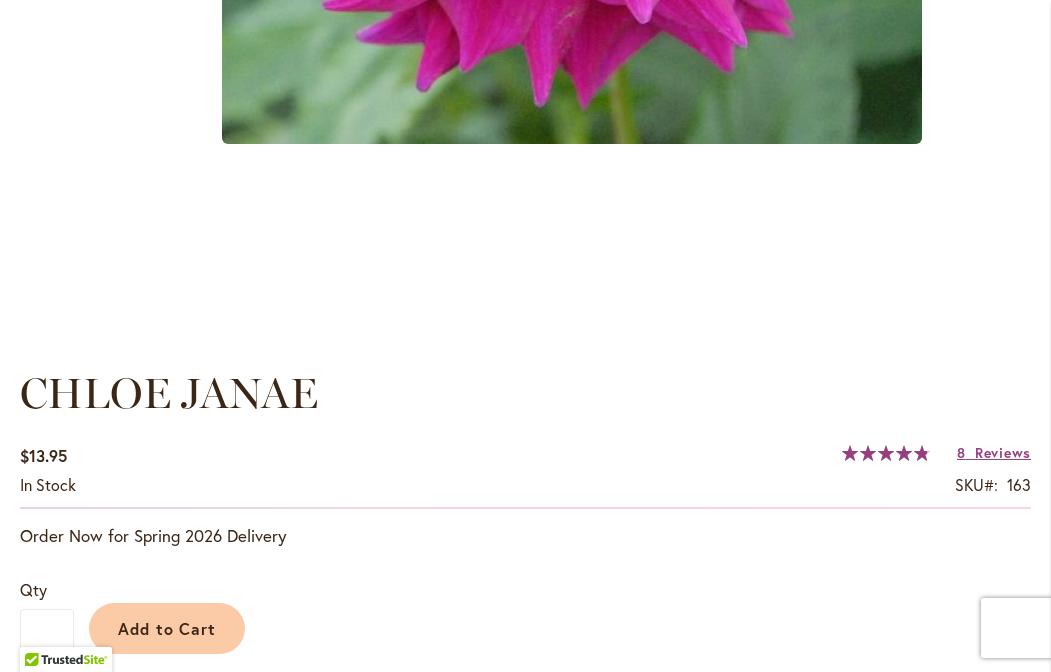 scroll, scrollTop: 1144, scrollLeft: 0, axis: vertical 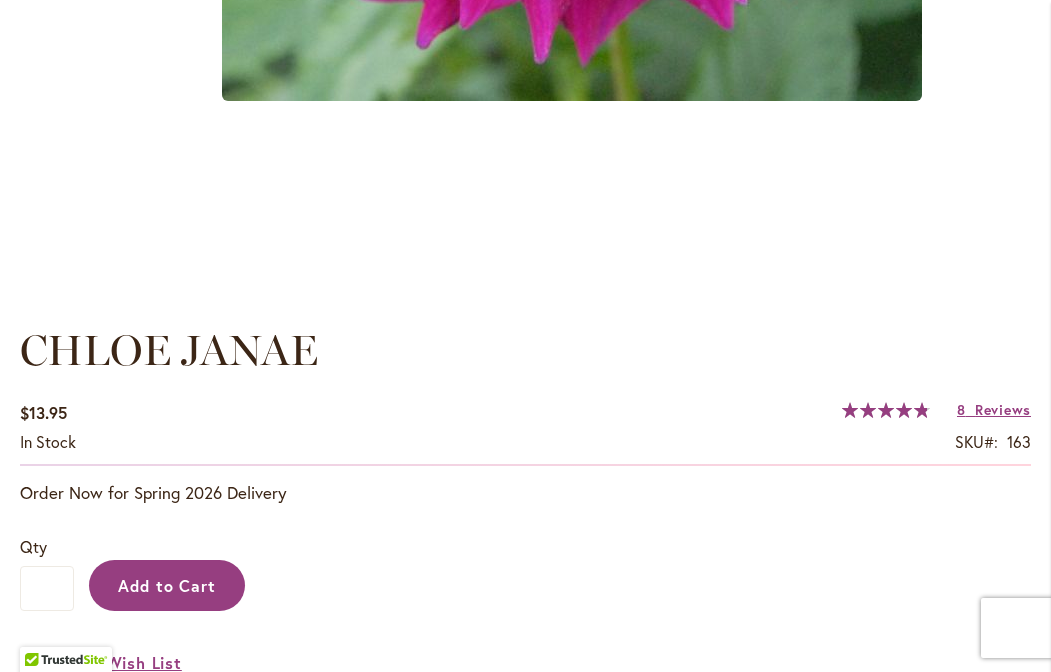 click on "Add to Cart" at bounding box center [167, 585] 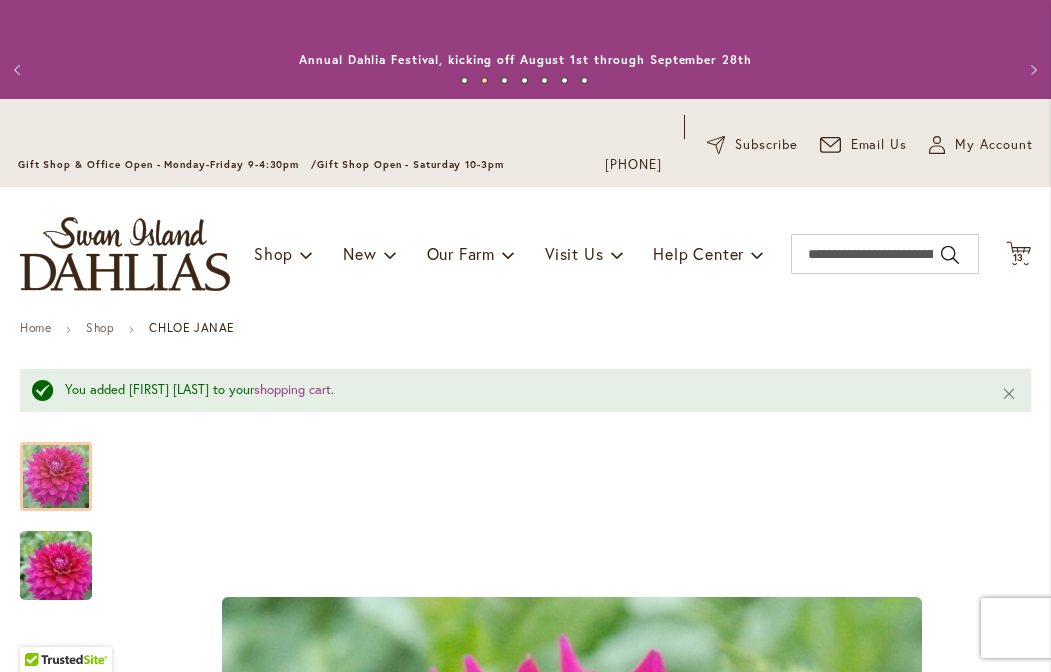 scroll, scrollTop: 0, scrollLeft: 0, axis: both 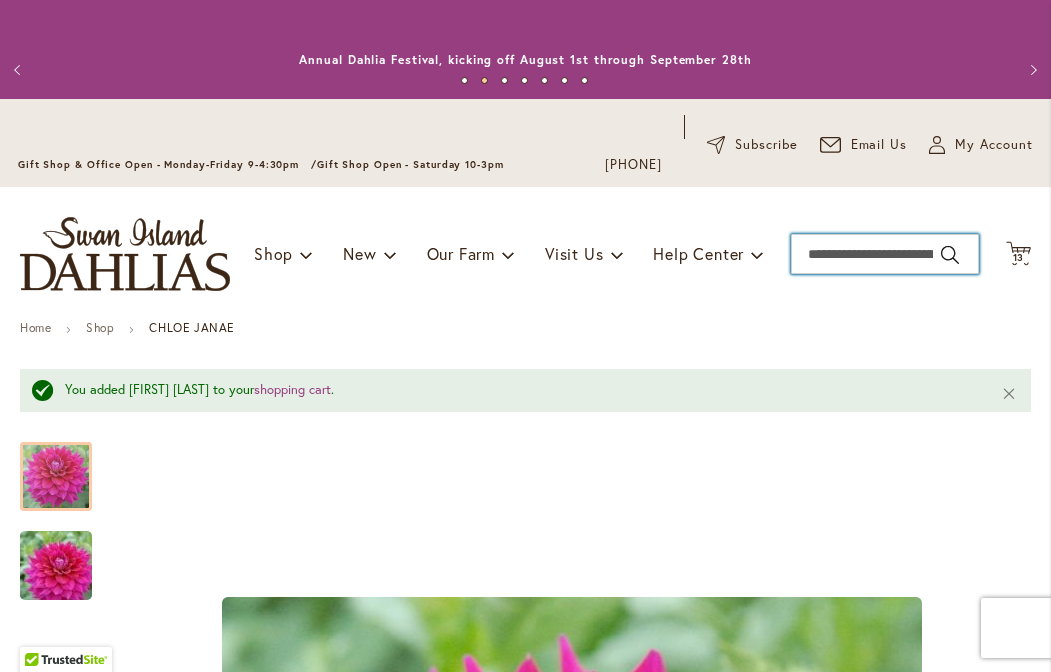 click on "Search" at bounding box center [885, 254] 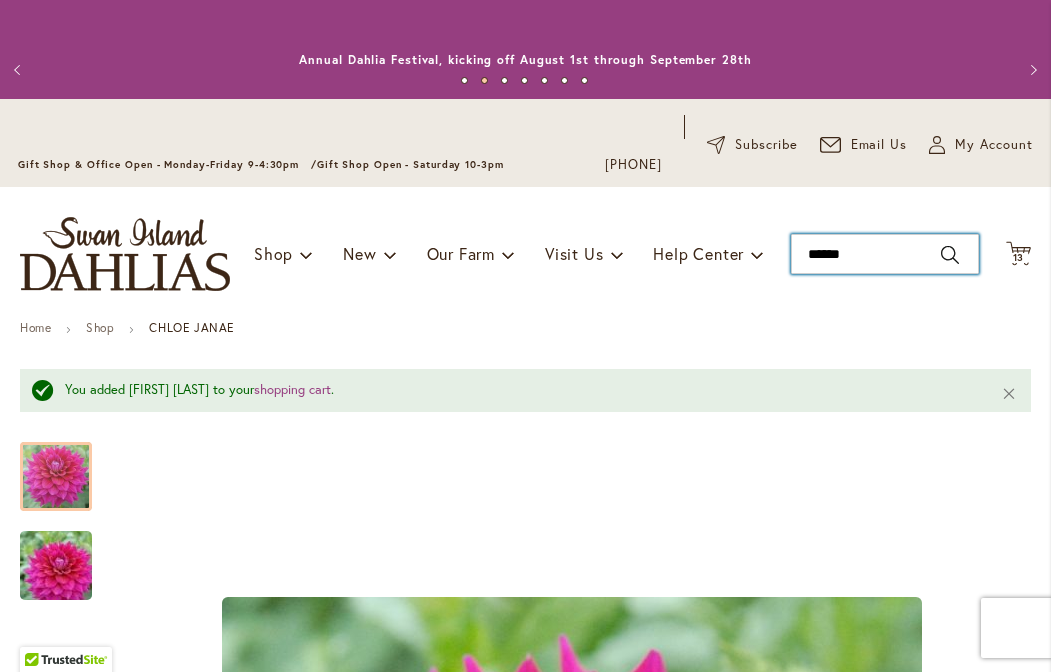 type on "*******" 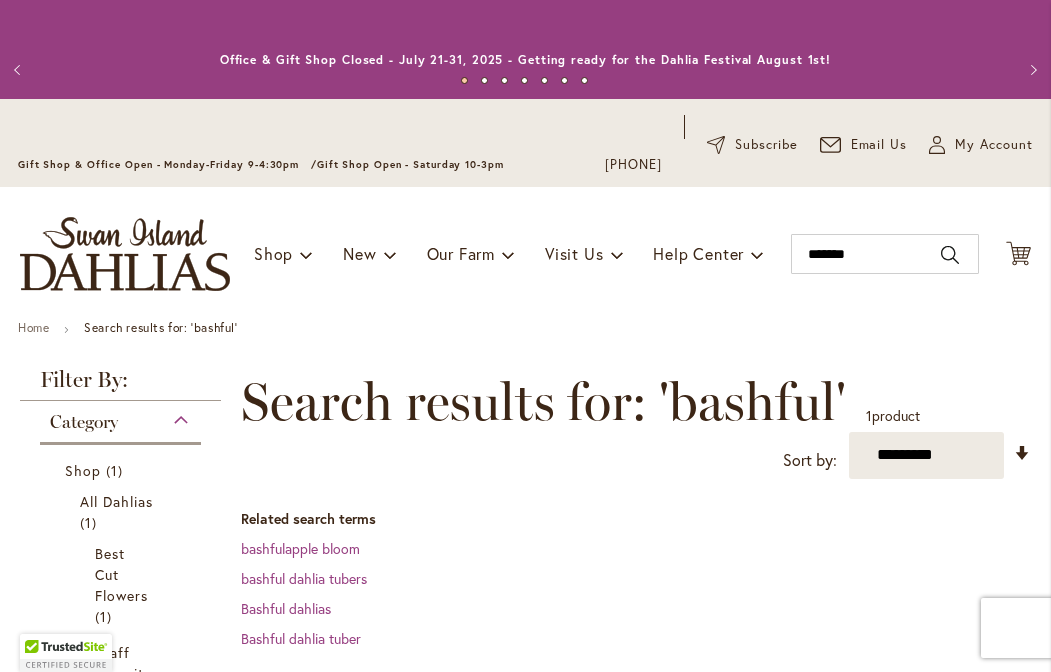 scroll, scrollTop: 0, scrollLeft: 0, axis: both 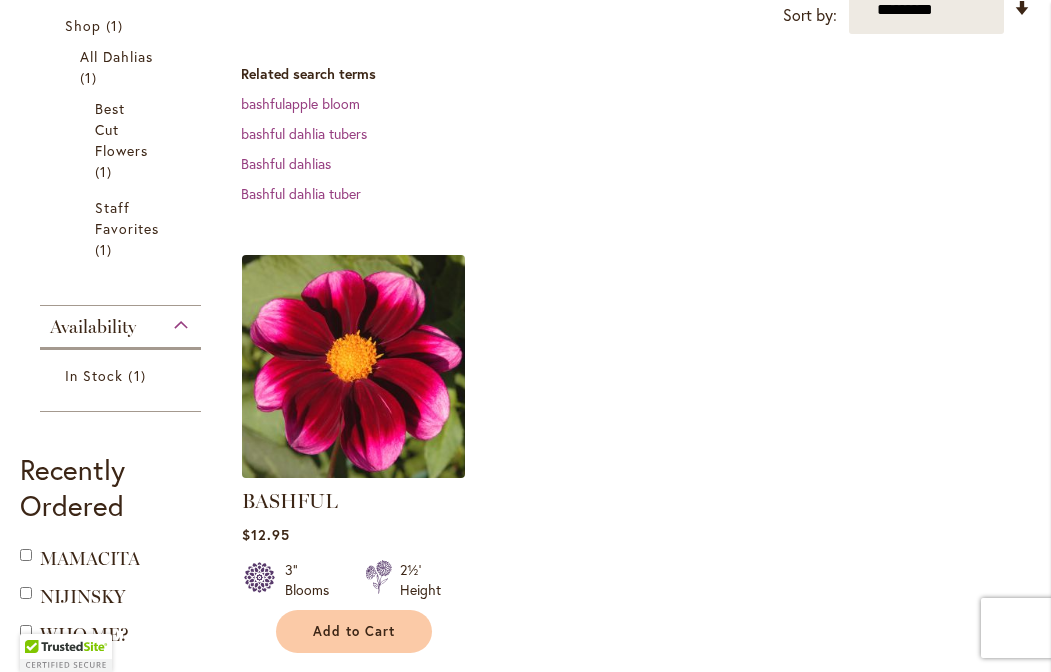 click at bounding box center [353, 366] 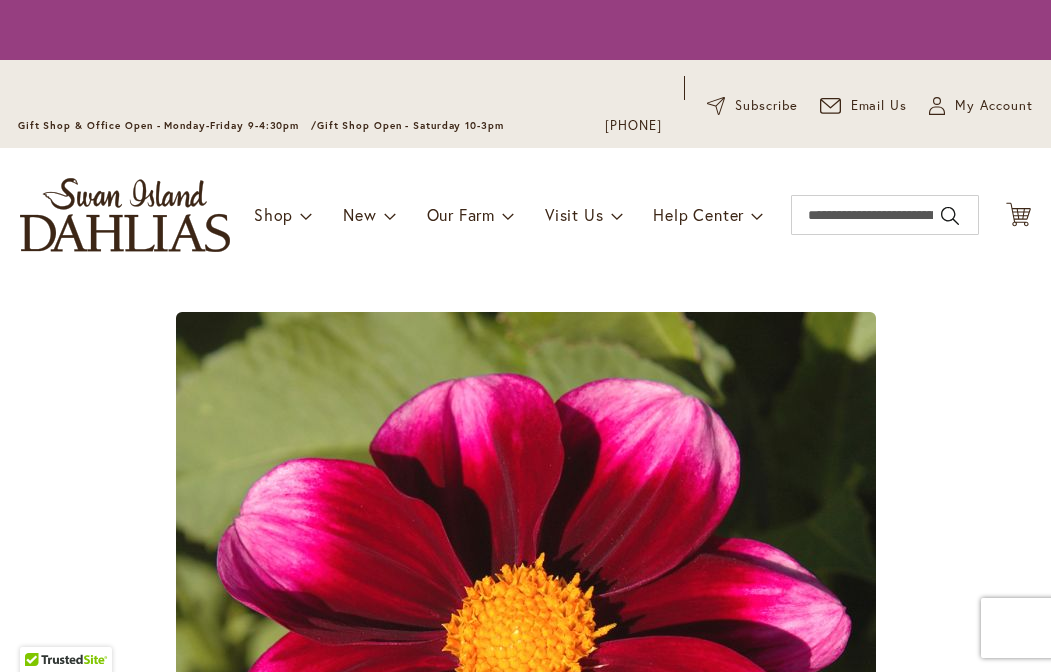 scroll, scrollTop: 0, scrollLeft: 0, axis: both 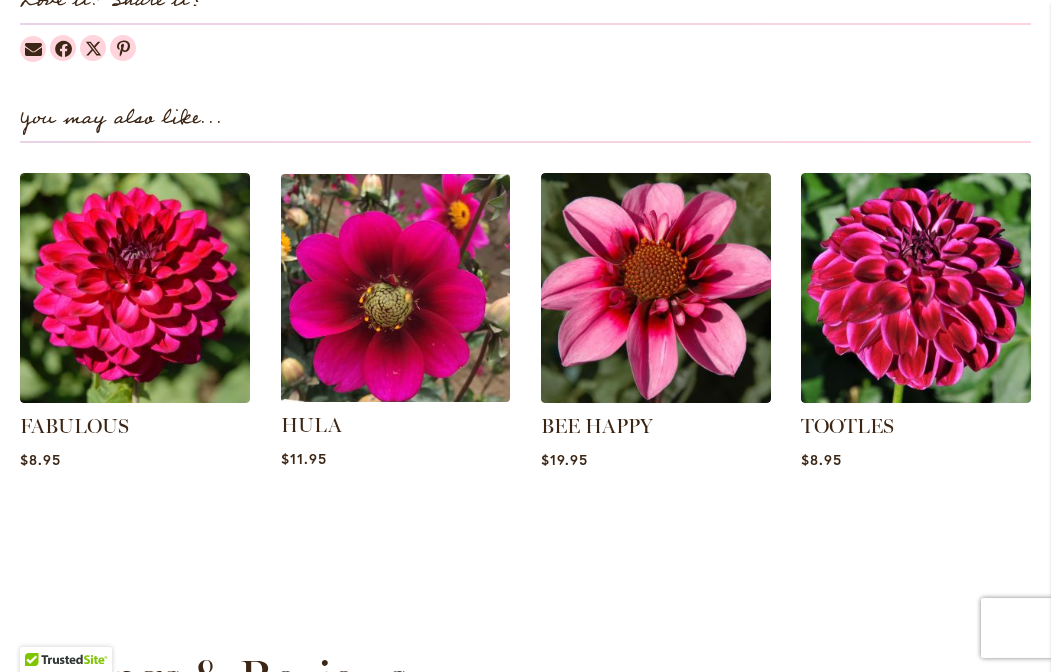 click at bounding box center (396, 288) 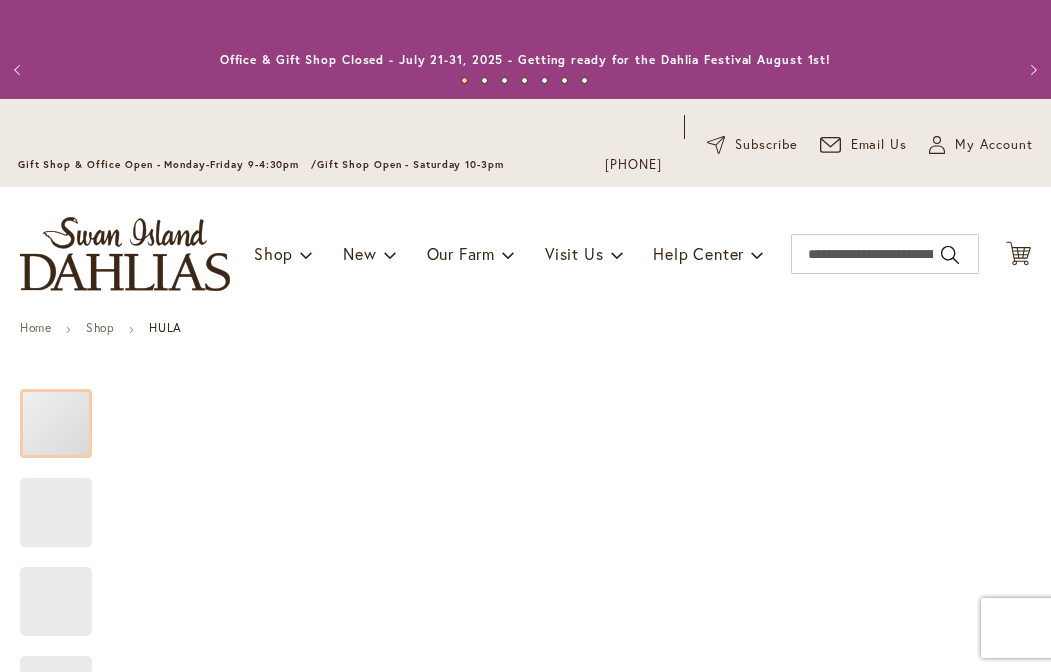 type on "********" 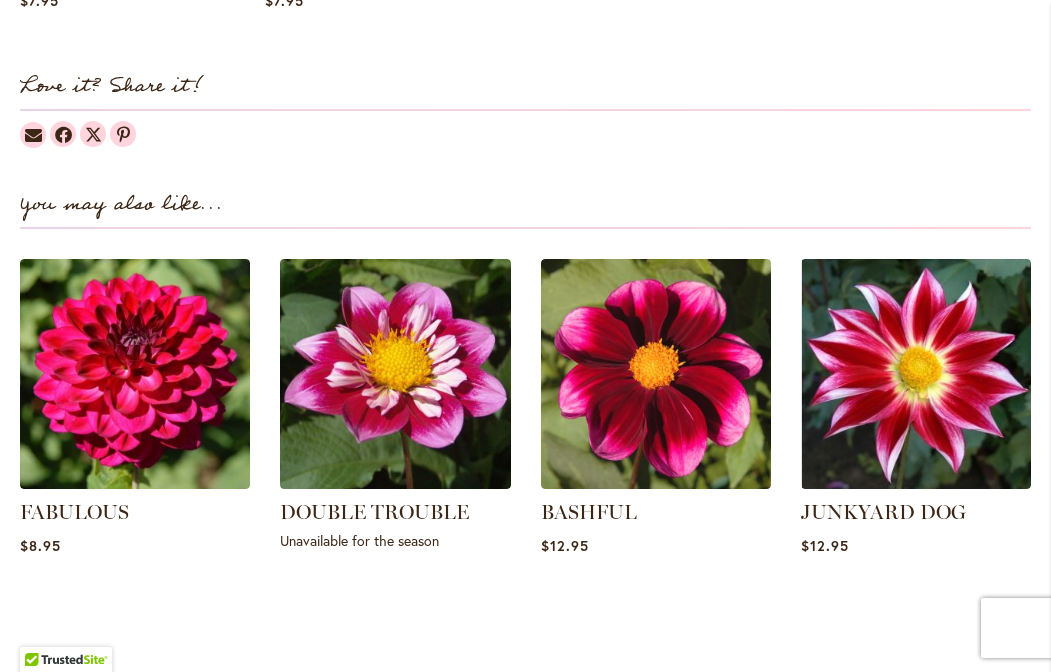 scroll, scrollTop: 2381, scrollLeft: 0, axis: vertical 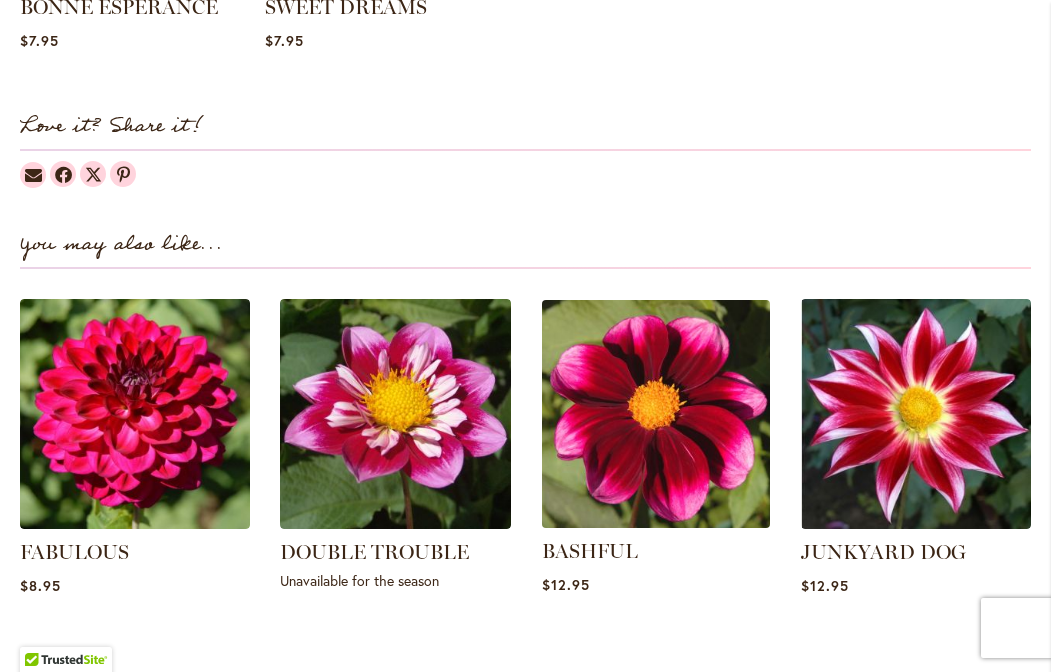 click at bounding box center (656, 415) 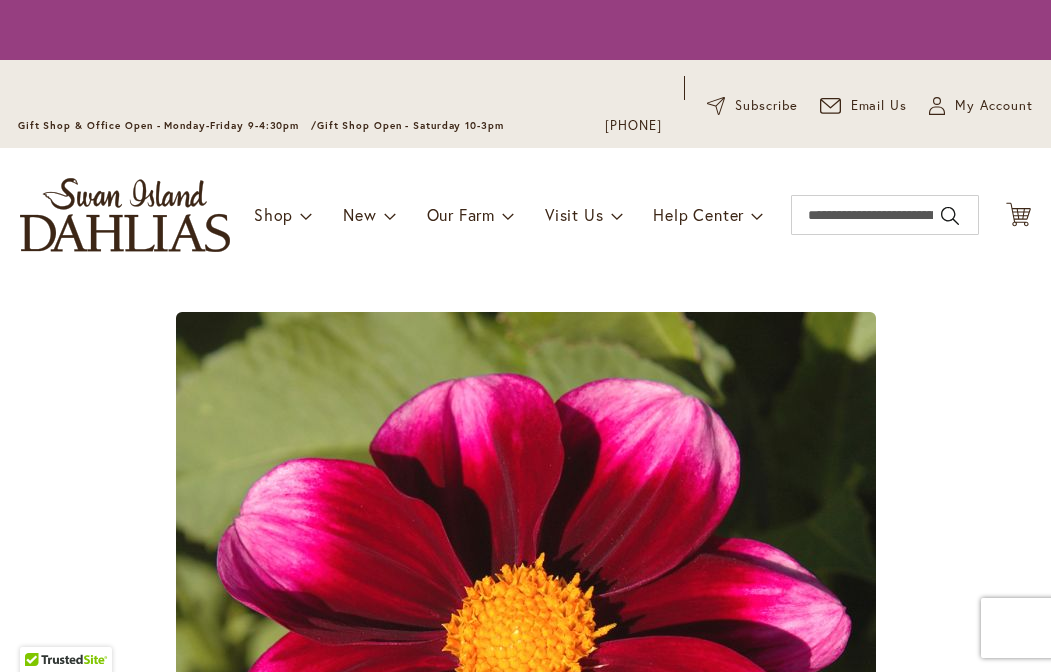 scroll, scrollTop: 0, scrollLeft: 0, axis: both 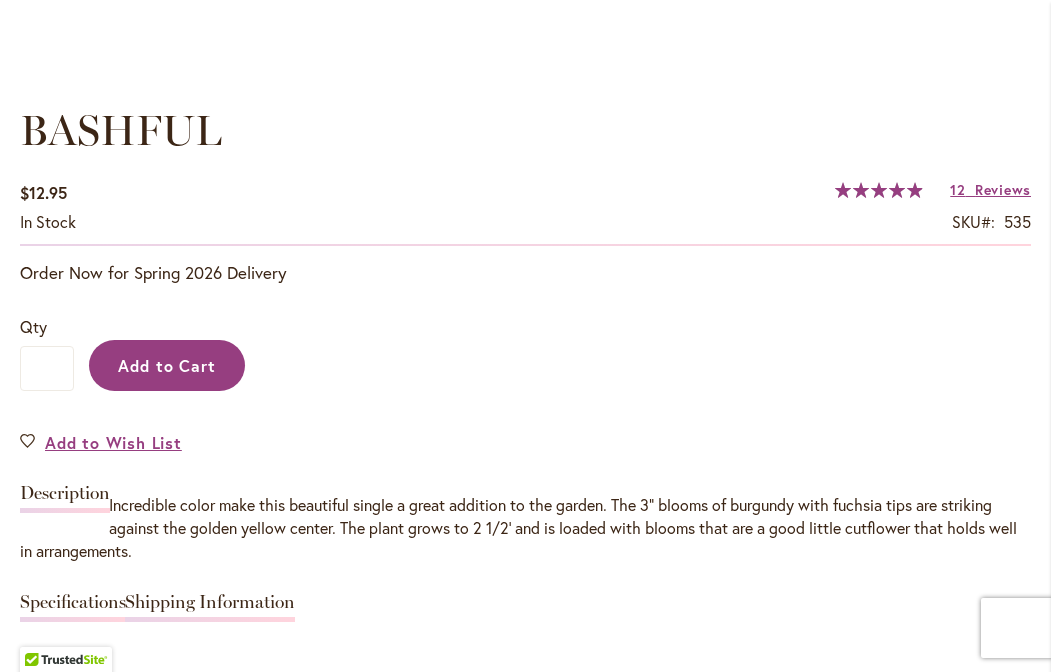 click on "Add to Cart" at bounding box center [167, 365] 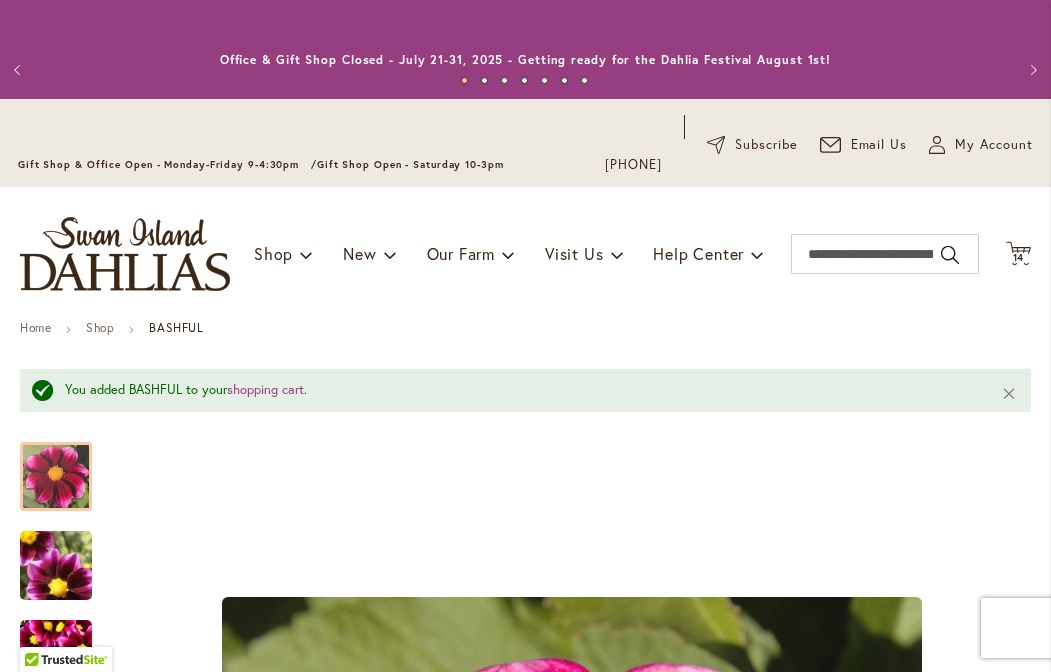 scroll, scrollTop: 0, scrollLeft: 0, axis: both 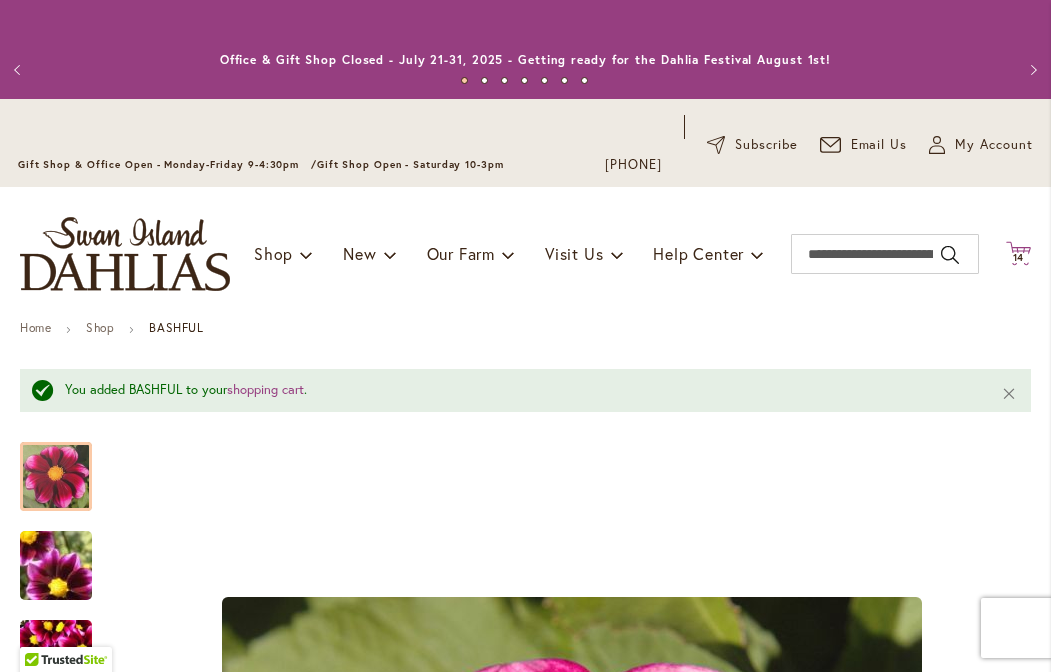 click on "14" at bounding box center (1019, 257) 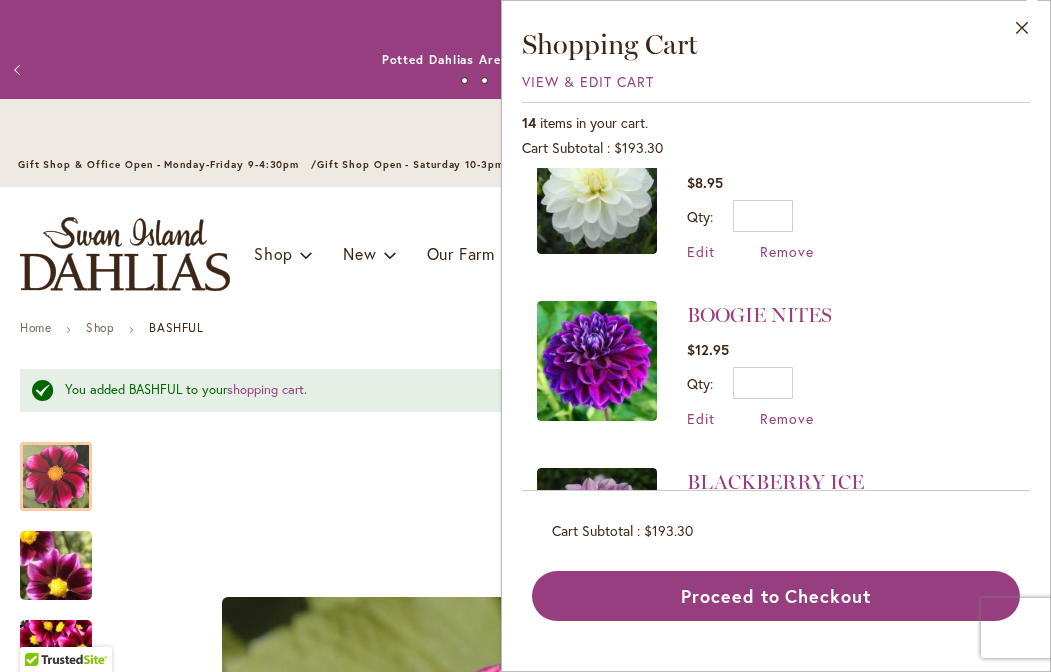 scroll, scrollTop: 204, scrollLeft: 0, axis: vertical 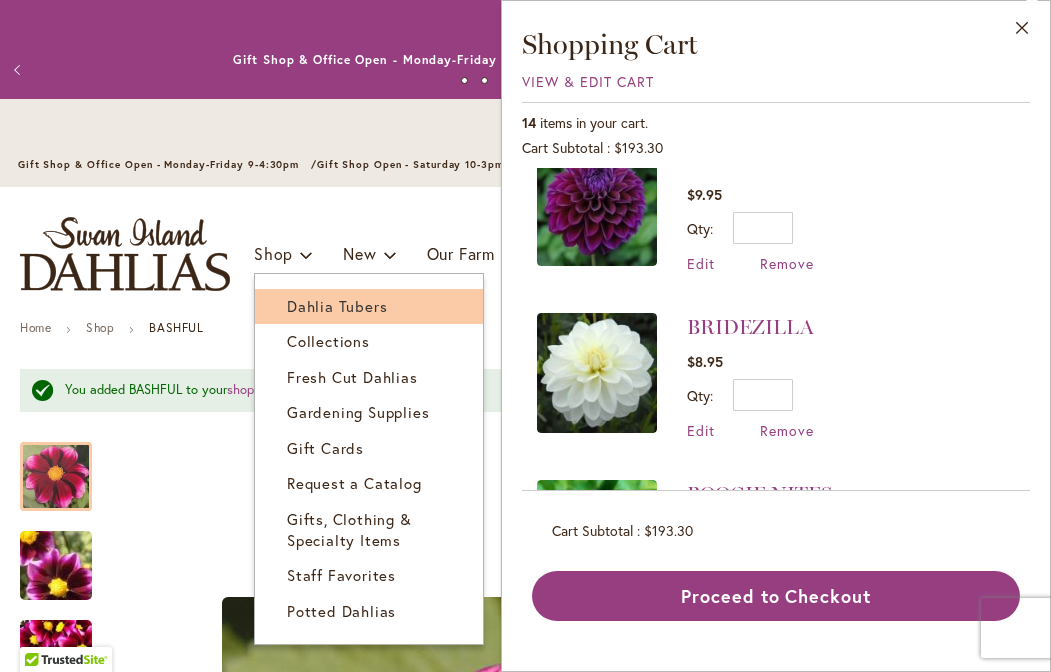 click on "Dahlia Tubers" at bounding box center [337, 306] 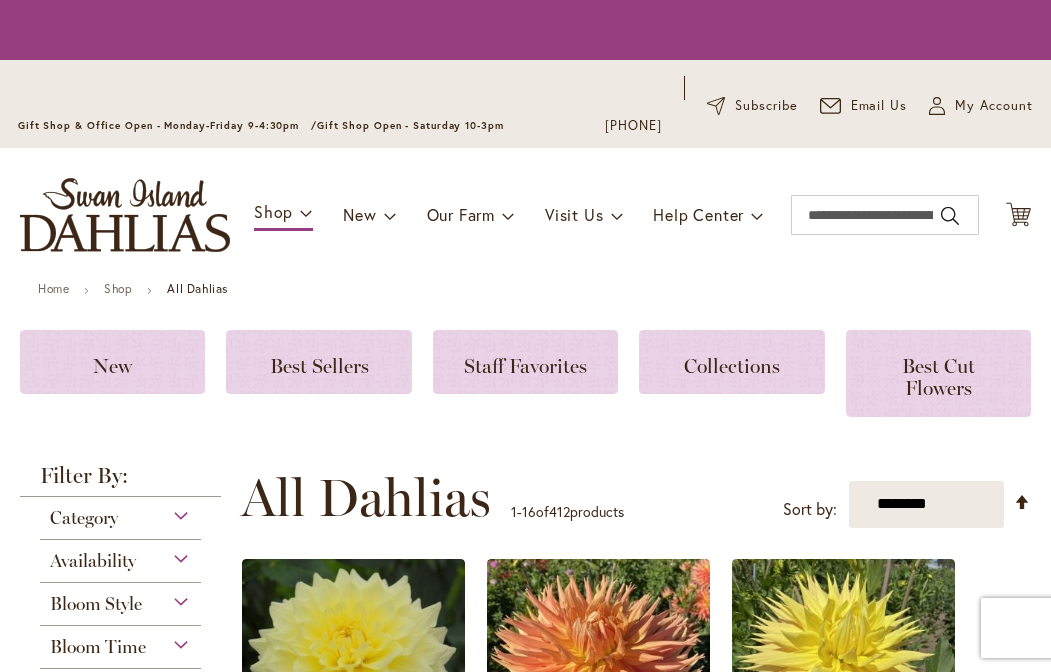 scroll, scrollTop: 0, scrollLeft: 0, axis: both 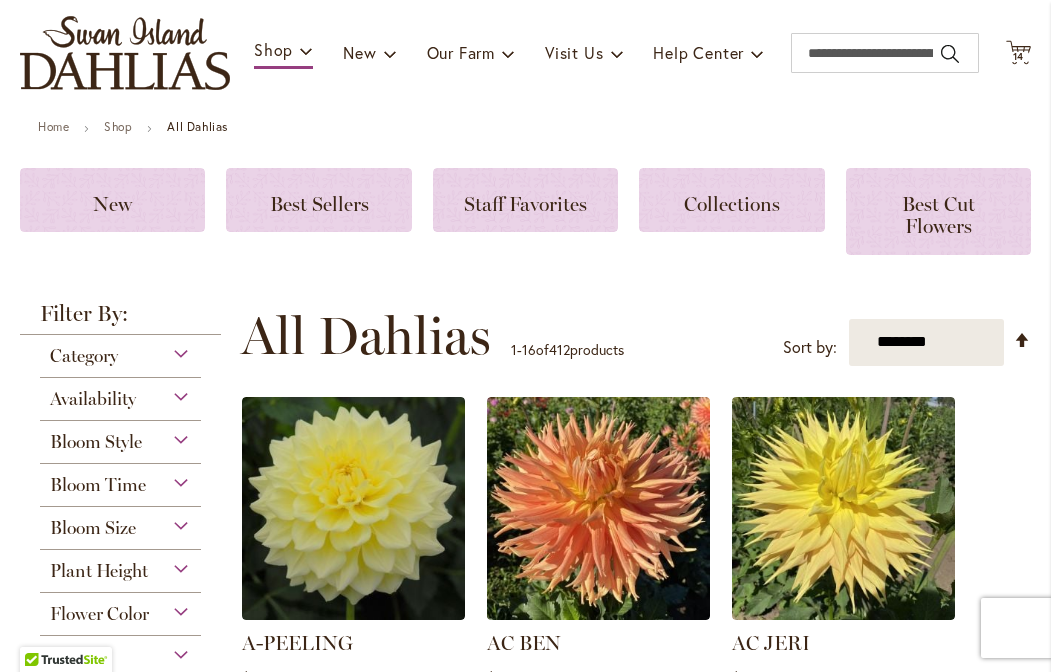 click on "Category" at bounding box center [120, 351] 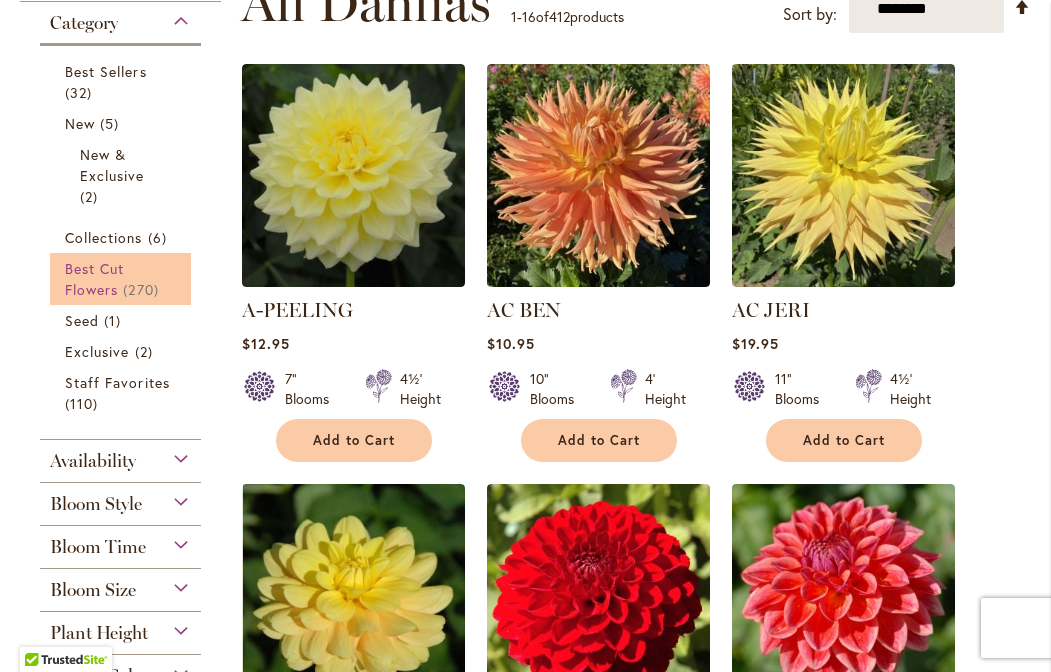 click on "Best Cut Flowers" at bounding box center [94, 279] 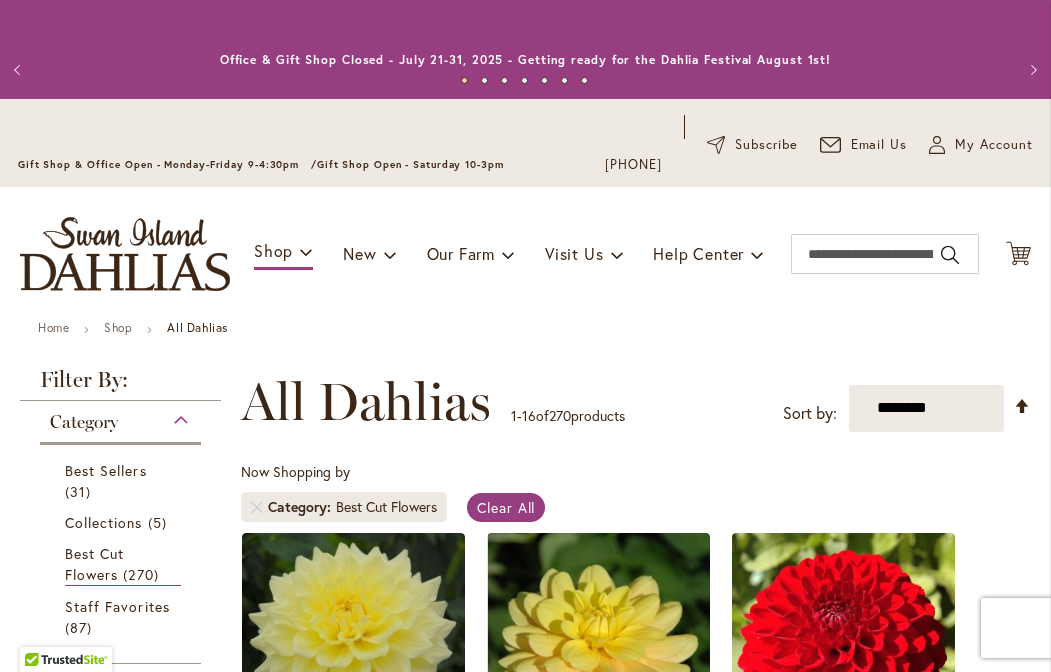 scroll, scrollTop: 0, scrollLeft: 0, axis: both 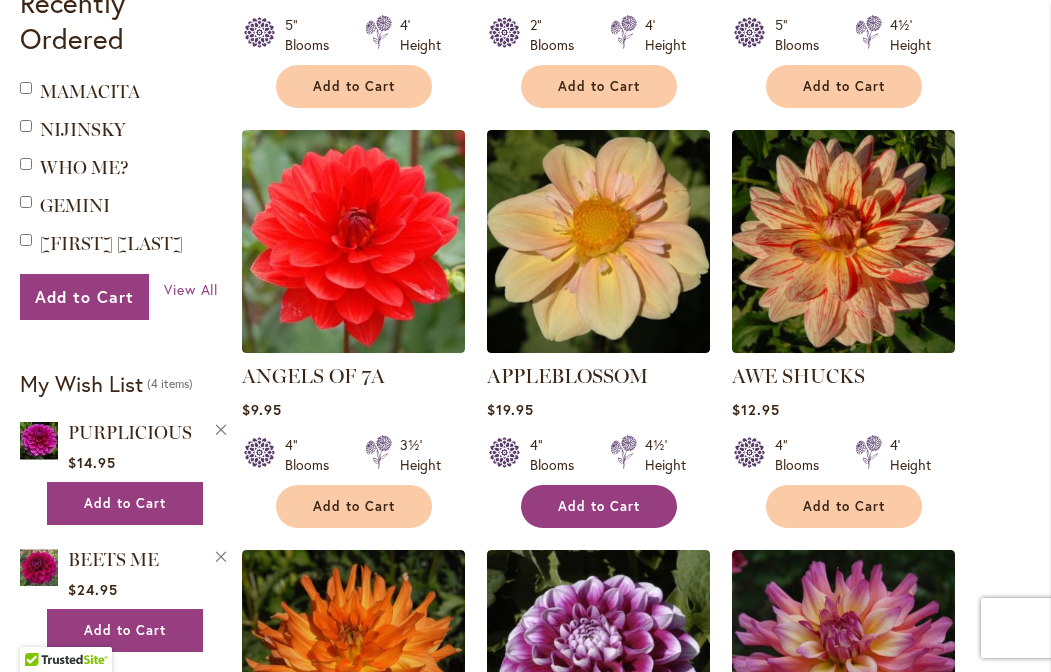 click on "Add to Cart" at bounding box center [599, 506] 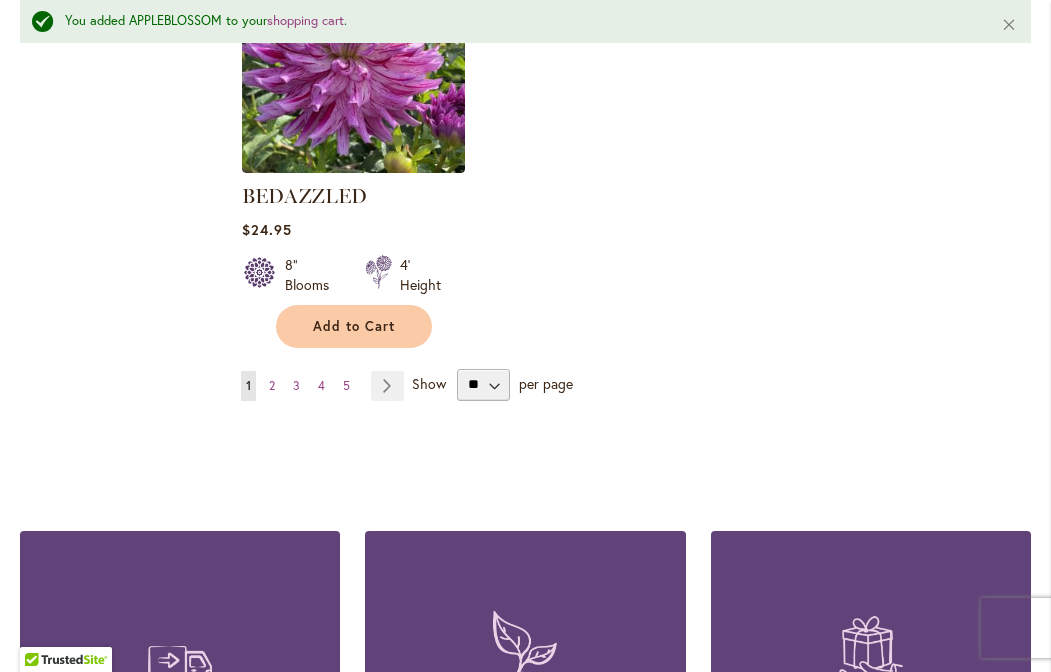 scroll, scrollTop: 2743, scrollLeft: 0, axis: vertical 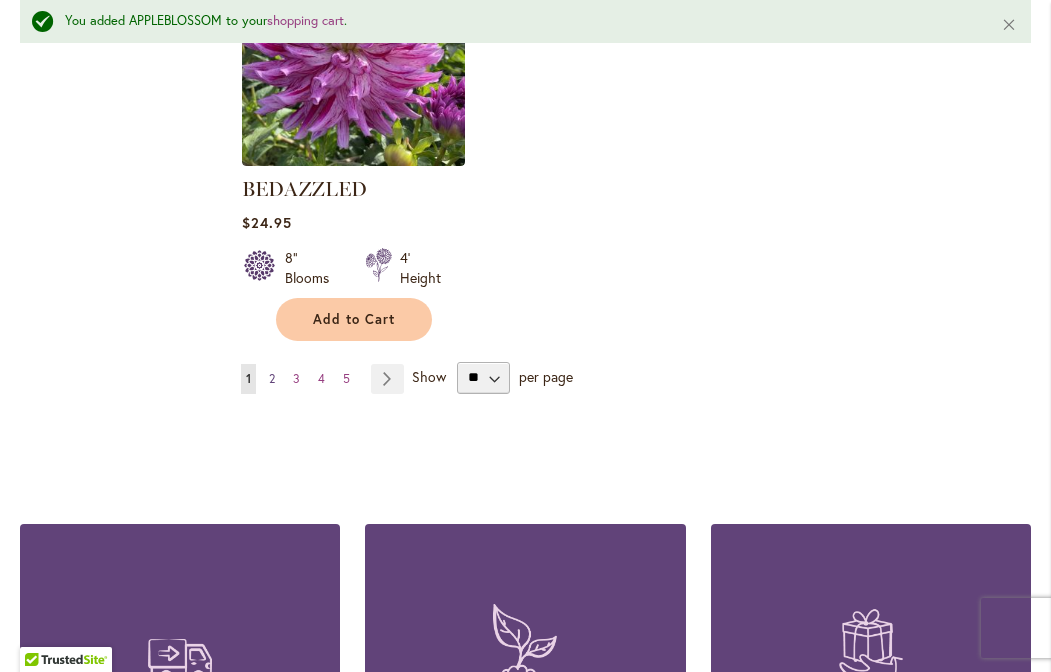 click on "Page
2" at bounding box center [272, 379] 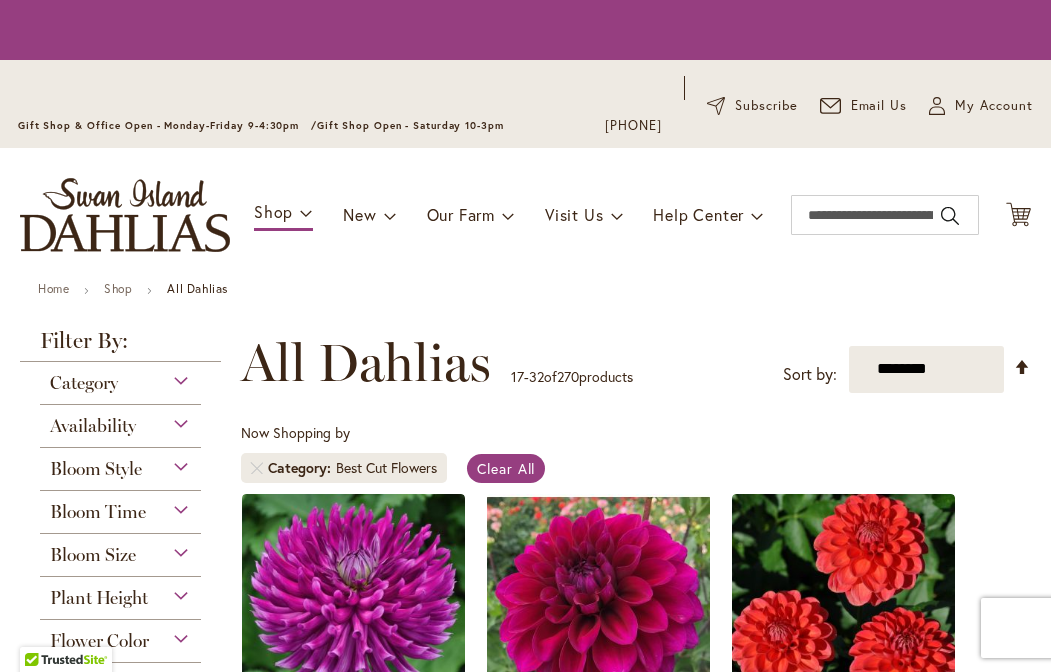 scroll, scrollTop: 0, scrollLeft: 0, axis: both 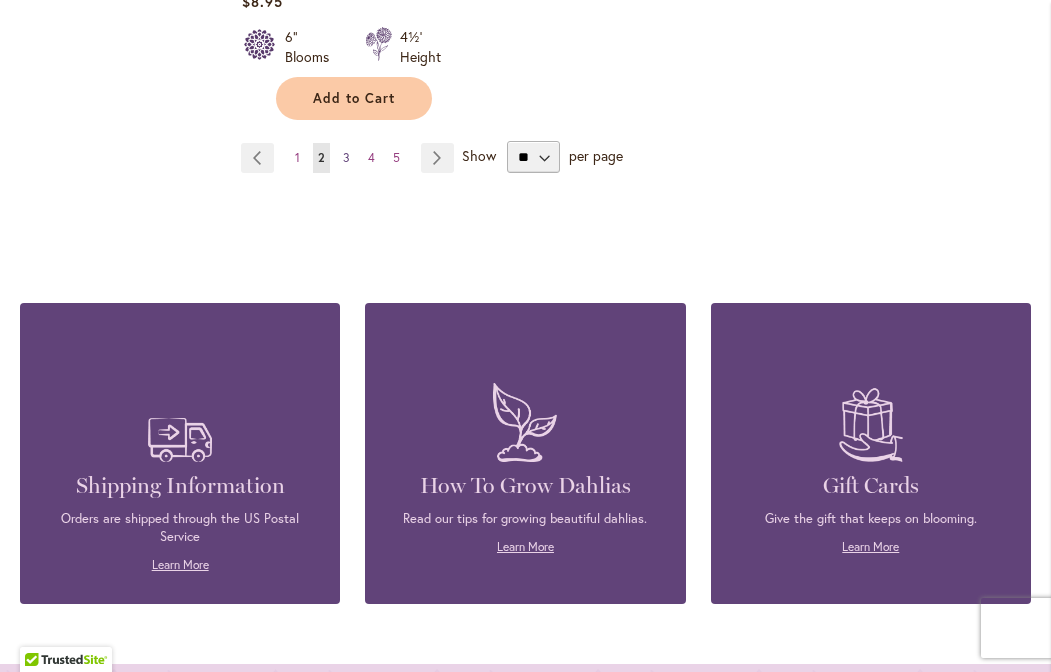 click on "Page
3" at bounding box center [346, 158] 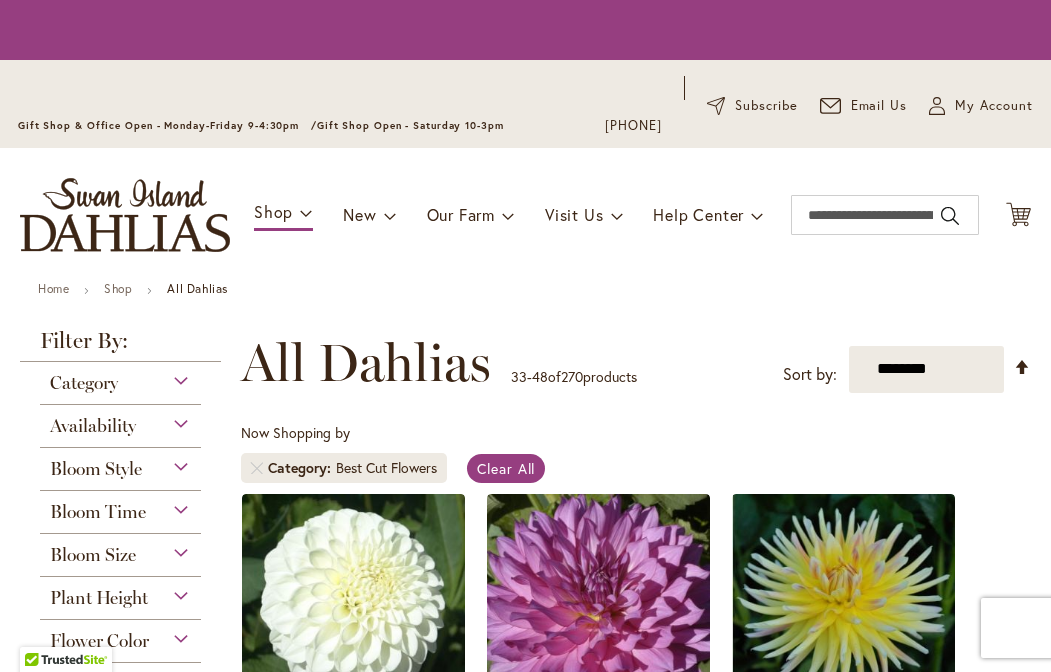 scroll, scrollTop: 0, scrollLeft: 0, axis: both 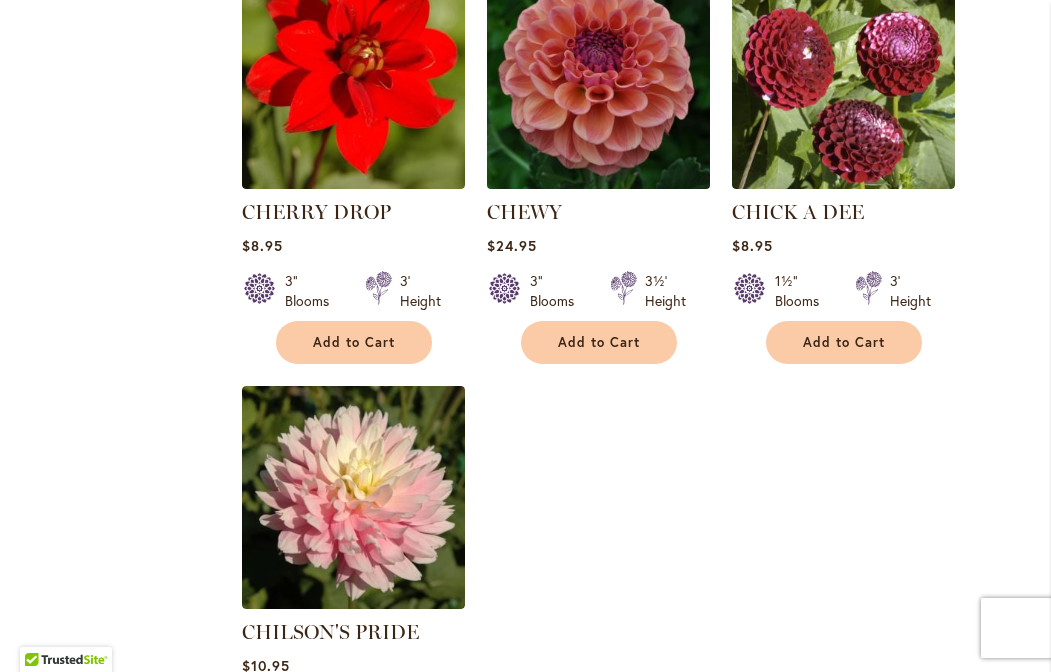 click at bounding box center (598, 77) 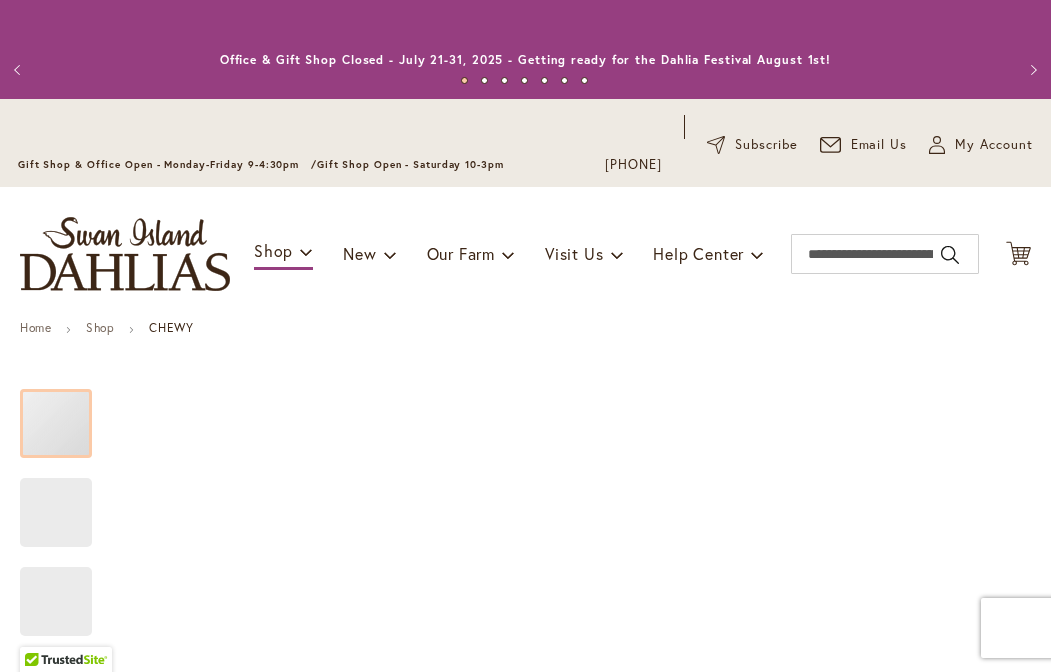 type on "********" 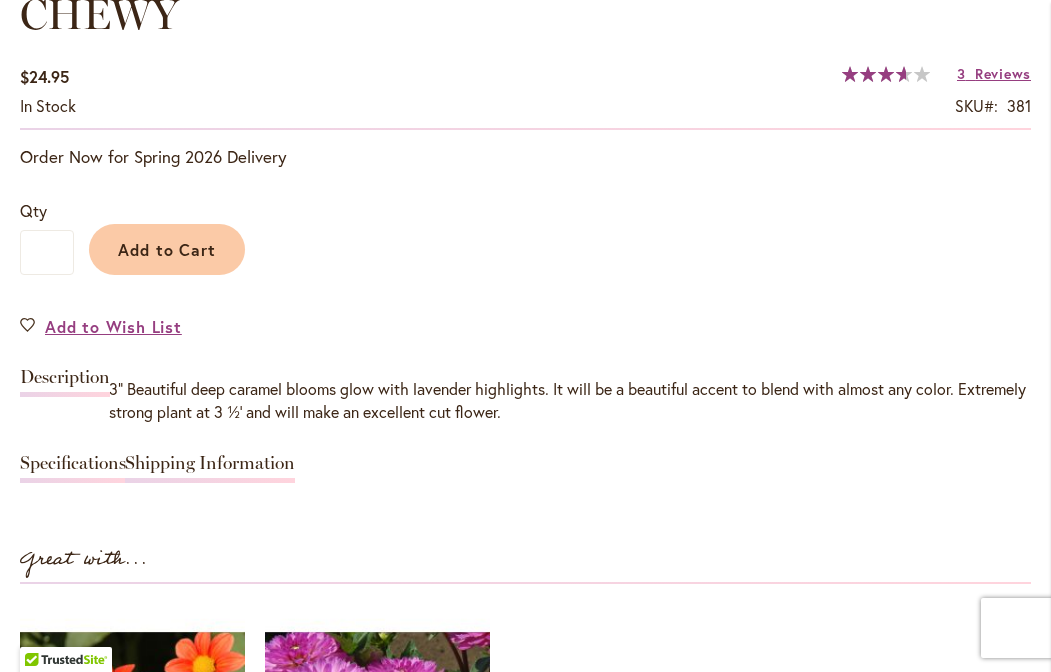 scroll, scrollTop: 1458, scrollLeft: 0, axis: vertical 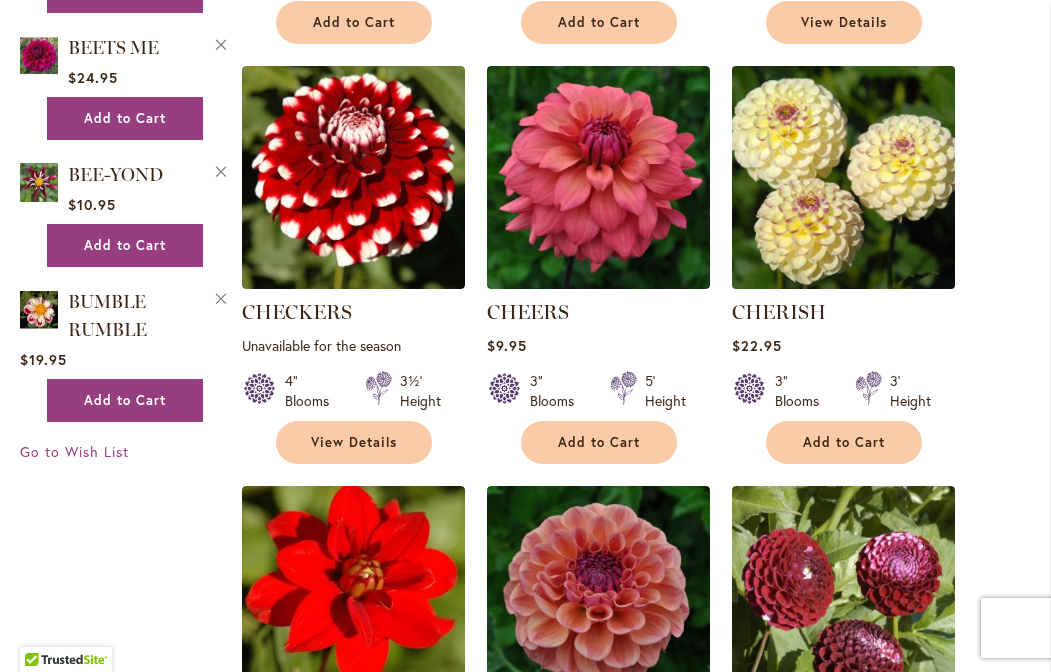 click at bounding box center (843, 177) 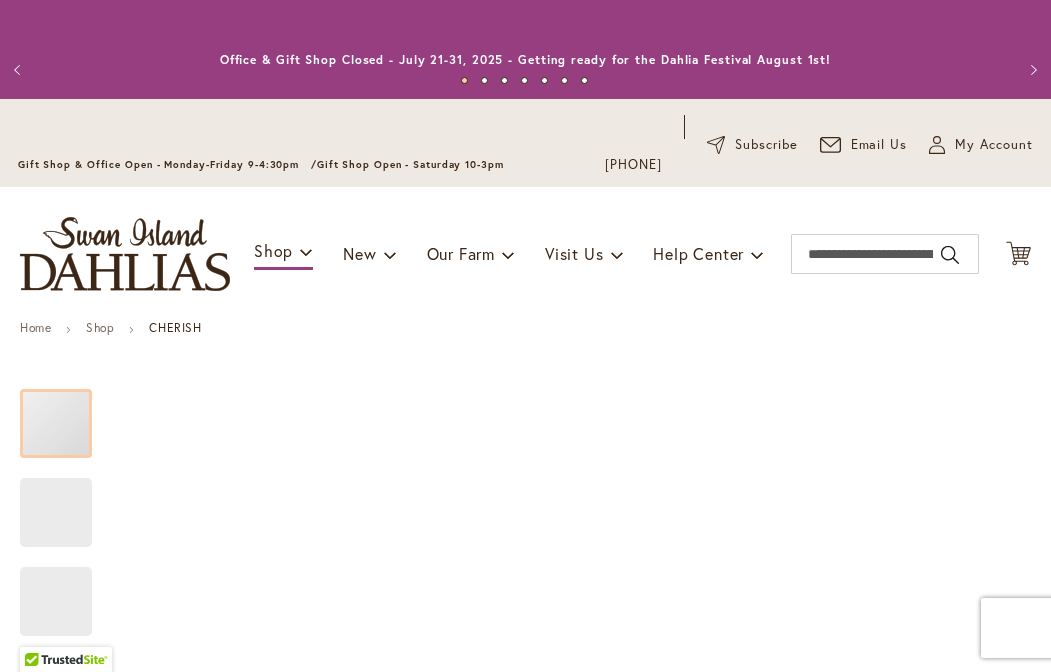 scroll, scrollTop: 0, scrollLeft: 0, axis: both 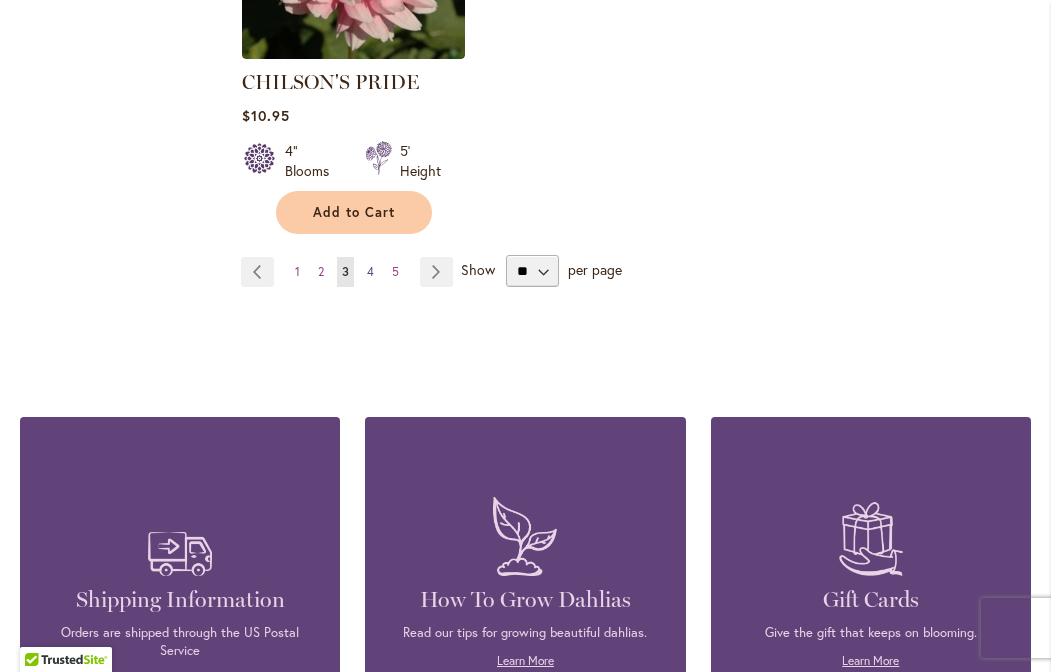 click on "4" at bounding box center [370, 271] 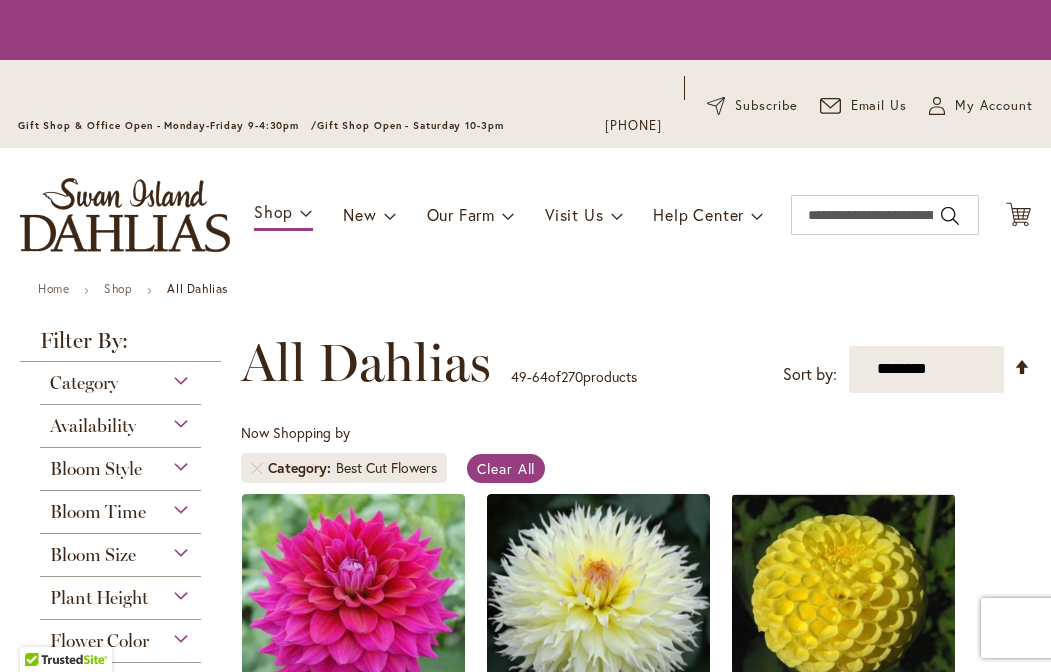 scroll, scrollTop: 0, scrollLeft: 0, axis: both 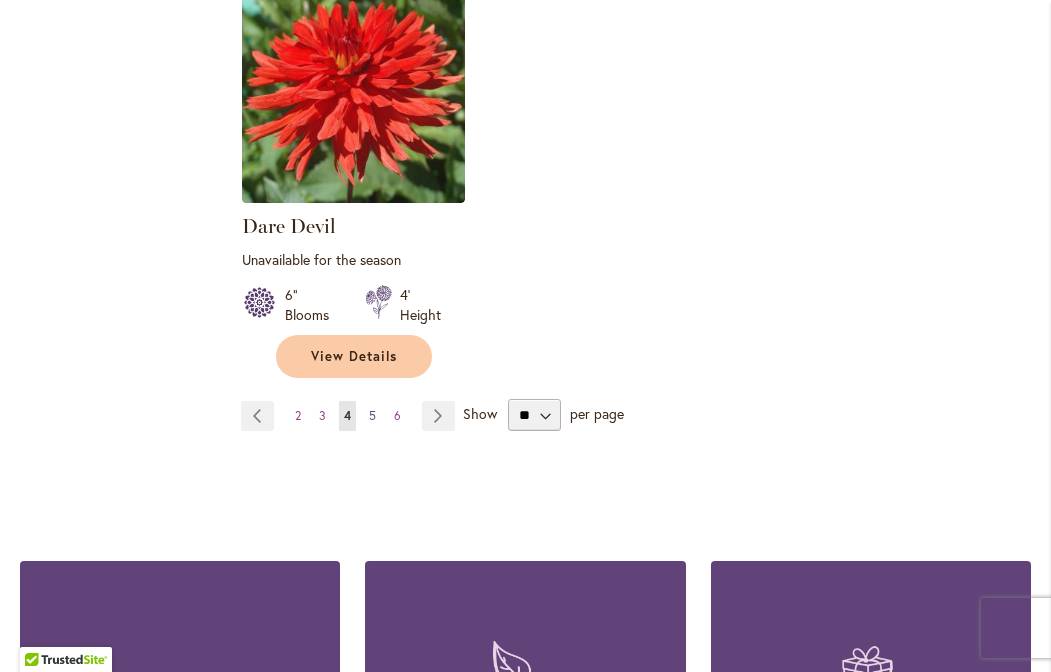 click on "Page
5" at bounding box center [372, 416] 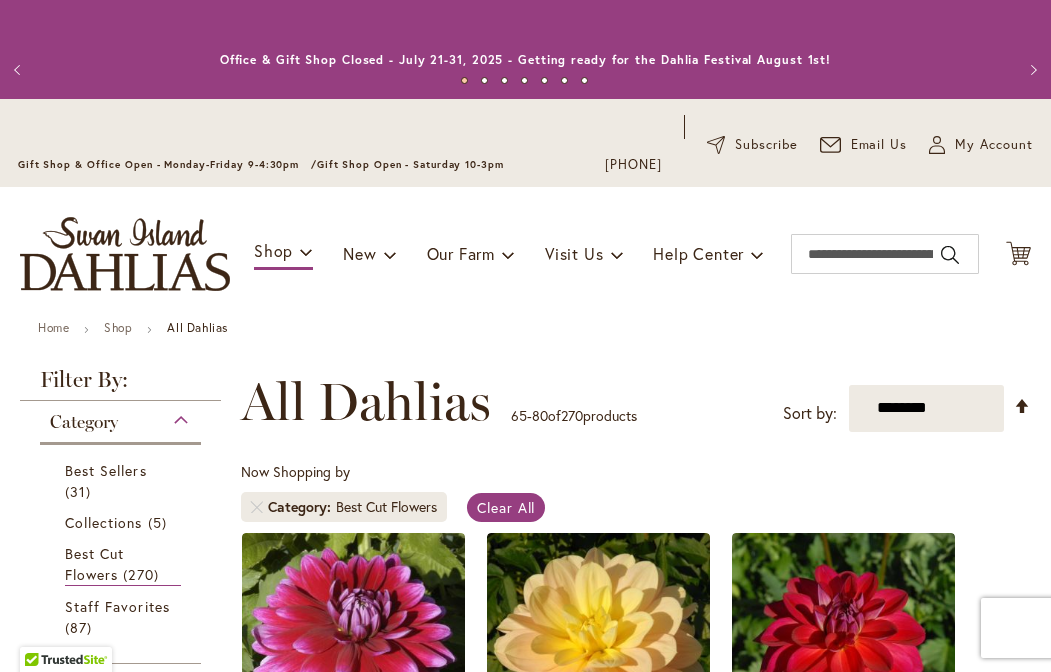 scroll, scrollTop: 0, scrollLeft: 0, axis: both 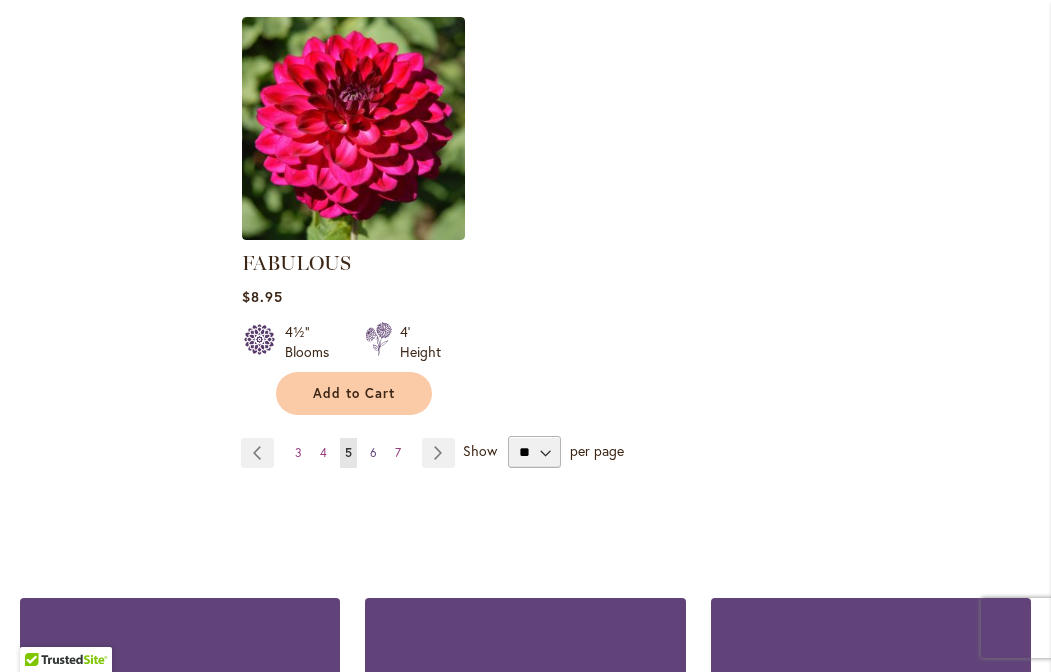 click on "6" at bounding box center [373, 452] 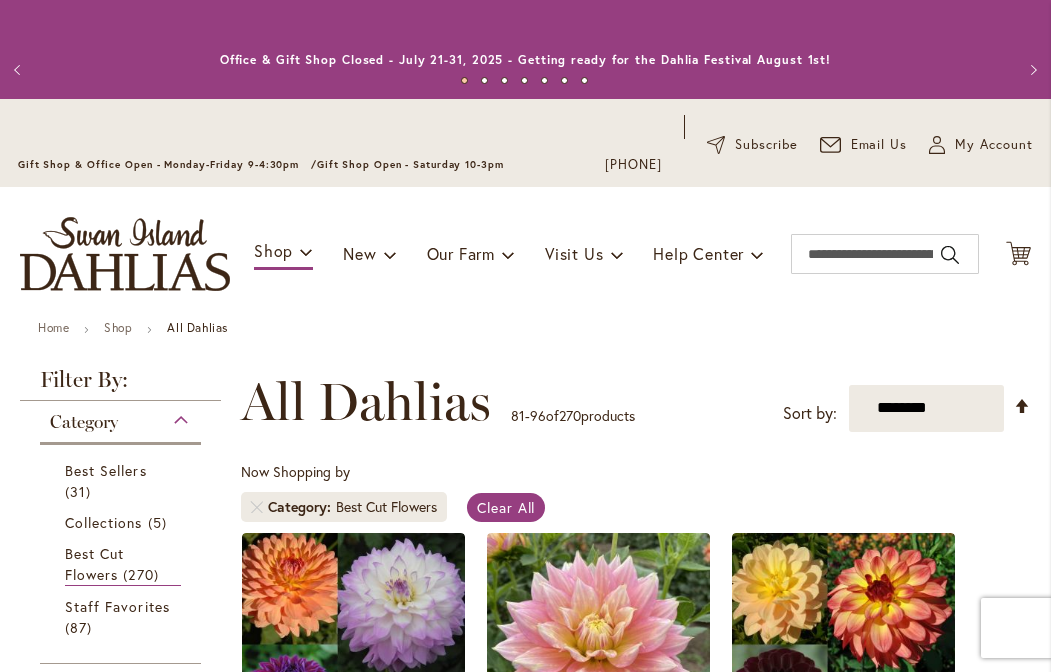 scroll, scrollTop: 0, scrollLeft: 0, axis: both 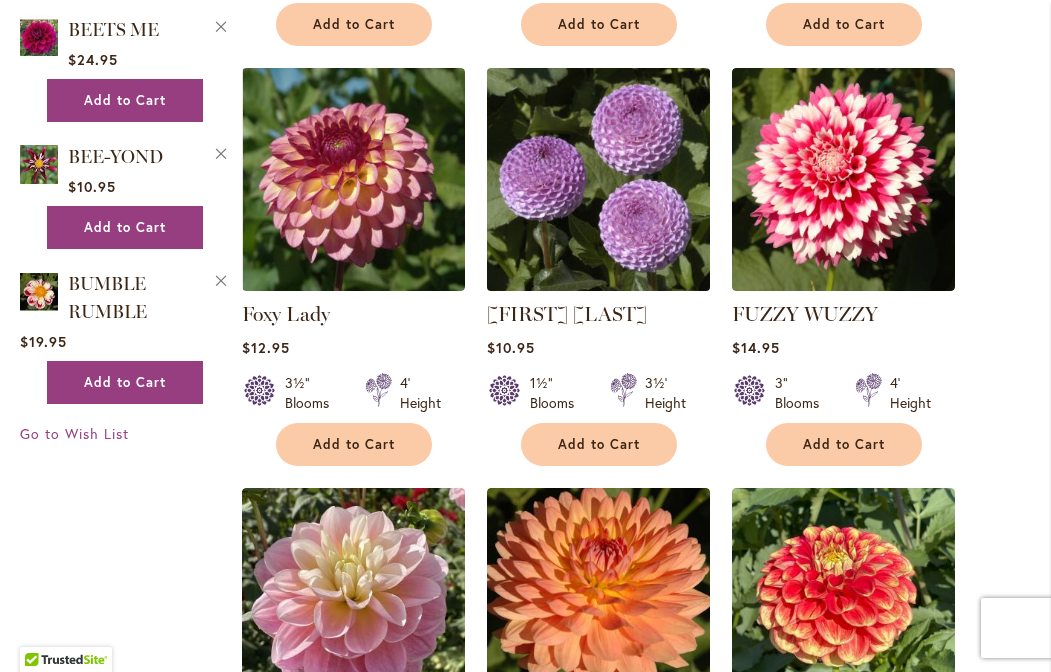 click at bounding box center (598, 179) 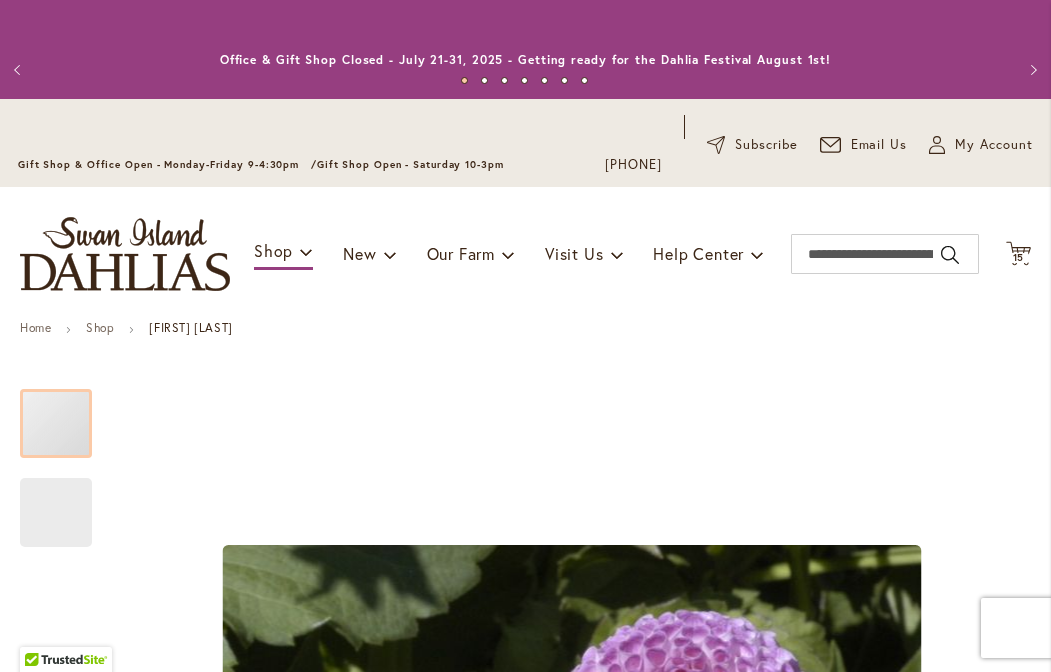 scroll, scrollTop: 0, scrollLeft: 0, axis: both 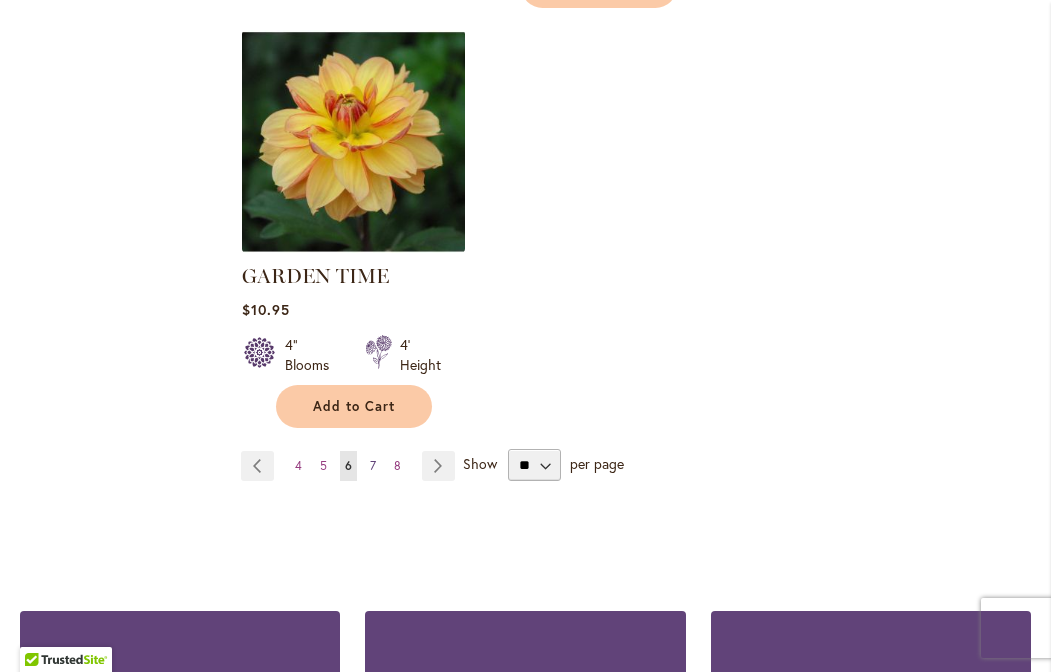 click on "Page
7" at bounding box center (373, 466) 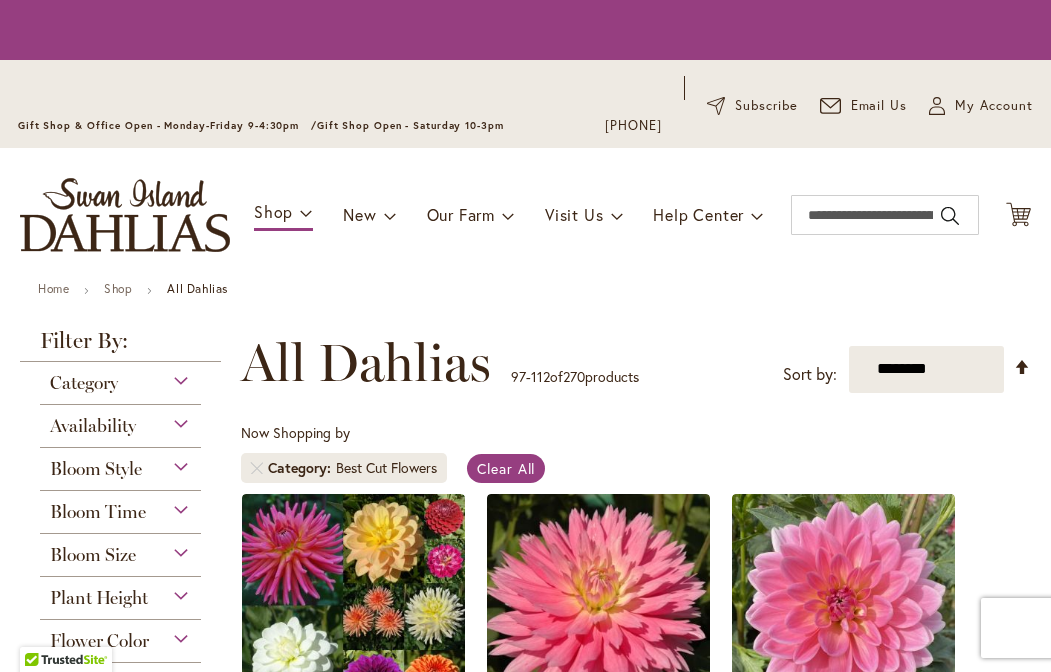 scroll, scrollTop: 0, scrollLeft: 0, axis: both 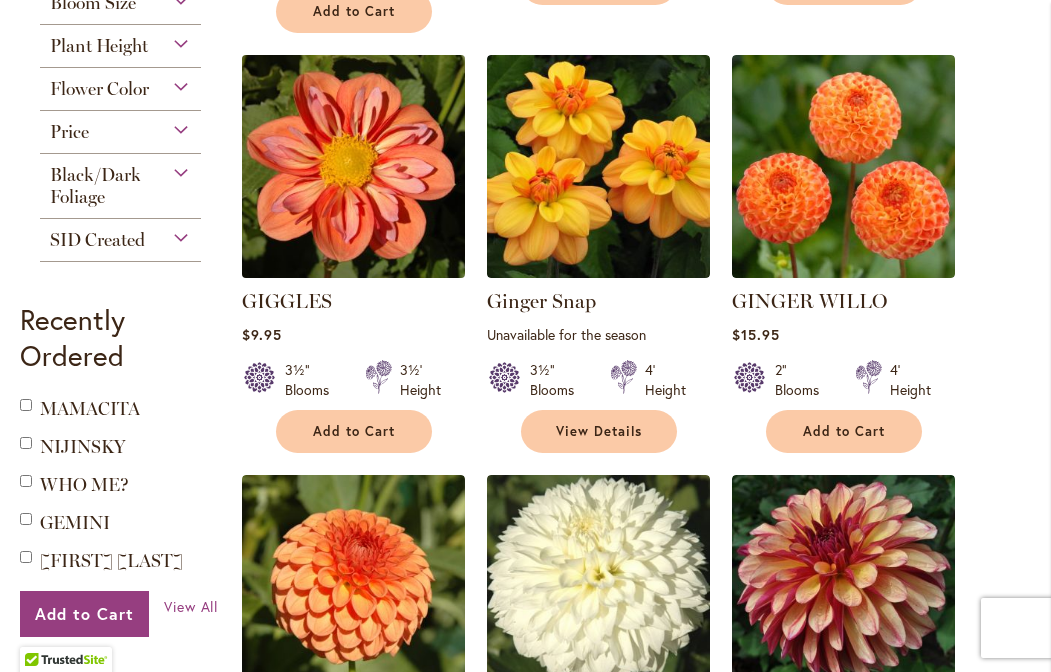 click at bounding box center (353, 166) 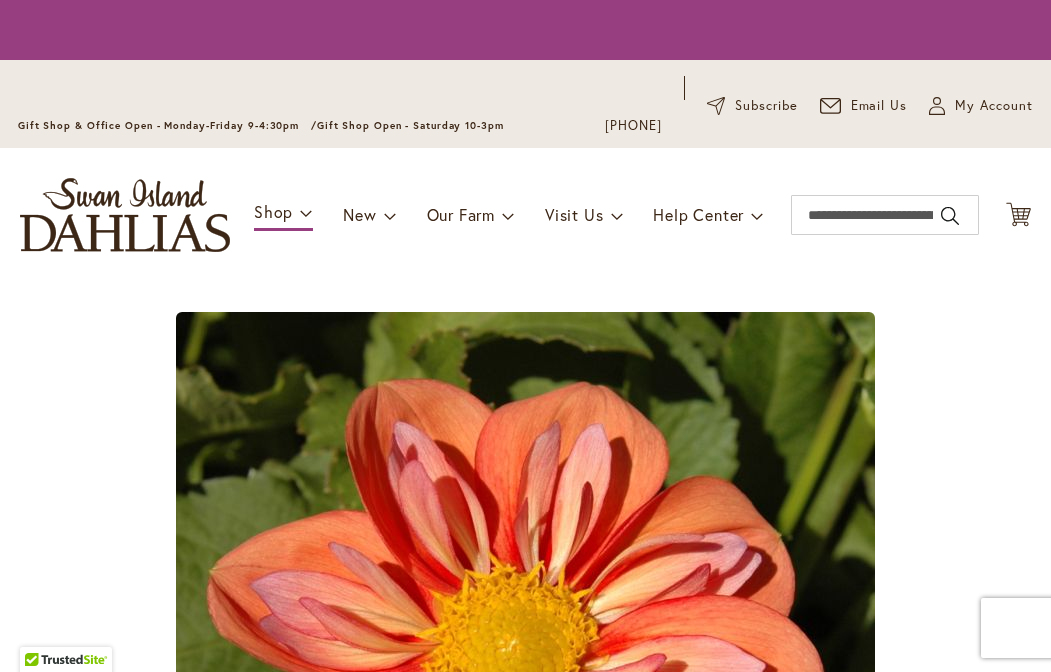 scroll, scrollTop: 0, scrollLeft: 0, axis: both 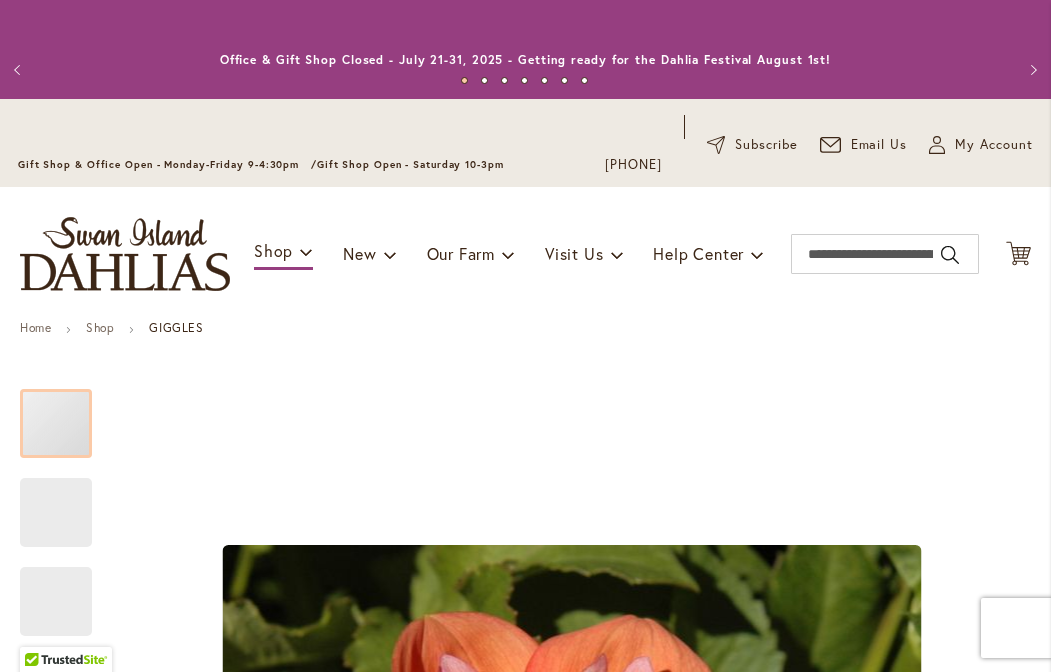 type on "********" 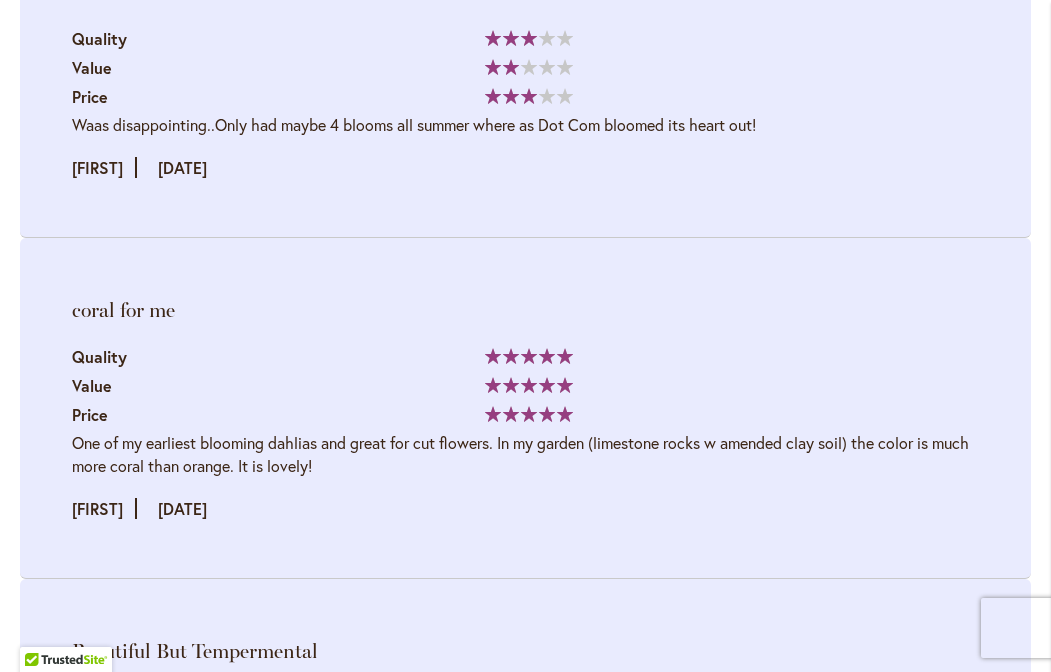 scroll, scrollTop: 4385, scrollLeft: 0, axis: vertical 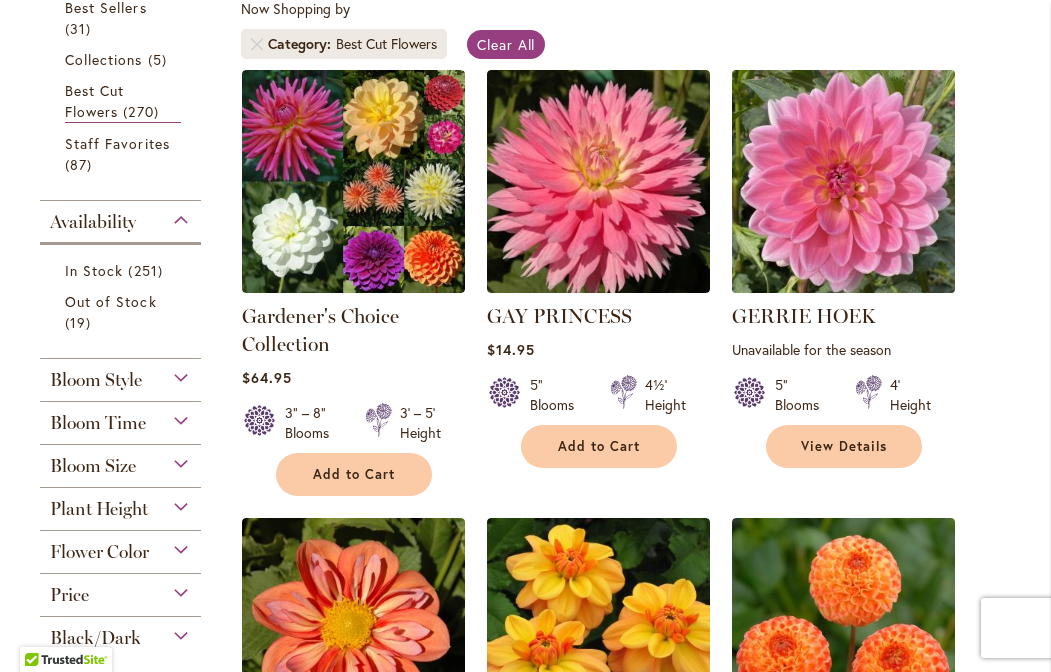 click at bounding box center [843, 181] 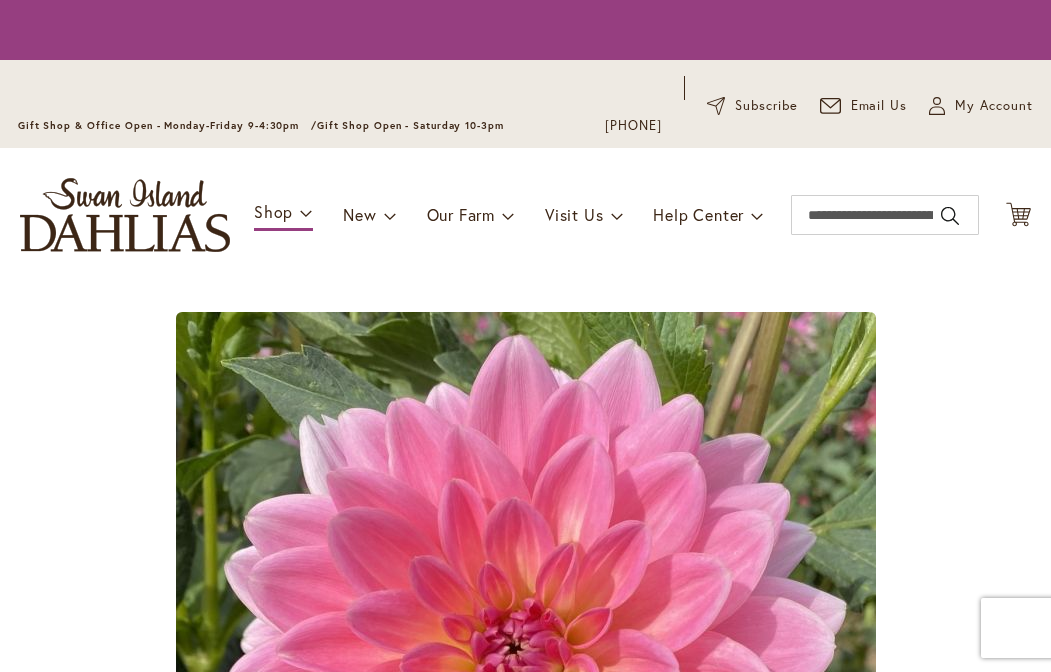 scroll, scrollTop: 0, scrollLeft: 0, axis: both 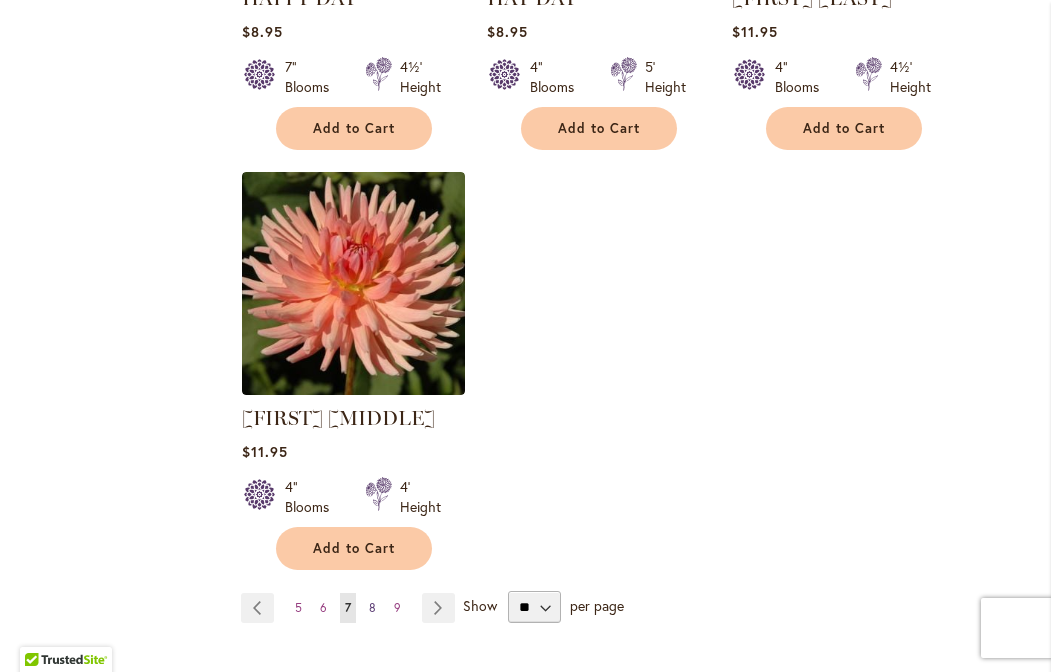 click on "8" at bounding box center [372, 607] 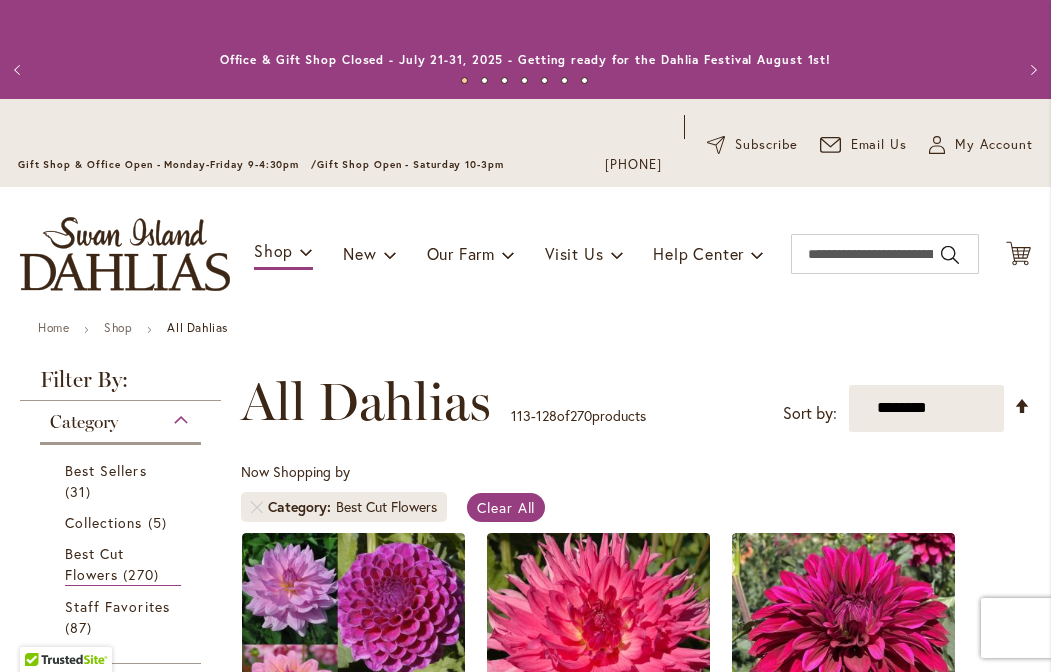 scroll, scrollTop: 0, scrollLeft: 0, axis: both 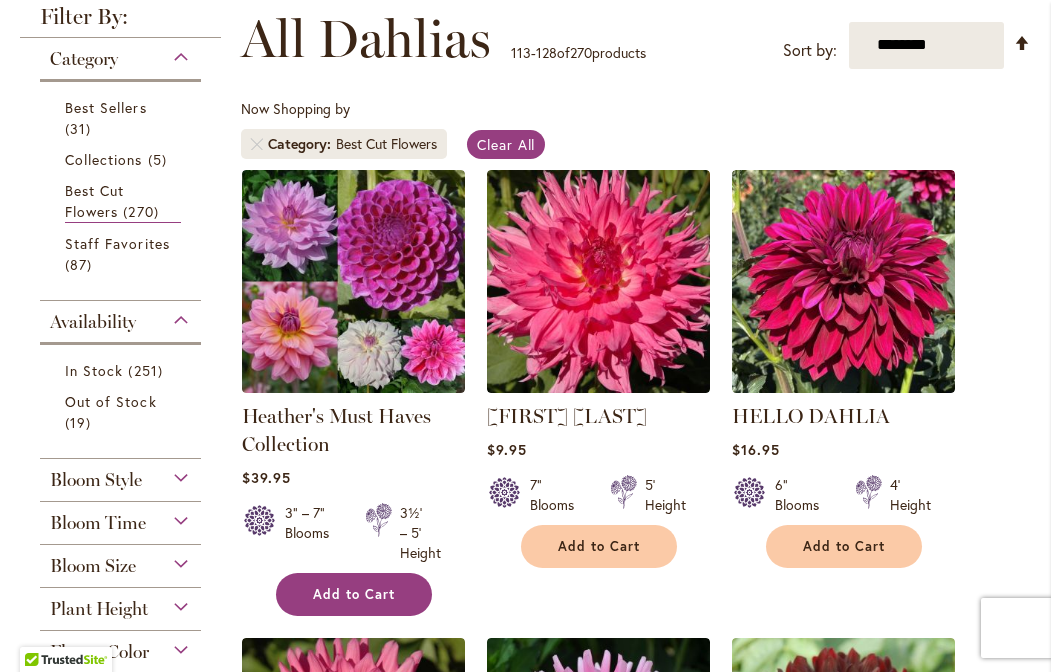 click on "Add to Cart" at bounding box center [354, 594] 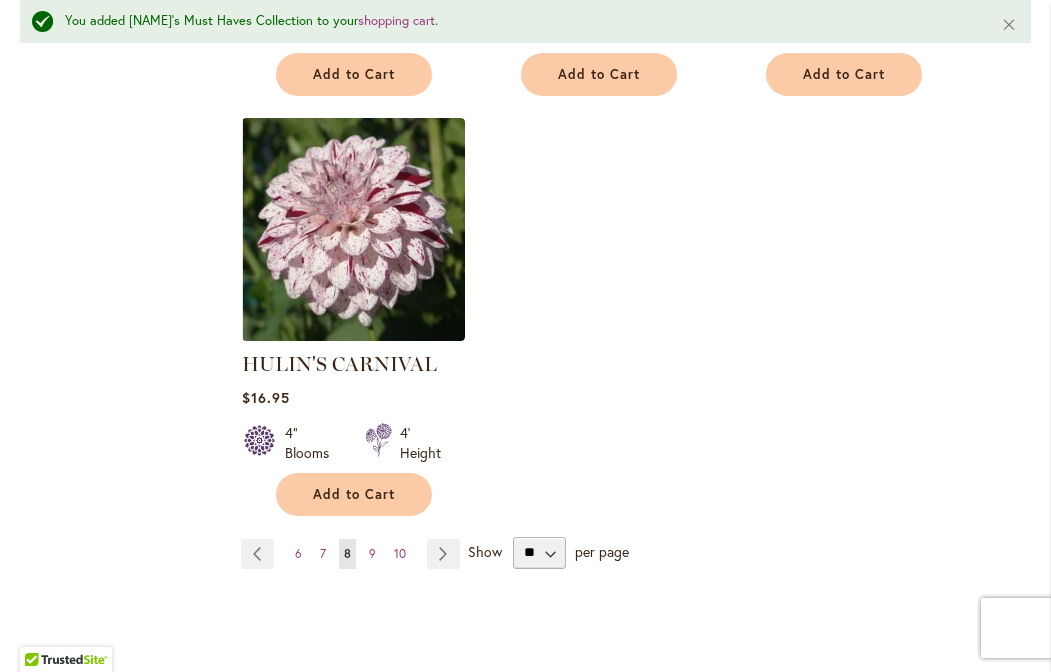 scroll, scrollTop: 2714, scrollLeft: 0, axis: vertical 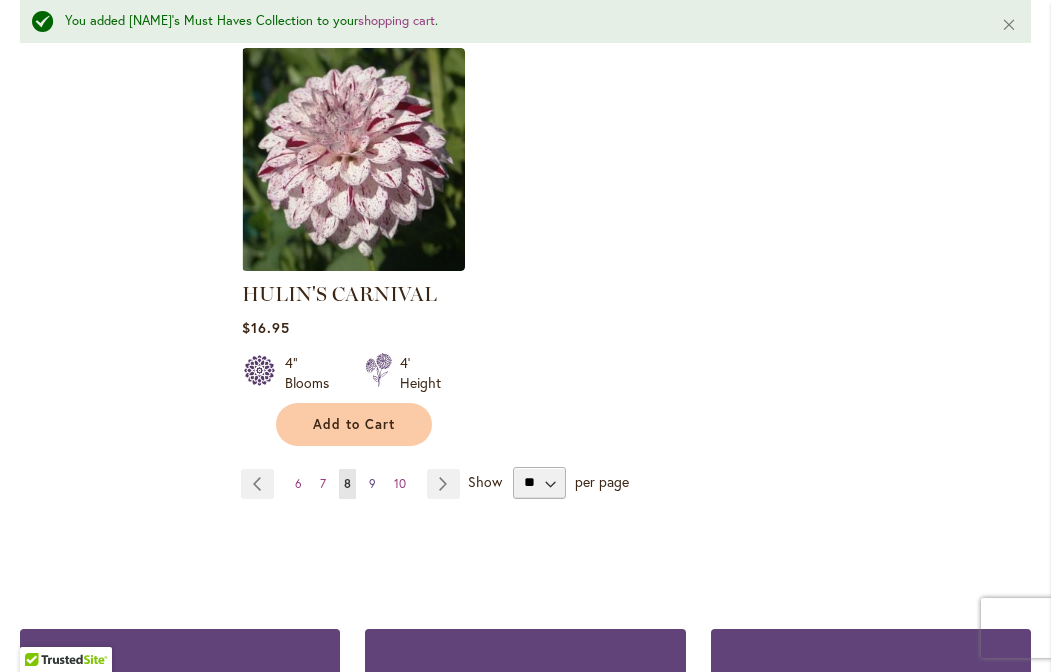 click on "9" at bounding box center [372, 483] 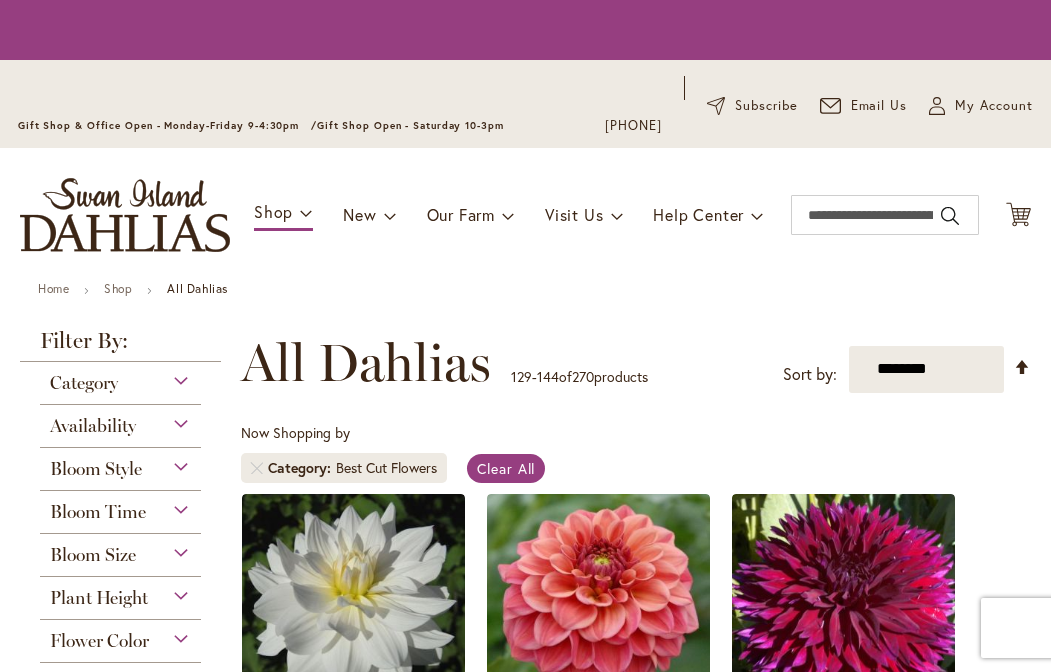 scroll, scrollTop: 0, scrollLeft: 0, axis: both 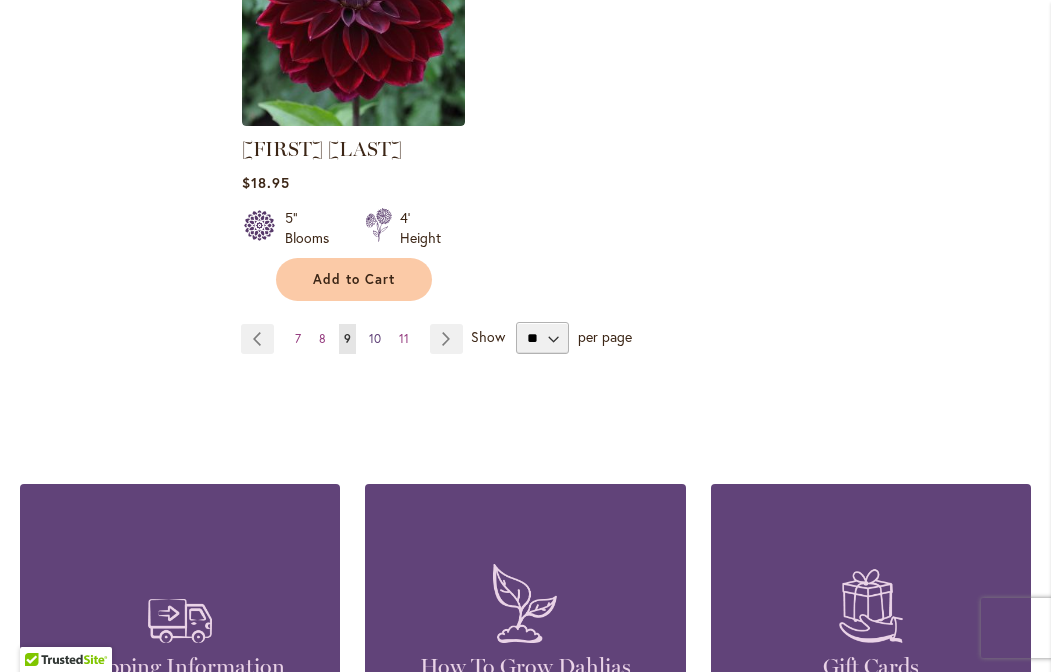 click on "10" at bounding box center (375, 338) 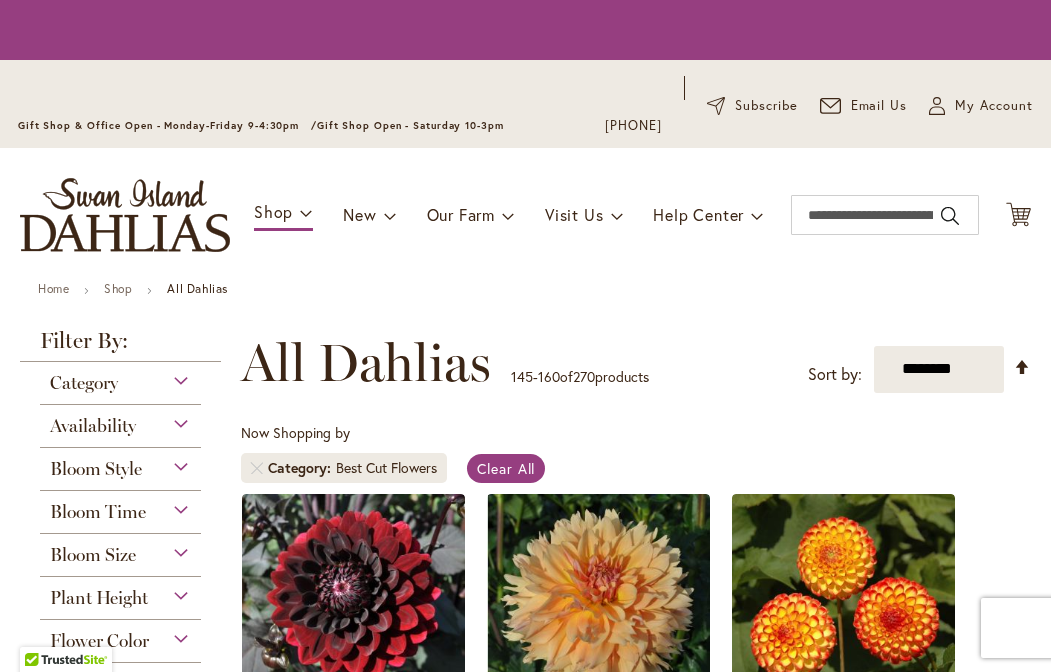 scroll, scrollTop: 0, scrollLeft: 0, axis: both 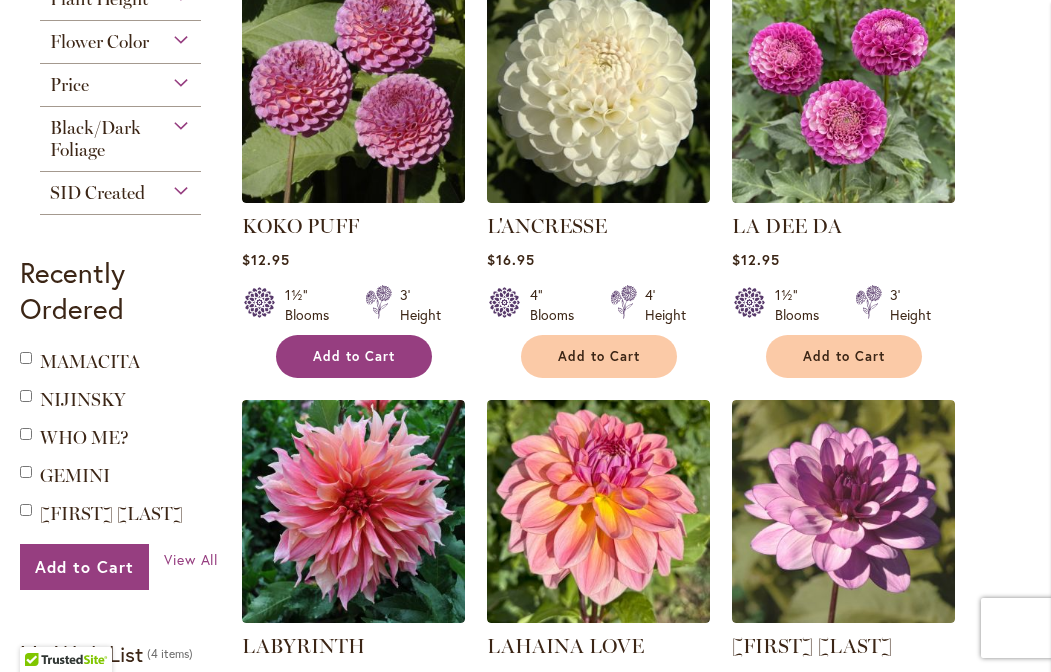 click on "Add to Cart" at bounding box center (354, 356) 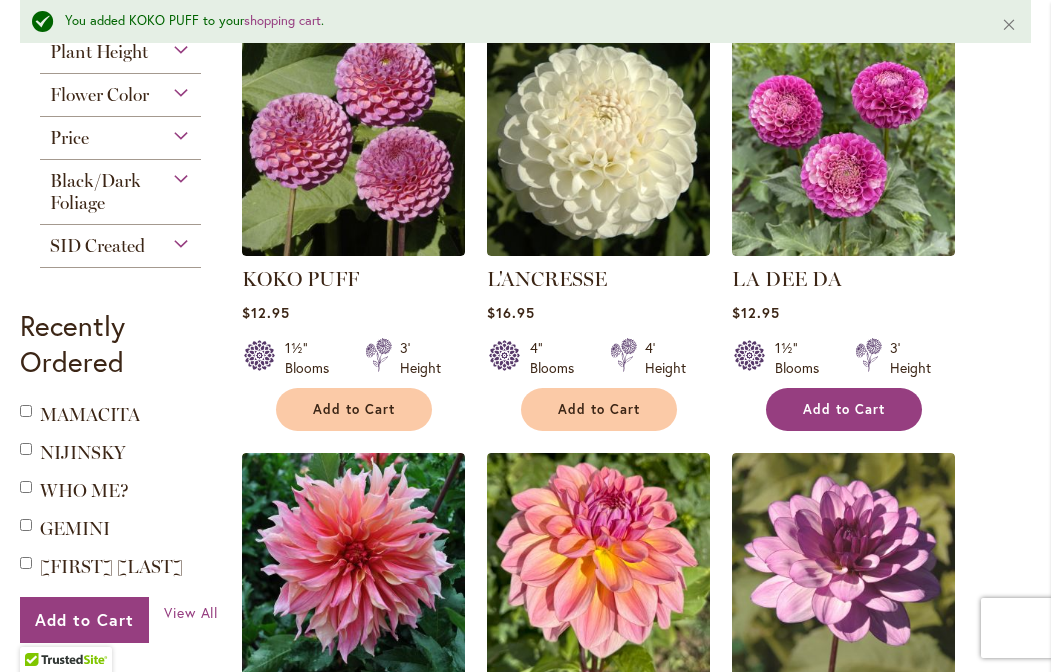 click on "Add to Cart" at bounding box center (844, 409) 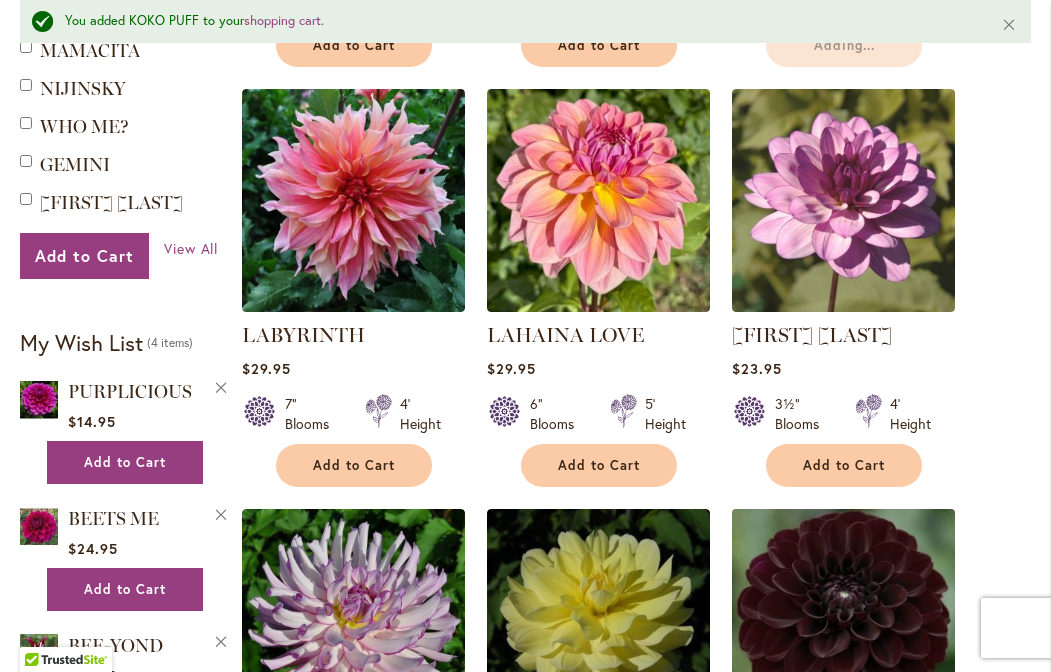 scroll, scrollTop: 1301, scrollLeft: 0, axis: vertical 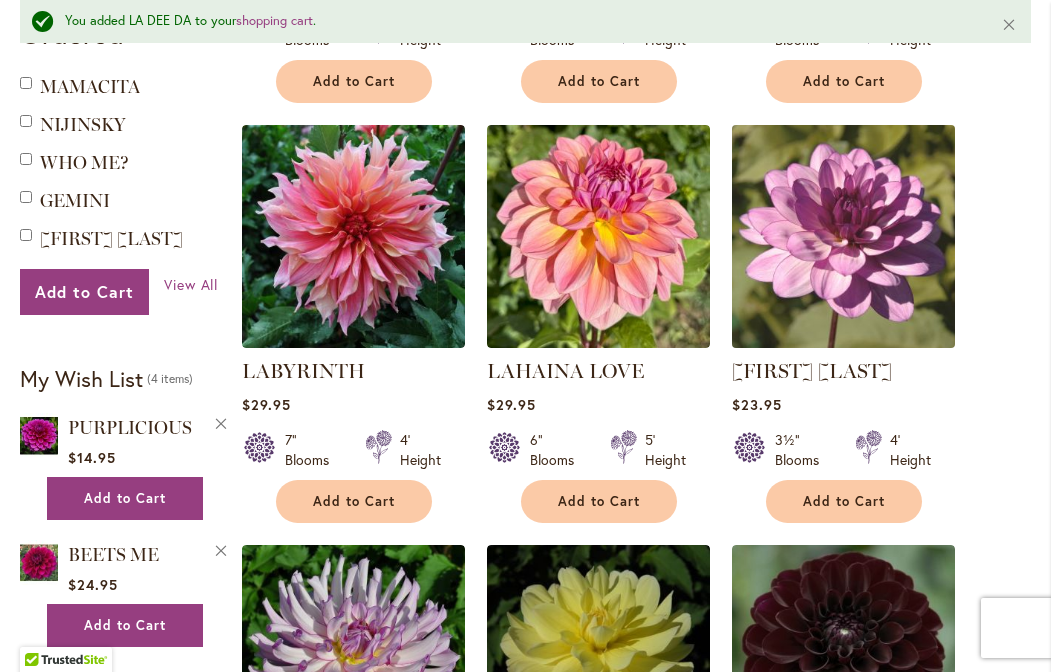 click at bounding box center [843, 236] 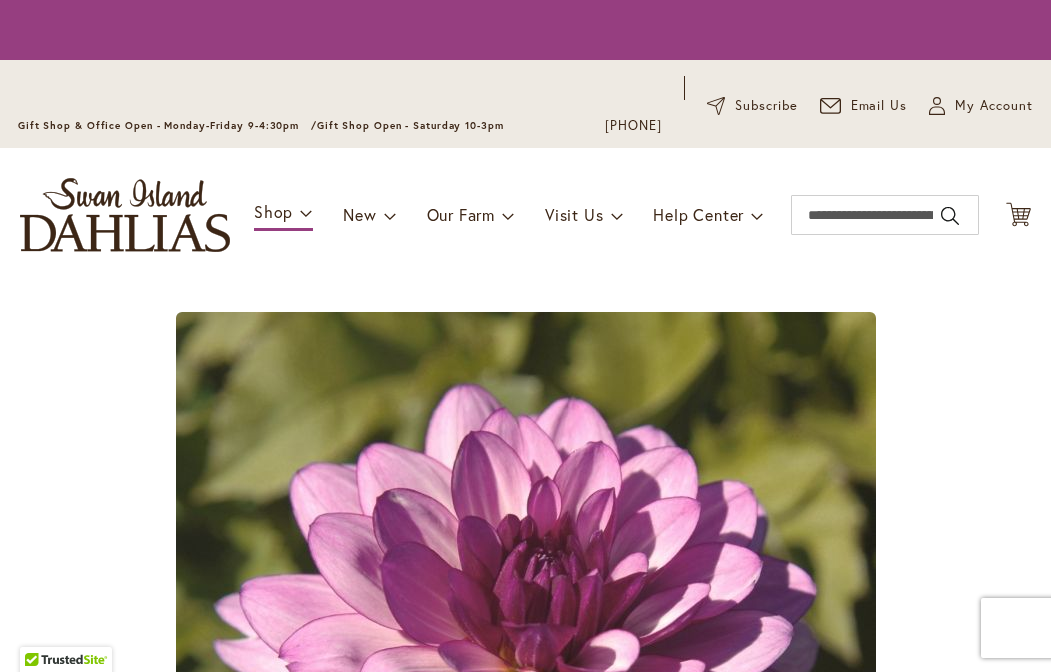 scroll, scrollTop: 0, scrollLeft: 0, axis: both 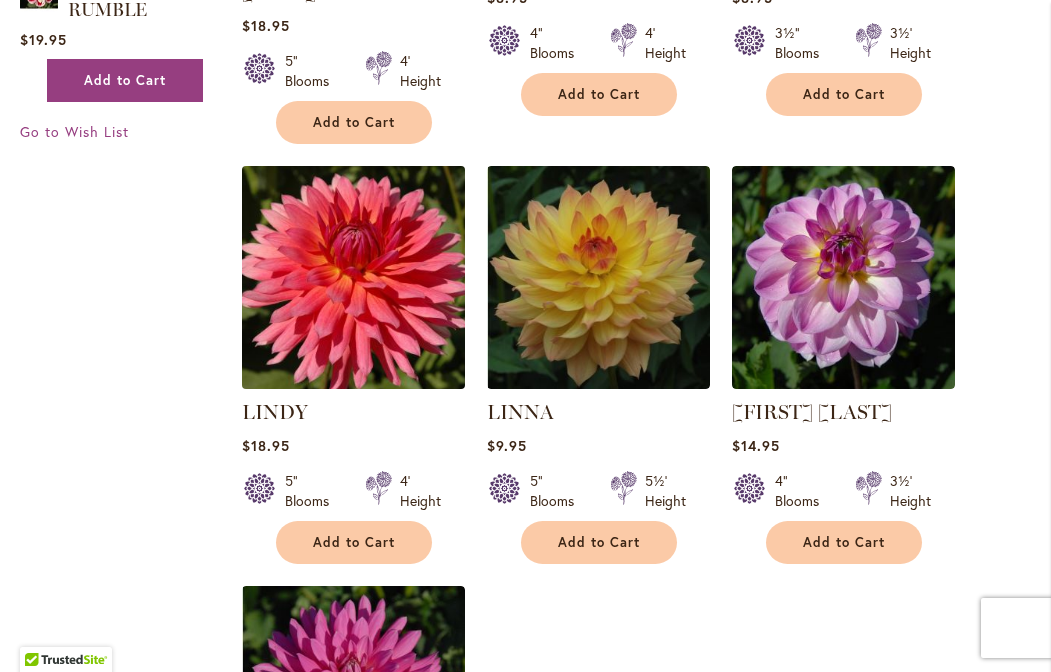 click at bounding box center [353, 277] 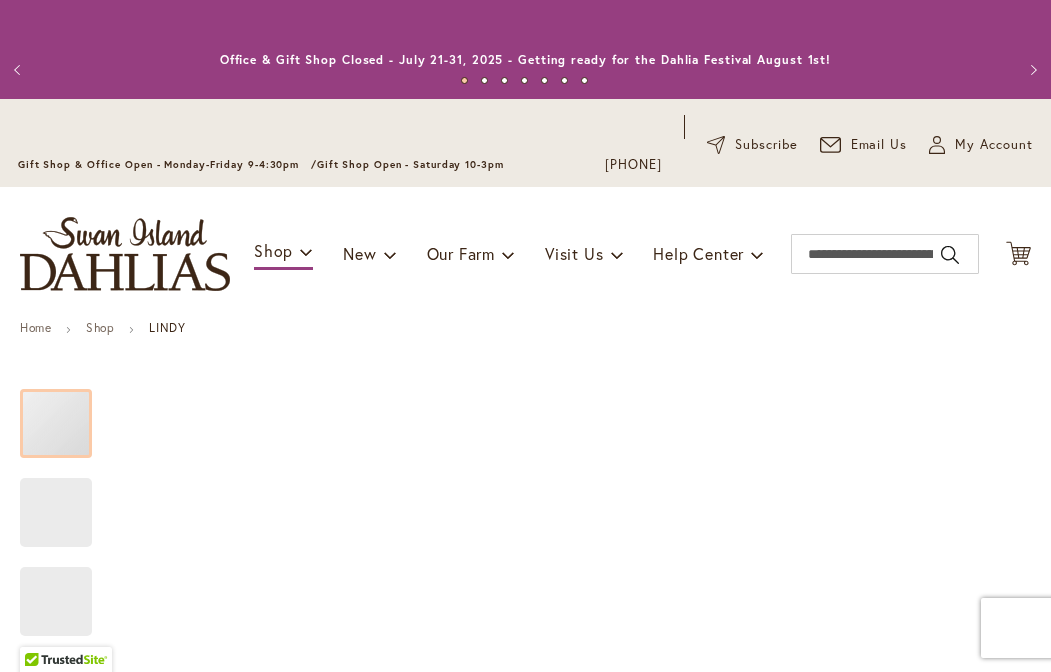 scroll, scrollTop: 0, scrollLeft: 0, axis: both 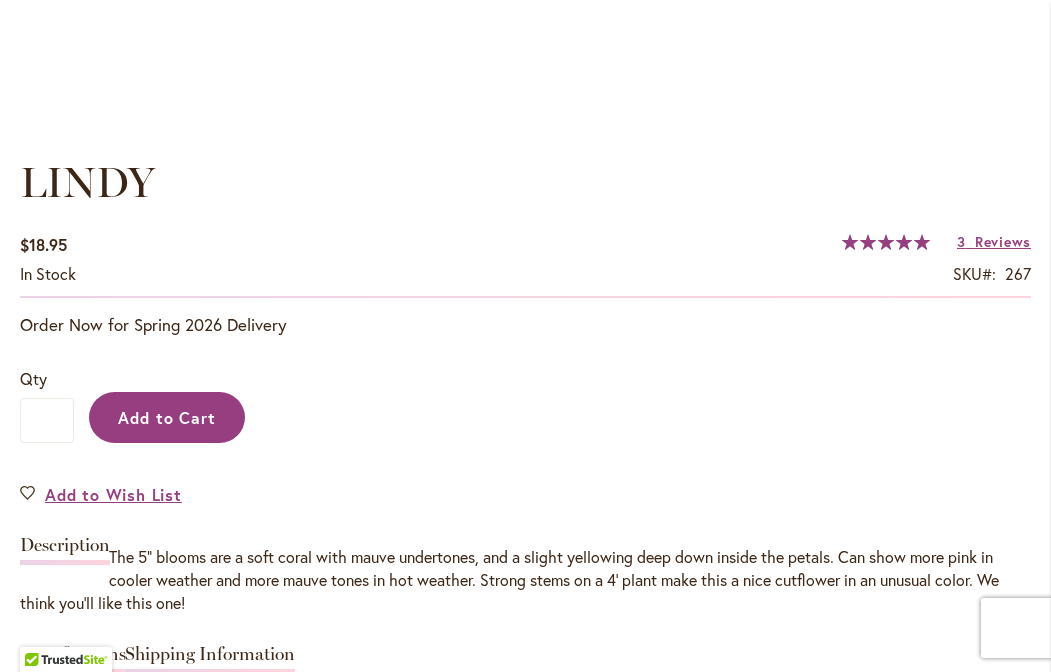 click on "Add to Cart" at bounding box center [167, 417] 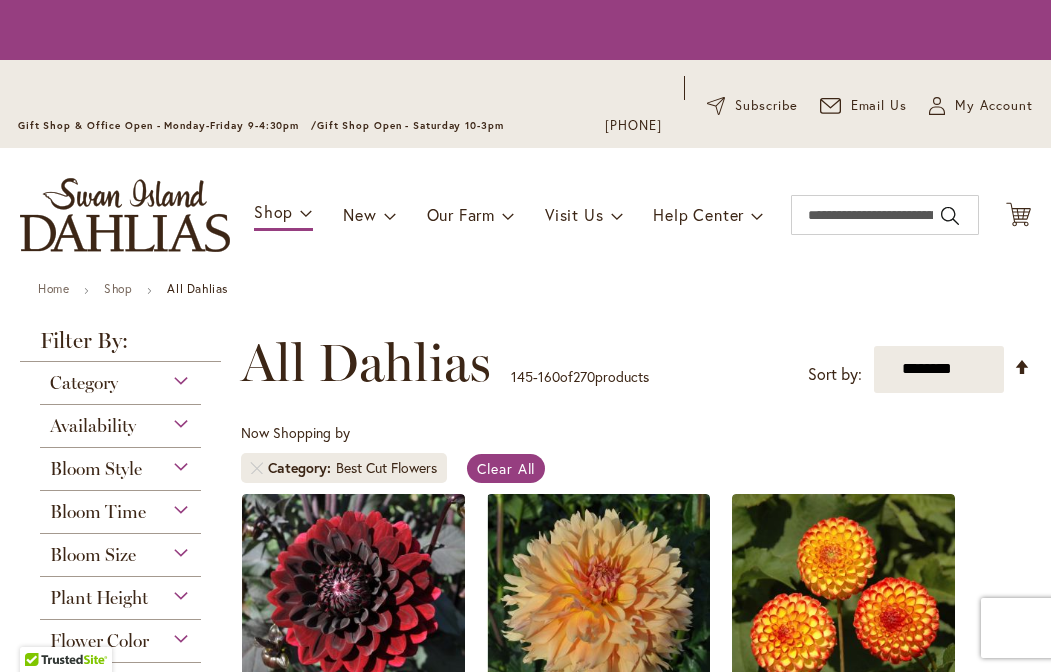 scroll, scrollTop: 0, scrollLeft: 0, axis: both 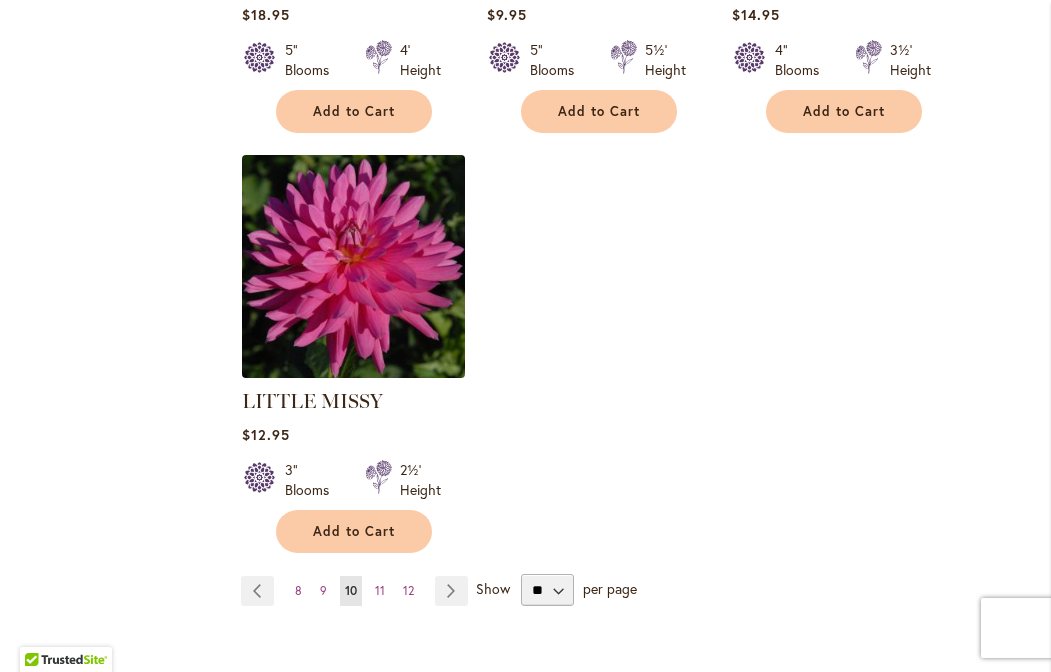 click at bounding box center (353, 266) 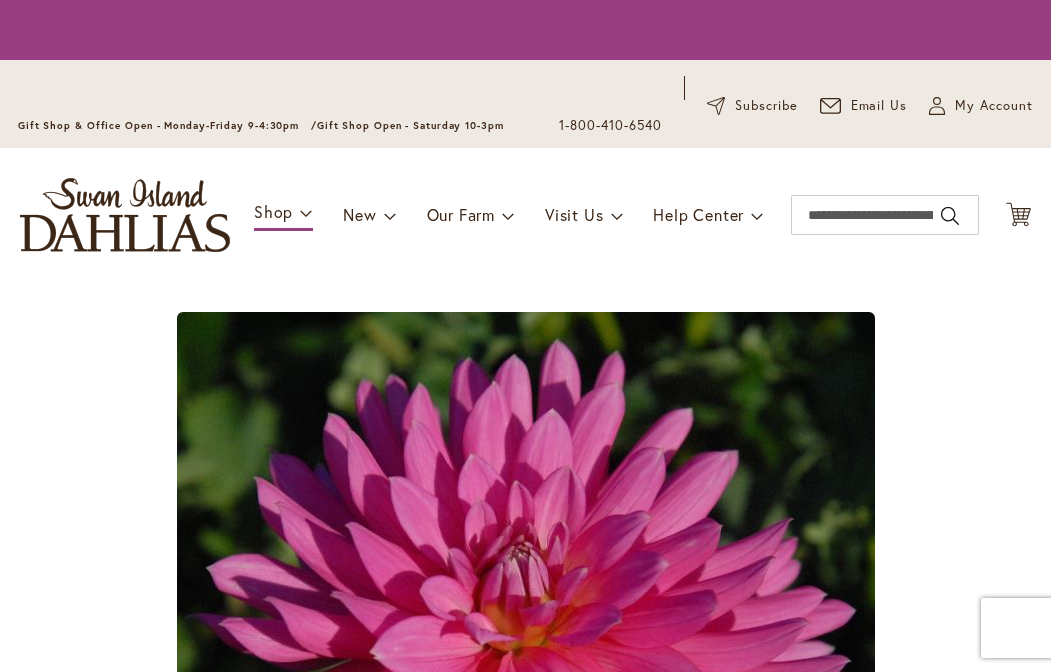 scroll, scrollTop: 0, scrollLeft: 0, axis: both 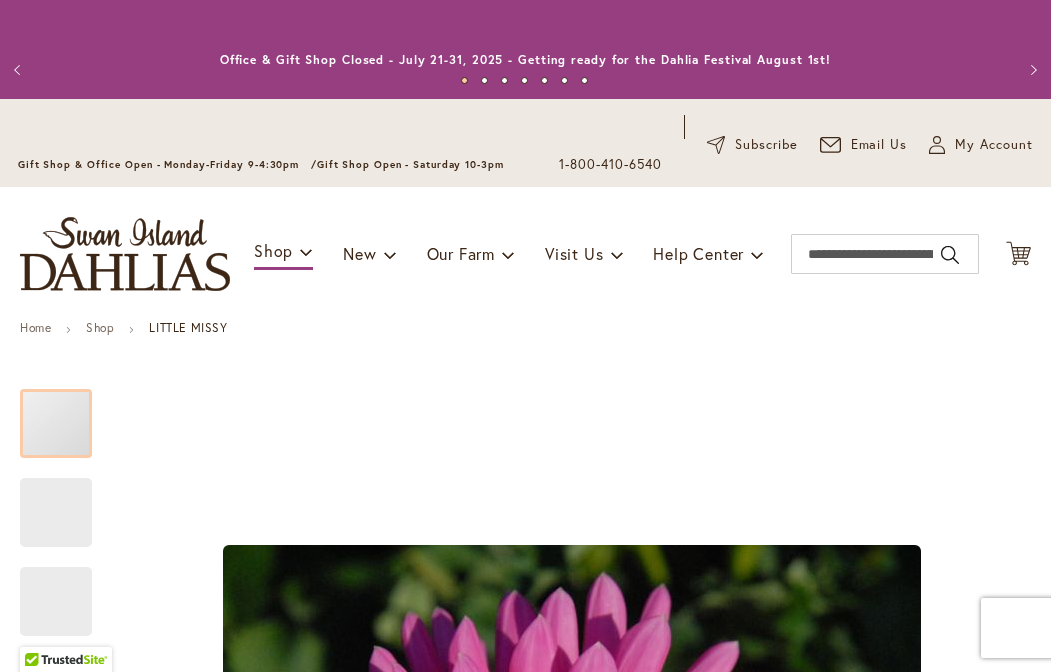 type on "********" 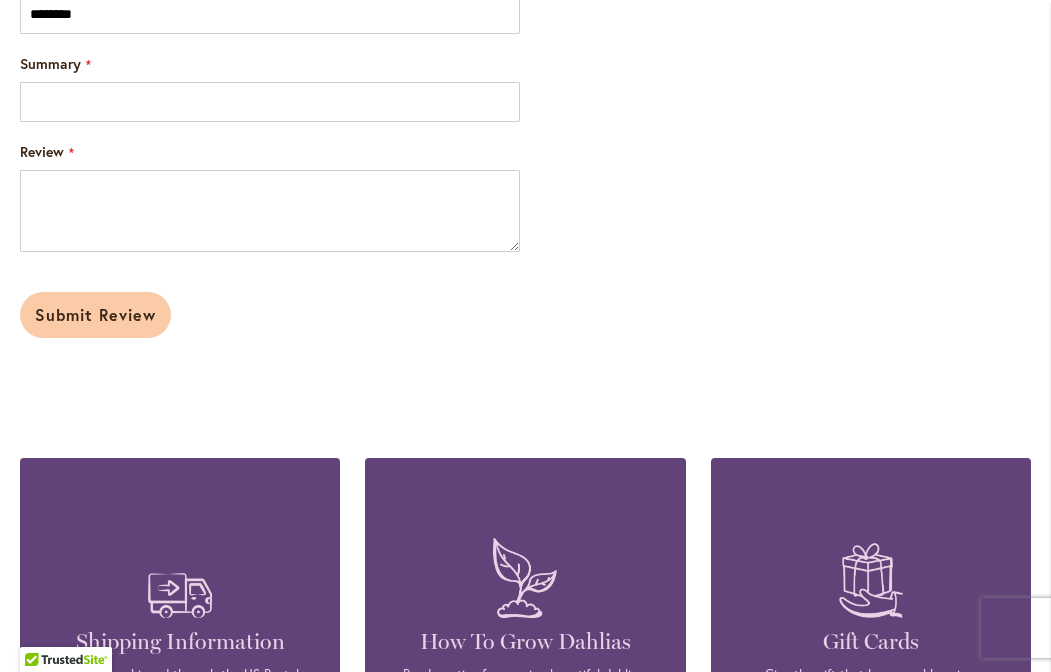 scroll, scrollTop: 3827, scrollLeft: 0, axis: vertical 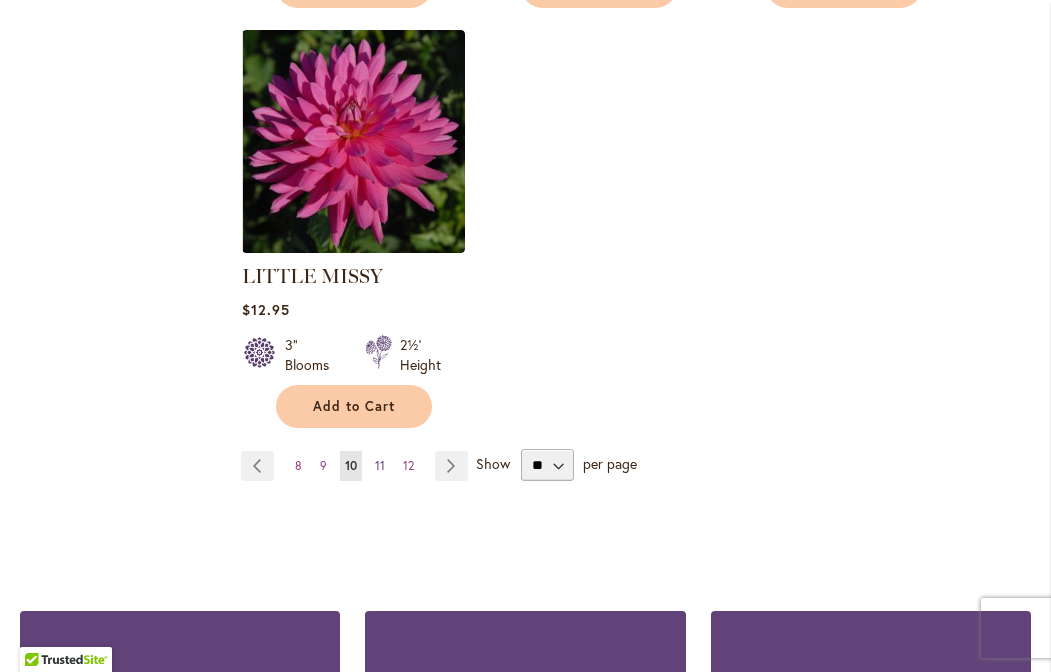 click on "11" at bounding box center (380, 465) 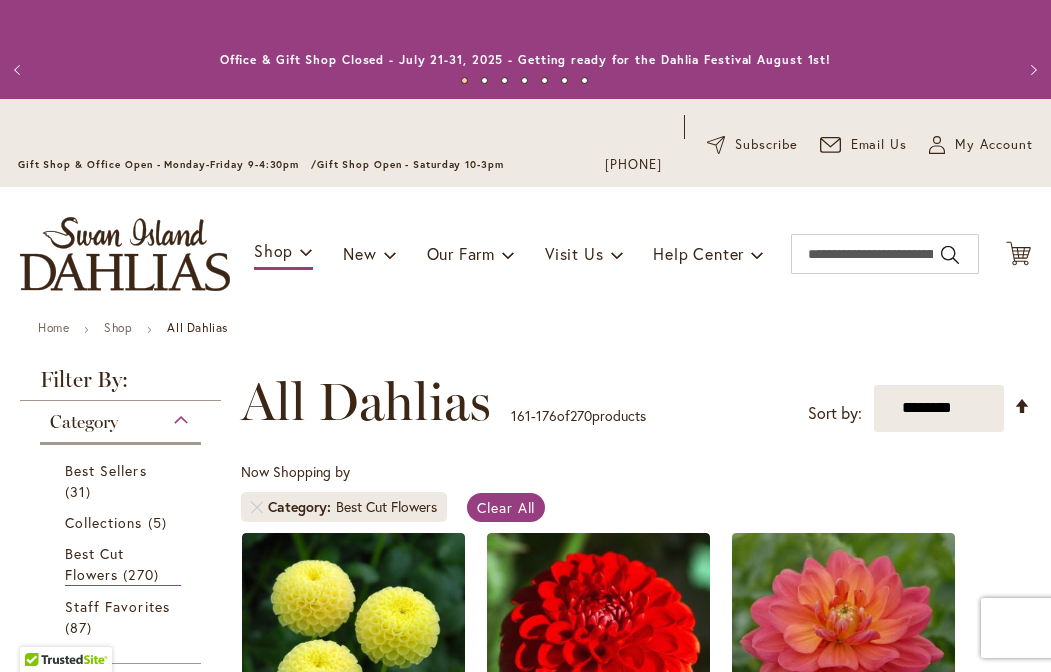 scroll, scrollTop: 0, scrollLeft: 0, axis: both 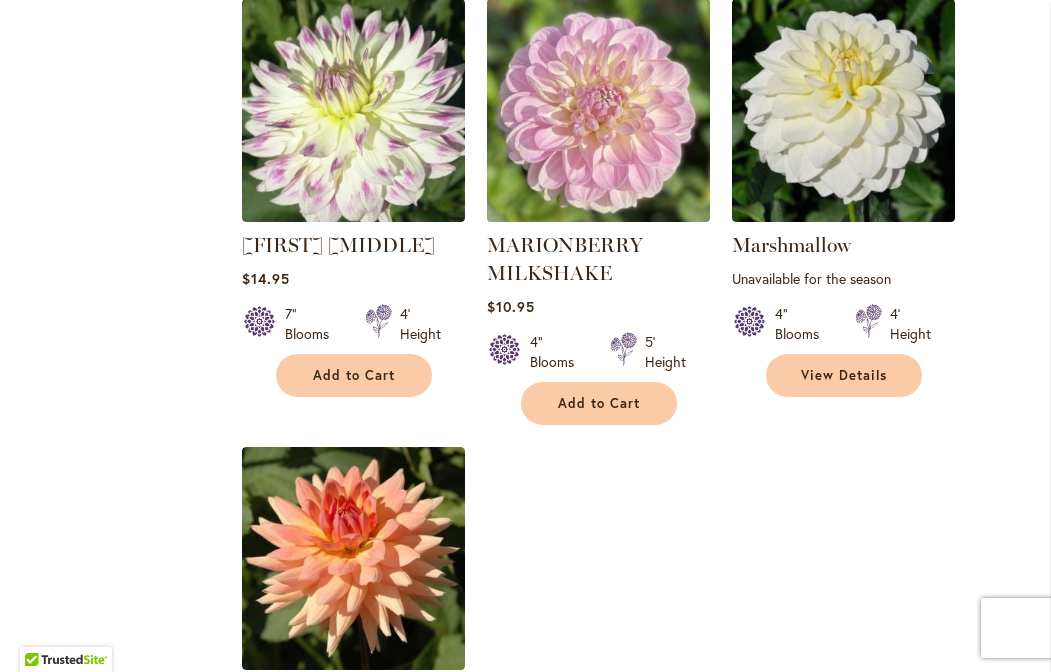 click at bounding box center (598, 110) 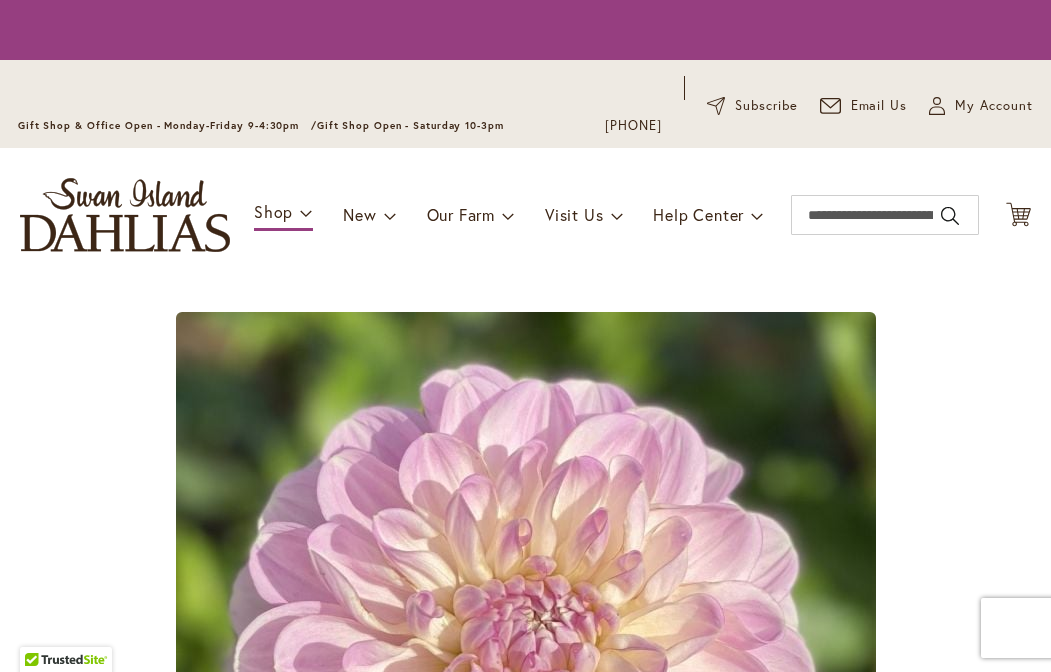 scroll, scrollTop: 0, scrollLeft: 0, axis: both 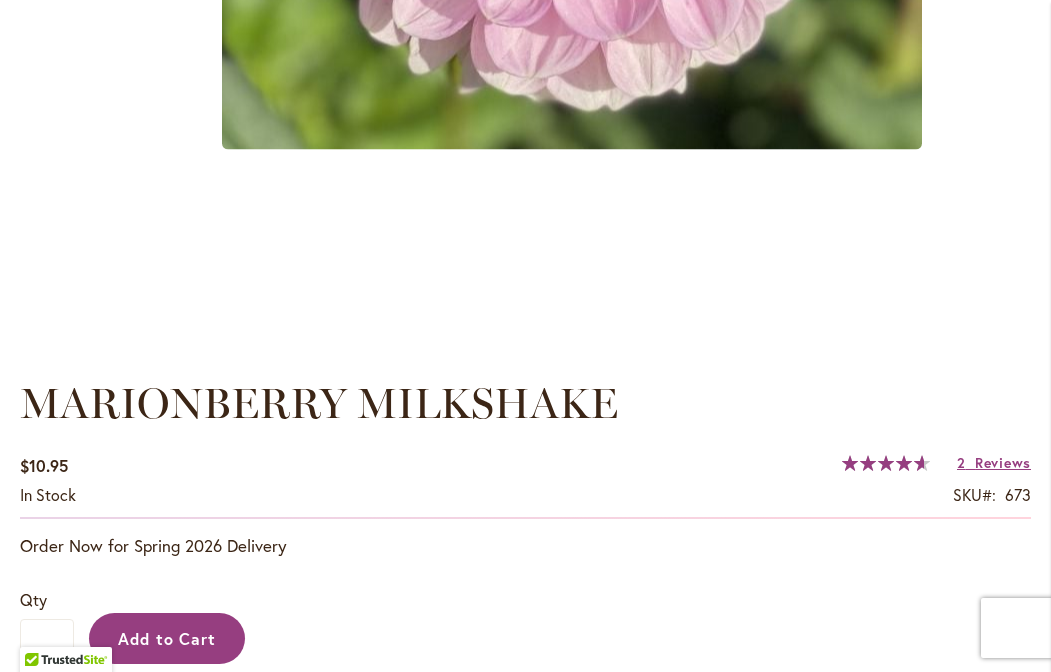 click on "Add to Cart" at bounding box center (167, 638) 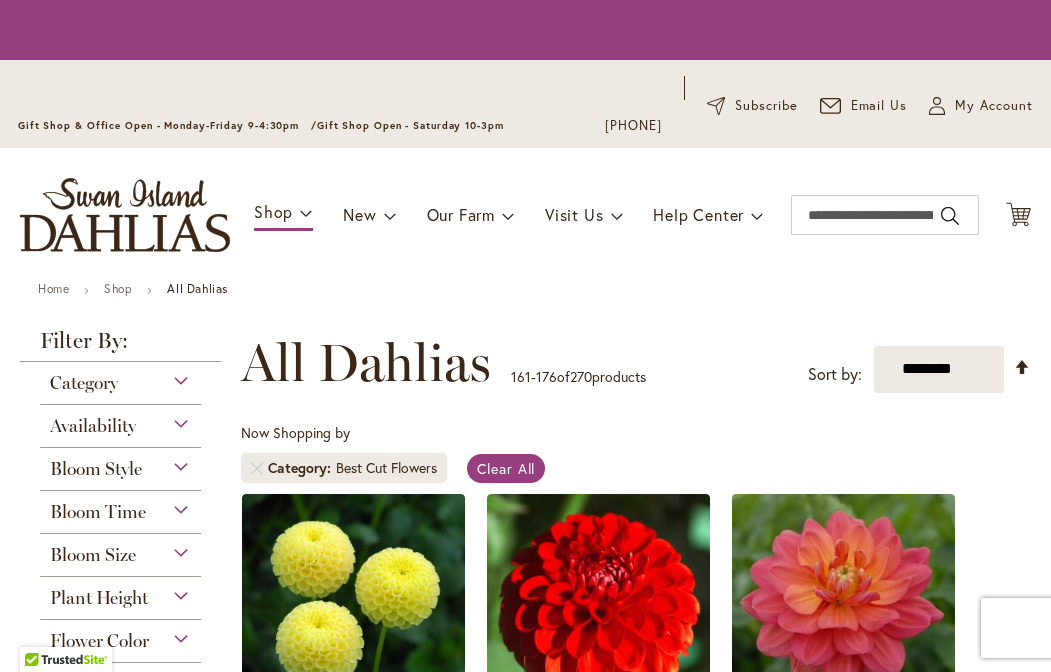 scroll, scrollTop: 0, scrollLeft: 0, axis: both 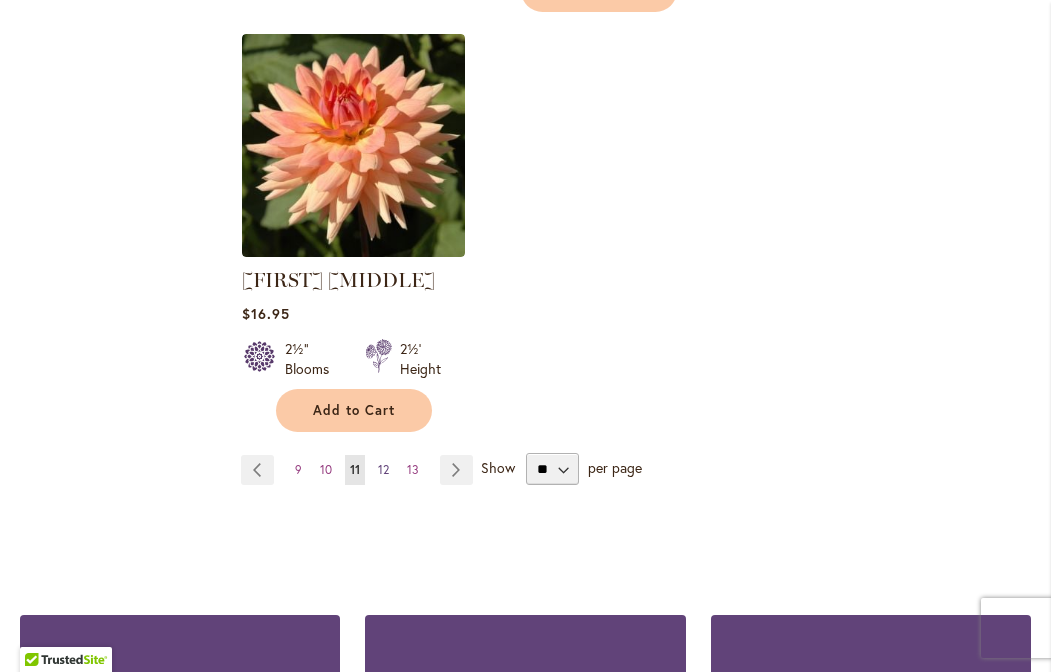 click on "12" at bounding box center (383, 469) 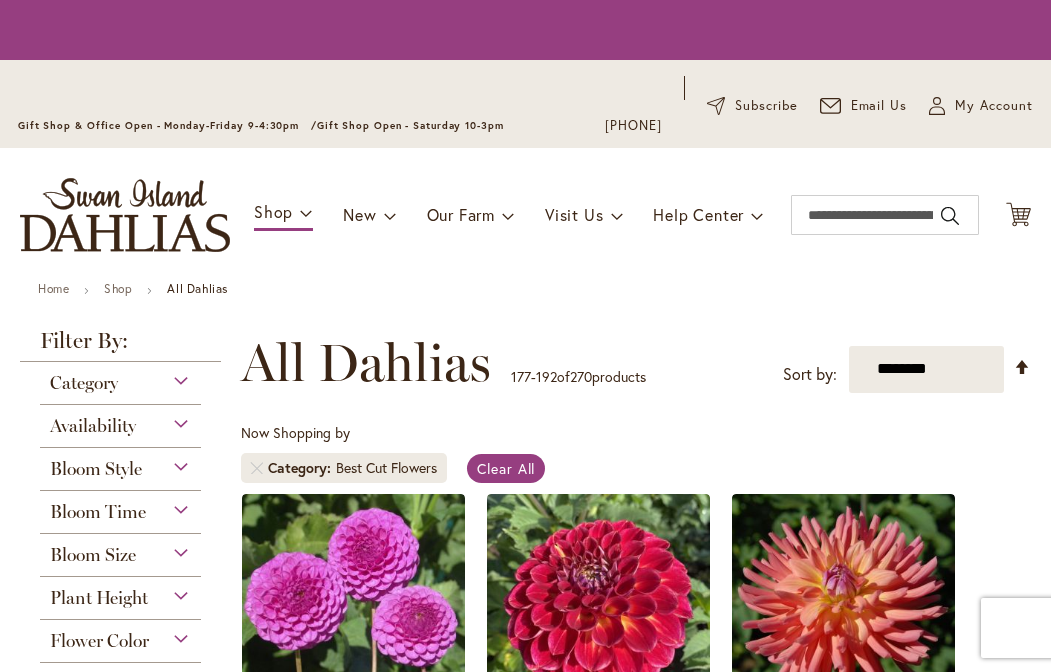 scroll, scrollTop: 0, scrollLeft: 0, axis: both 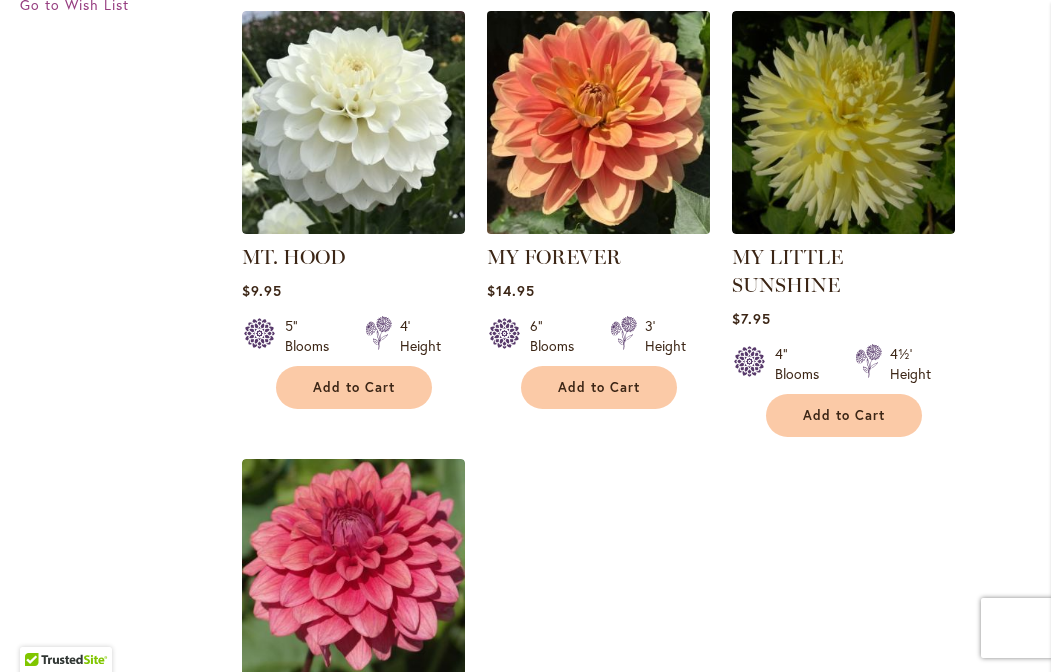 click at bounding box center (598, 122) 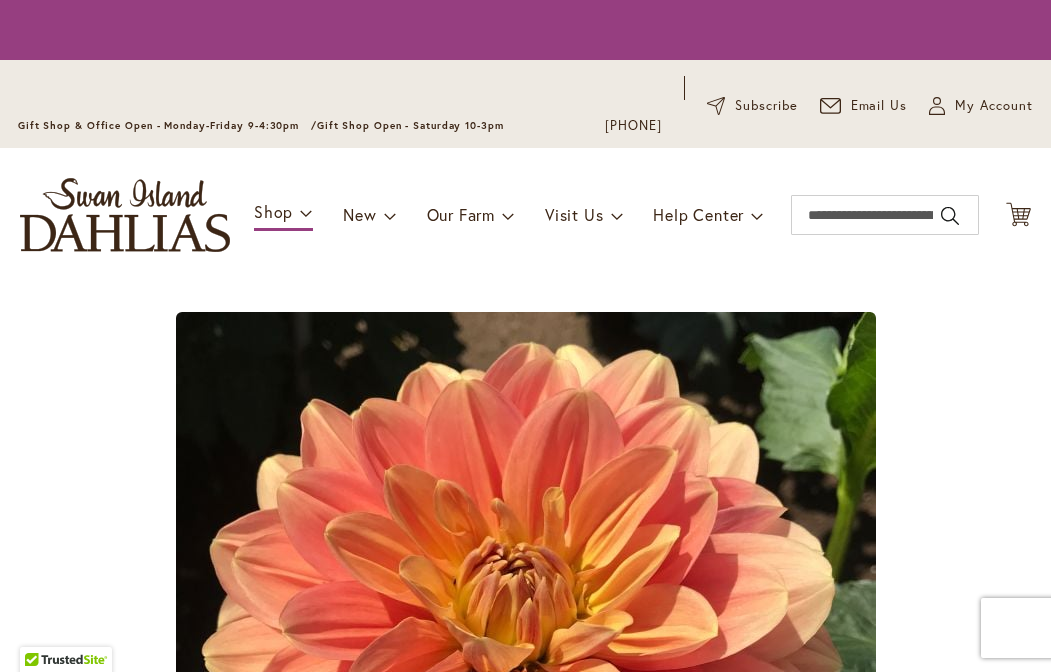 scroll, scrollTop: 0, scrollLeft: 0, axis: both 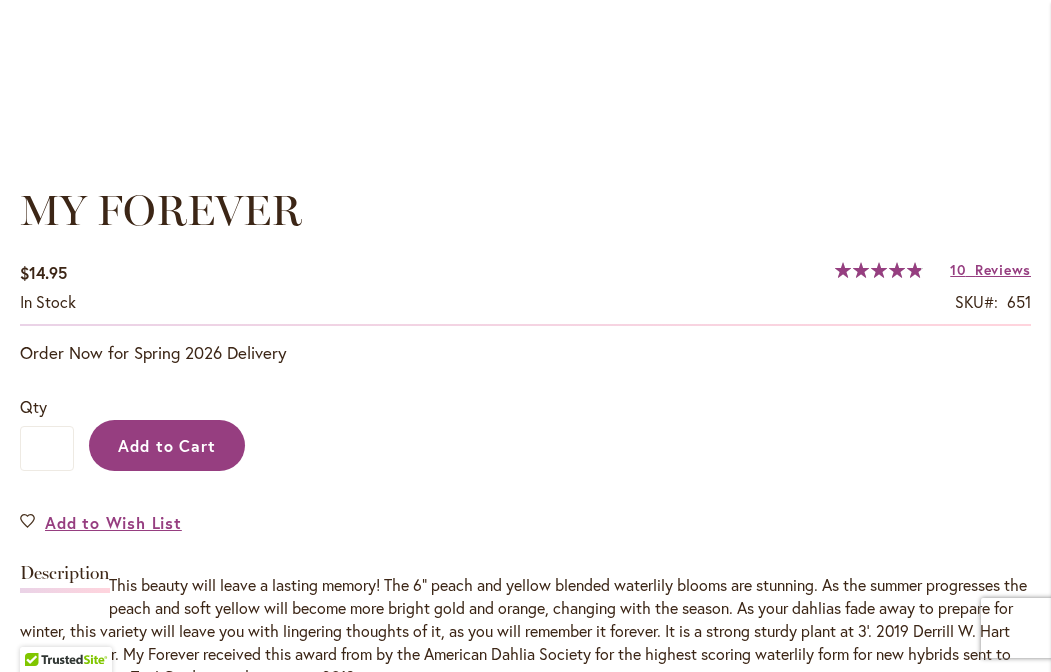 click on "Add to Cart" at bounding box center [167, 445] 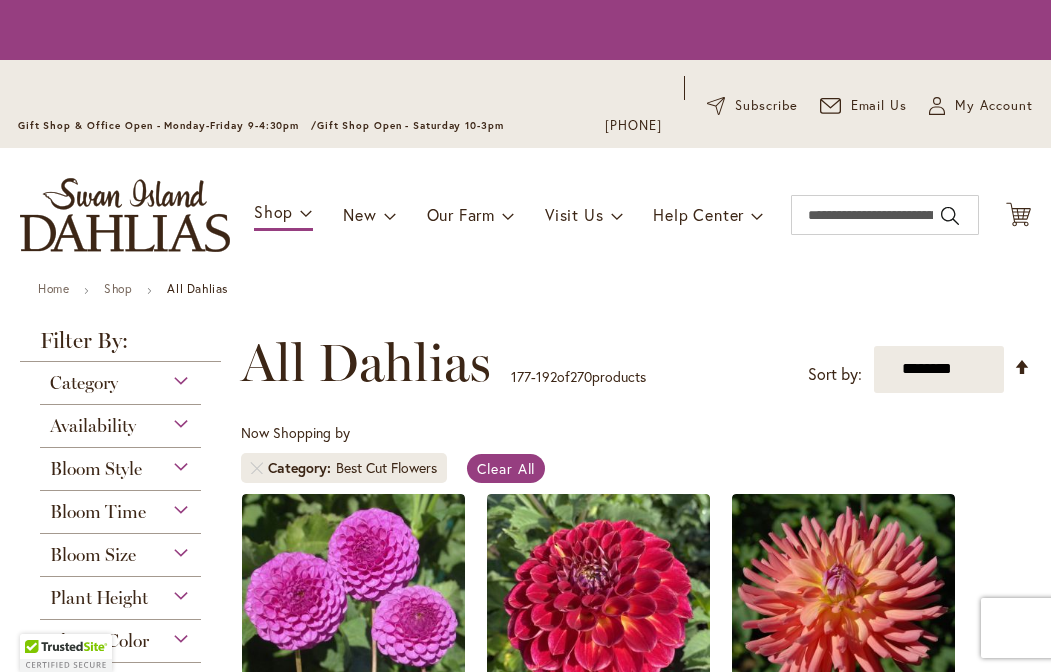scroll, scrollTop: 0, scrollLeft: 0, axis: both 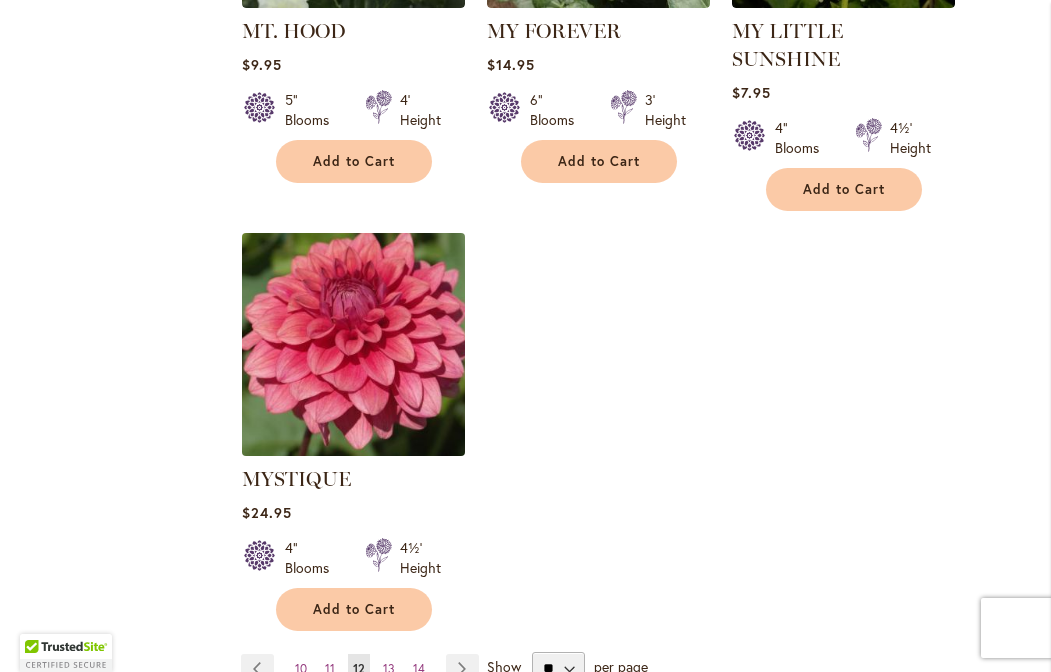 click at bounding box center (353, 344) 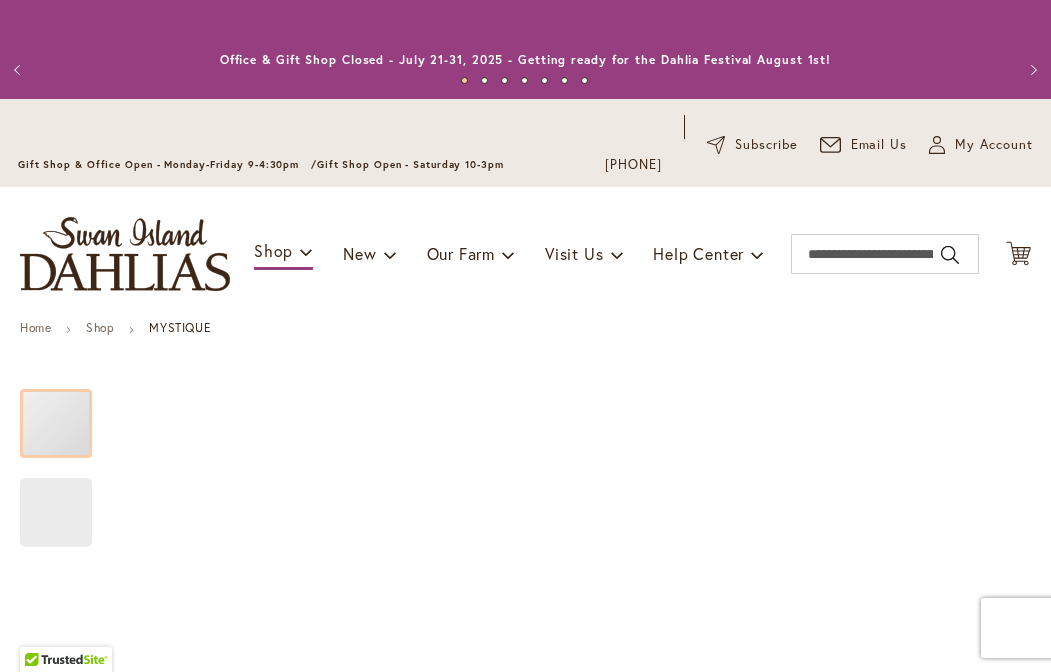 scroll, scrollTop: 0, scrollLeft: 0, axis: both 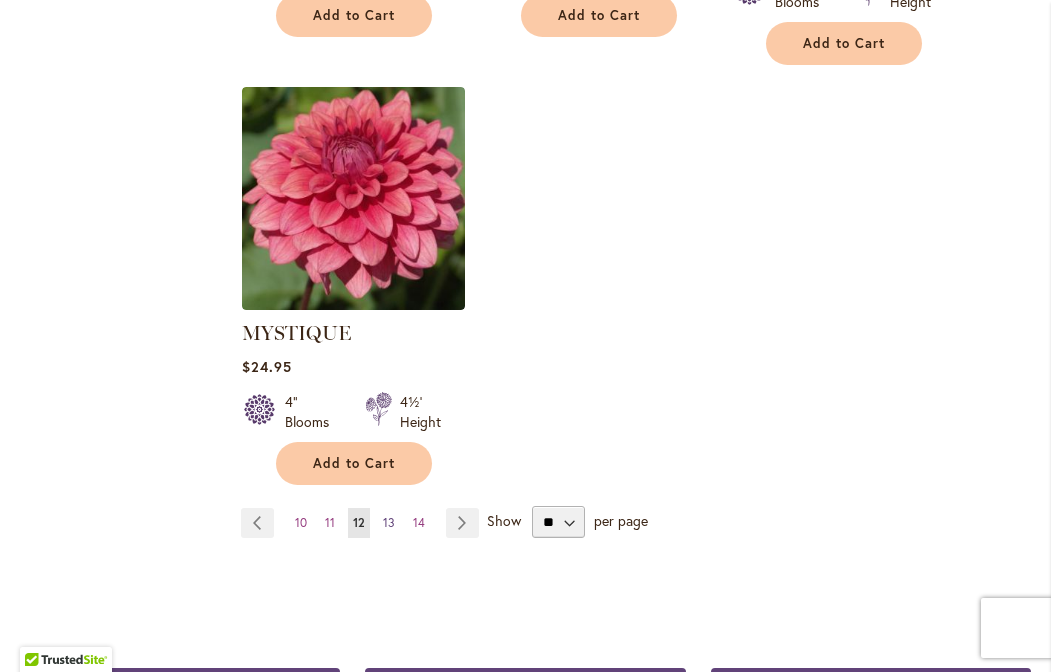click on "13" at bounding box center (389, 522) 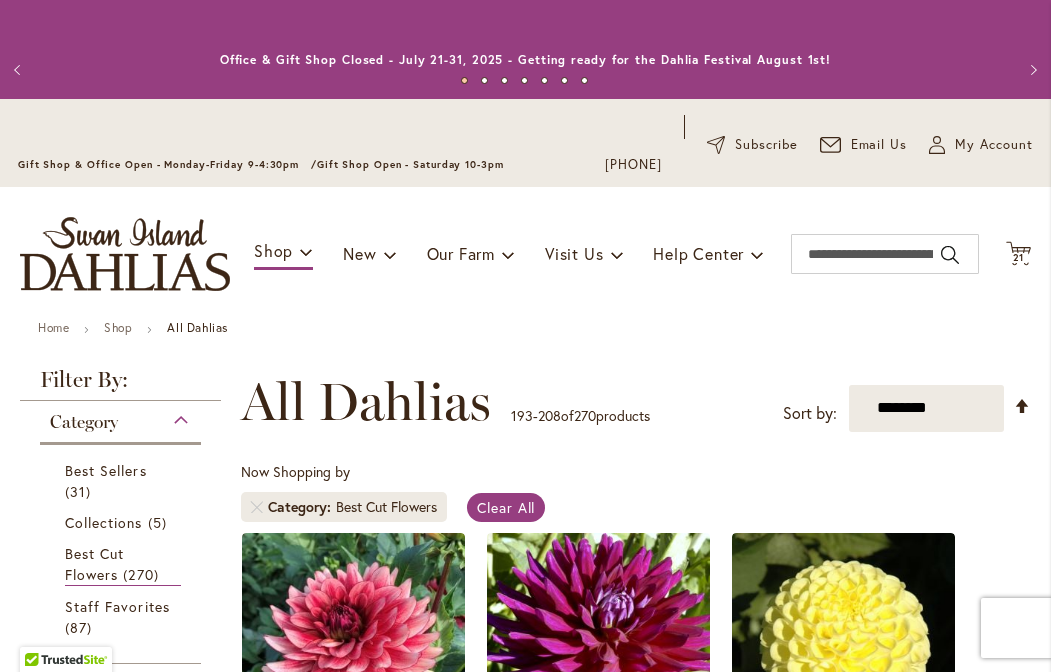 scroll, scrollTop: 0, scrollLeft: 0, axis: both 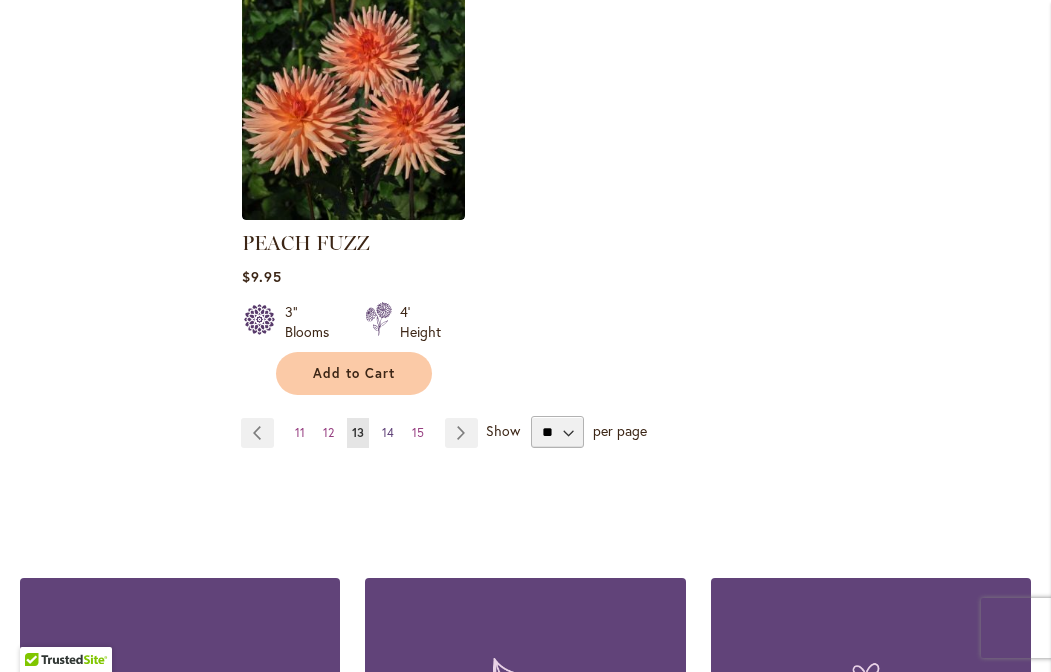 click on "14" at bounding box center [388, 432] 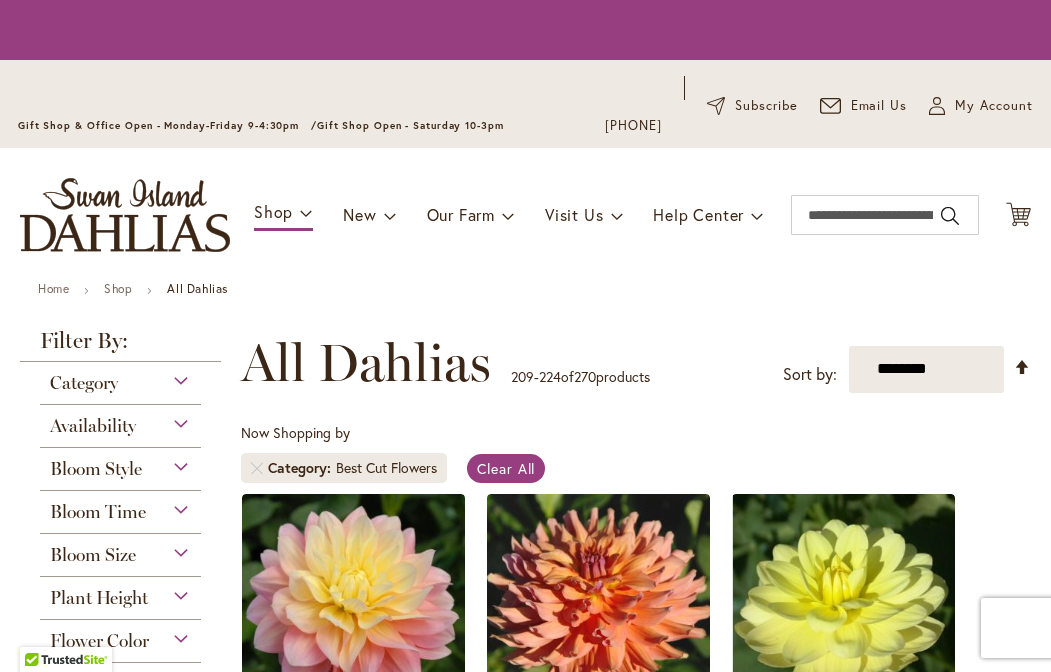scroll, scrollTop: 0, scrollLeft: 0, axis: both 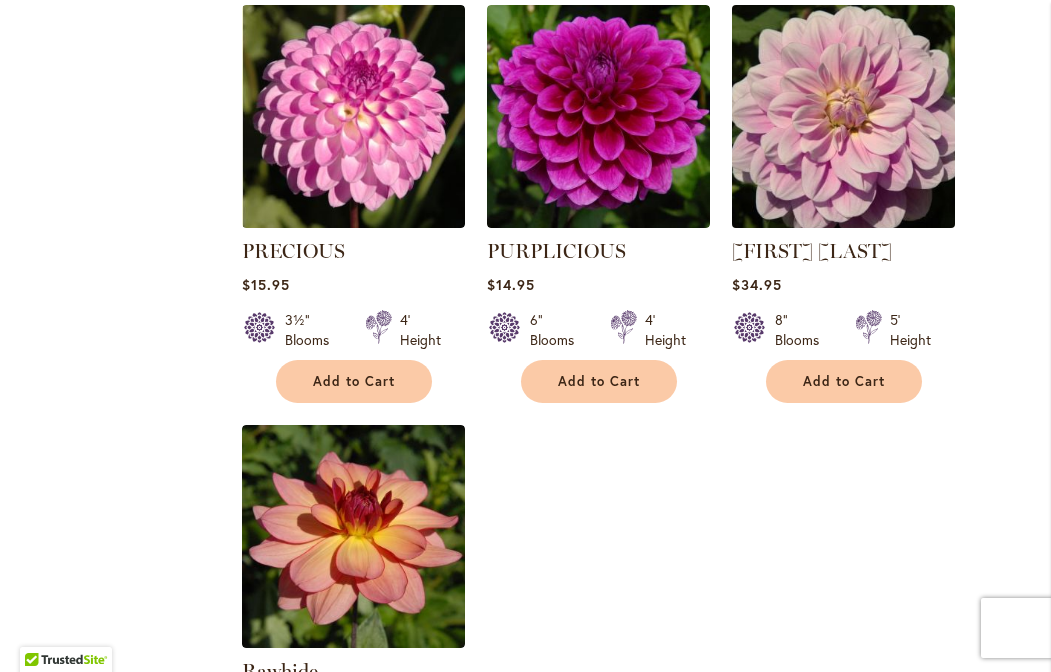 click at bounding box center [843, 116] 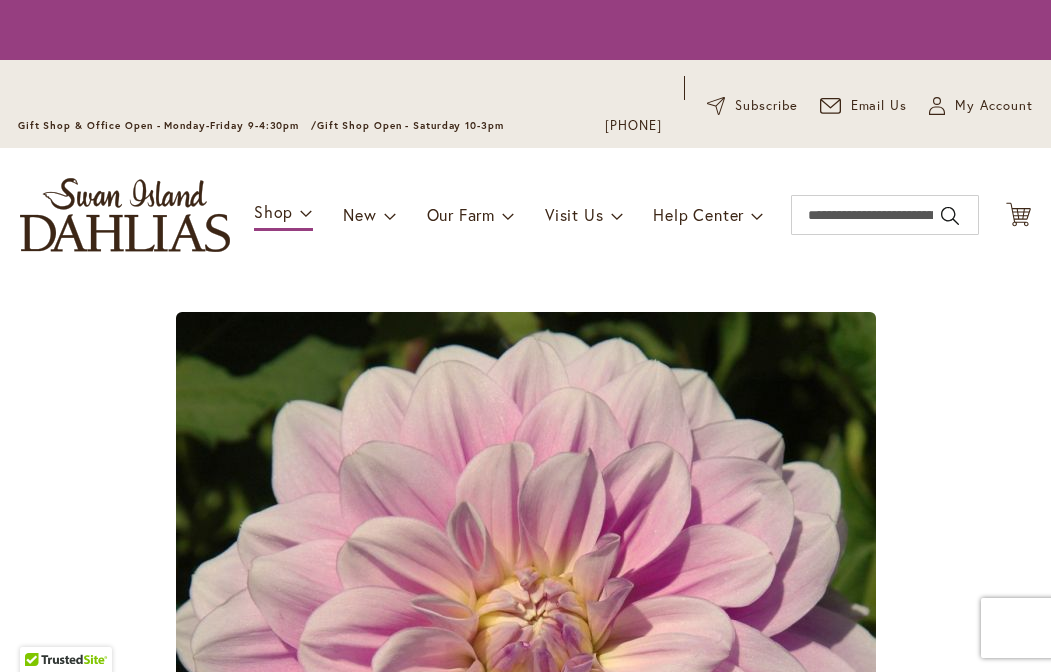 scroll, scrollTop: 0, scrollLeft: 0, axis: both 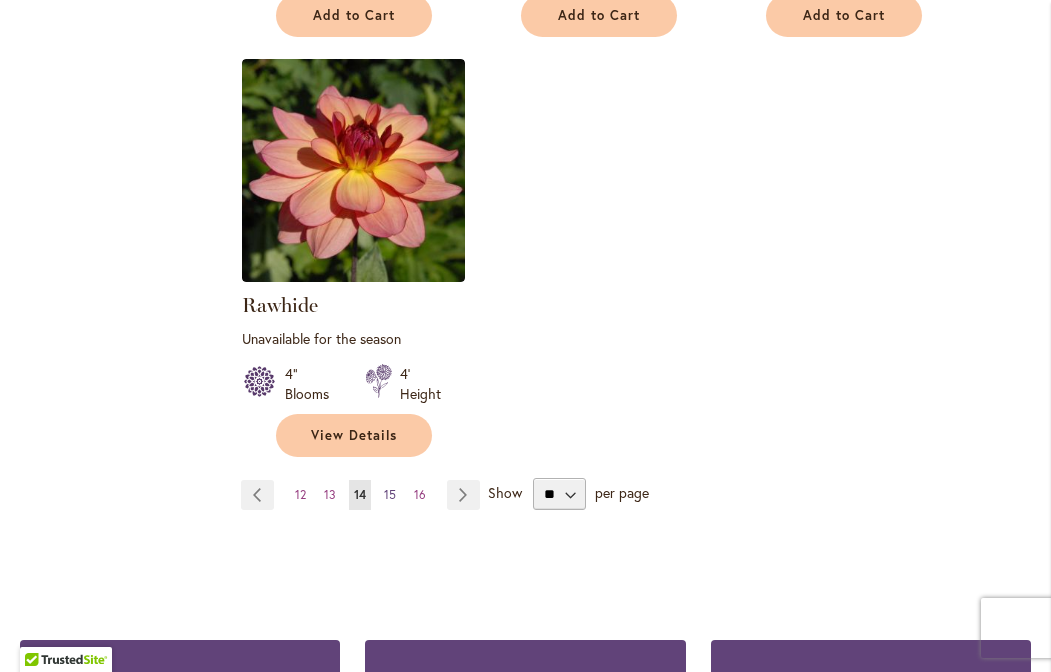 click on "15" at bounding box center (390, 494) 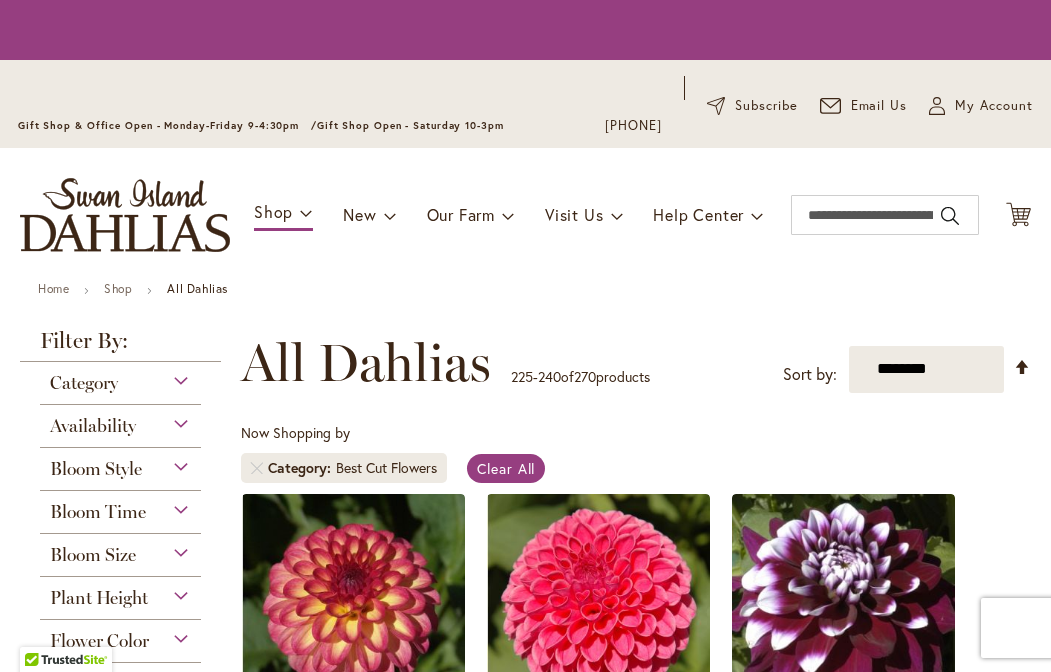 scroll, scrollTop: 0, scrollLeft: 0, axis: both 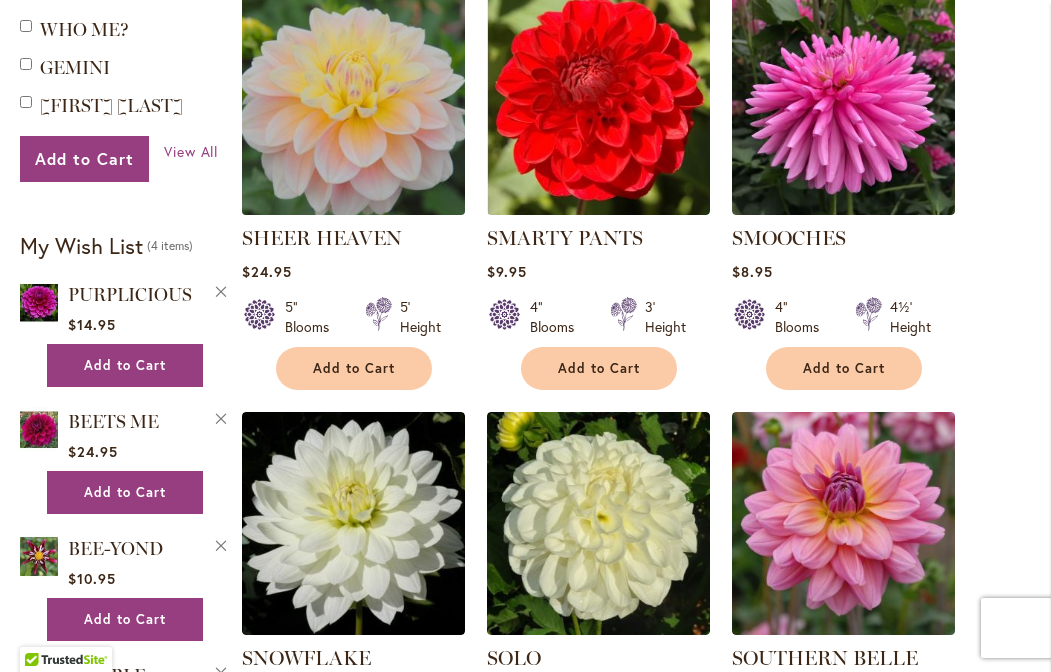 click at bounding box center [353, 103] 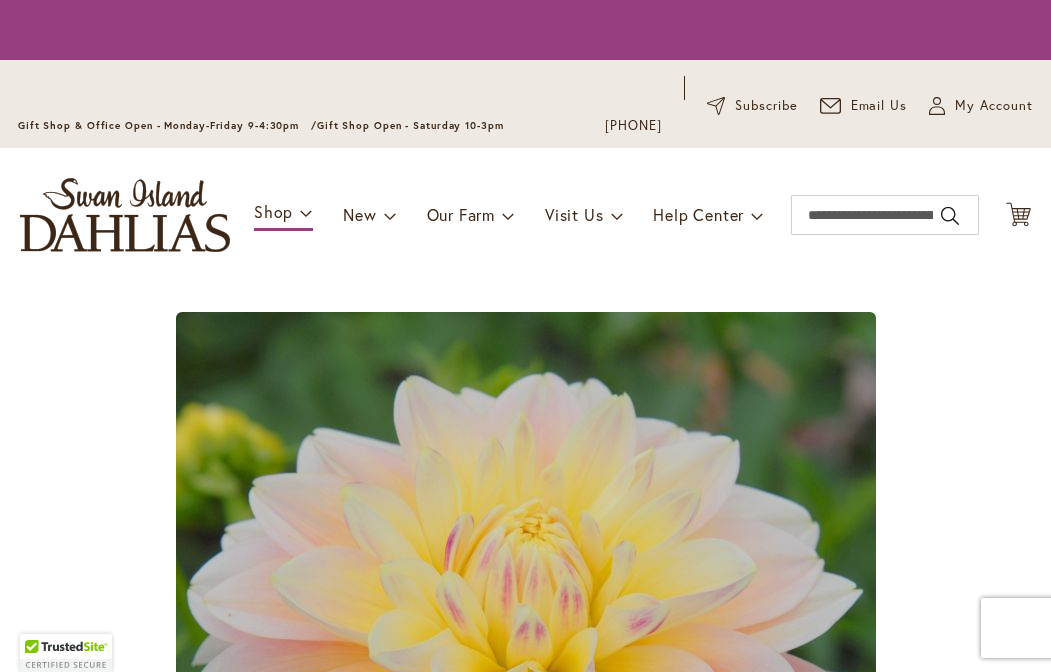 scroll, scrollTop: 0, scrollLeft: 0, axis: both 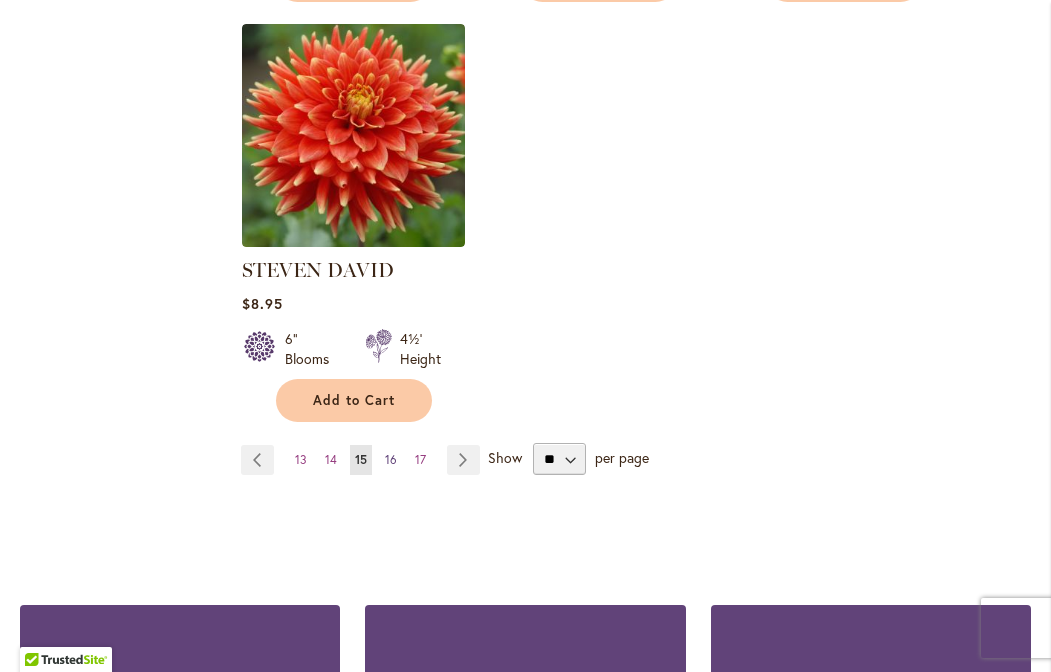 click on "16" at bounding box center (391, 459) 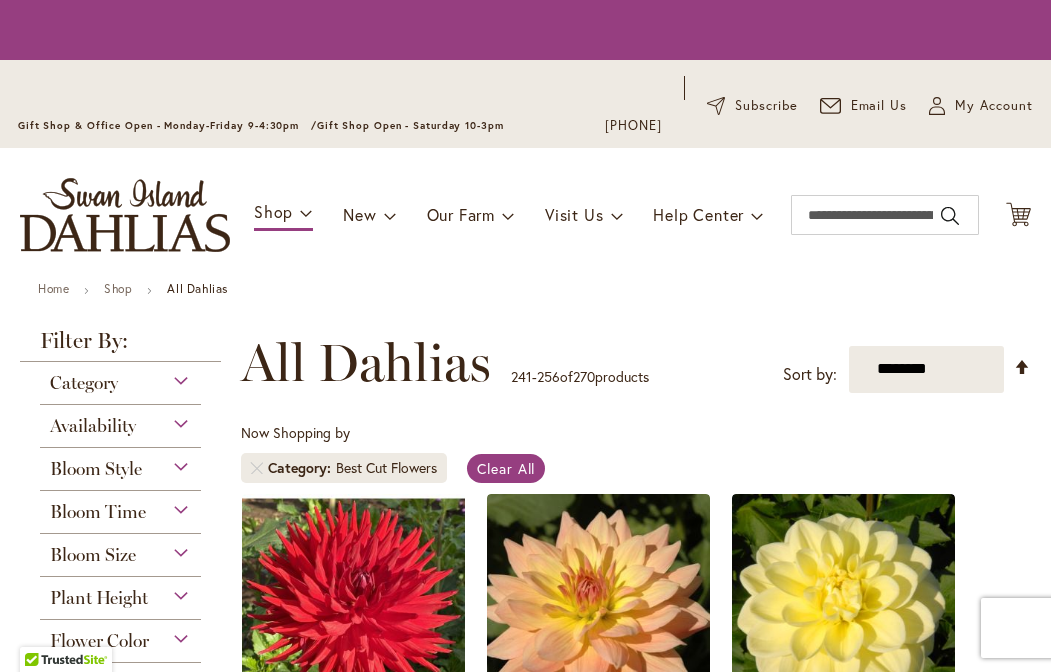 scroll, scrollTop: 0, scrollLeft: 0, axis: both 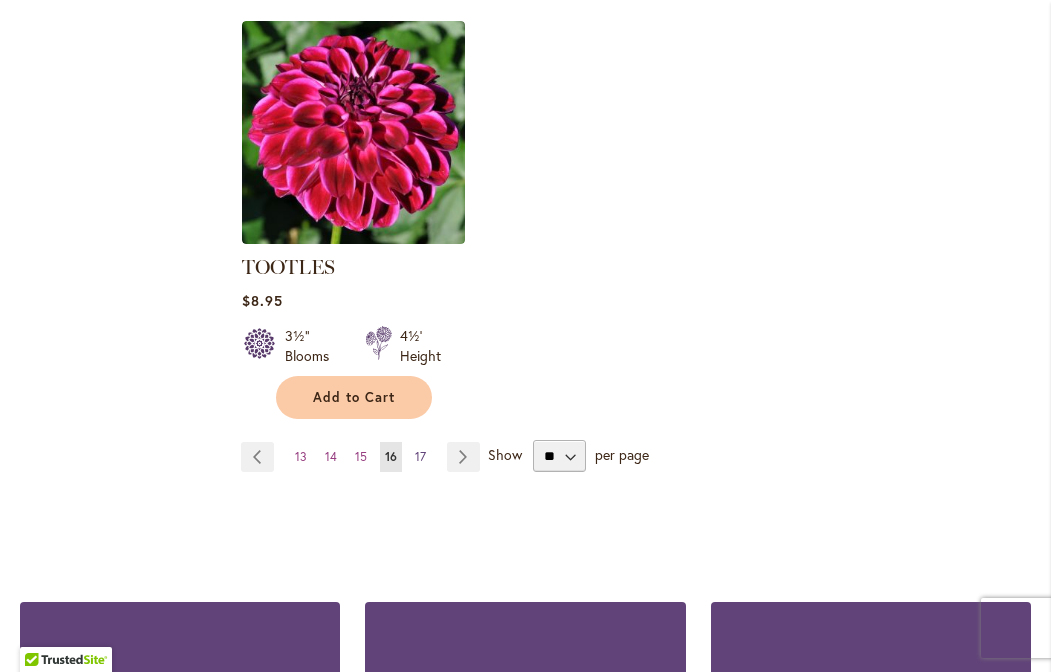 click on "17" at bounding box center [420, 456] 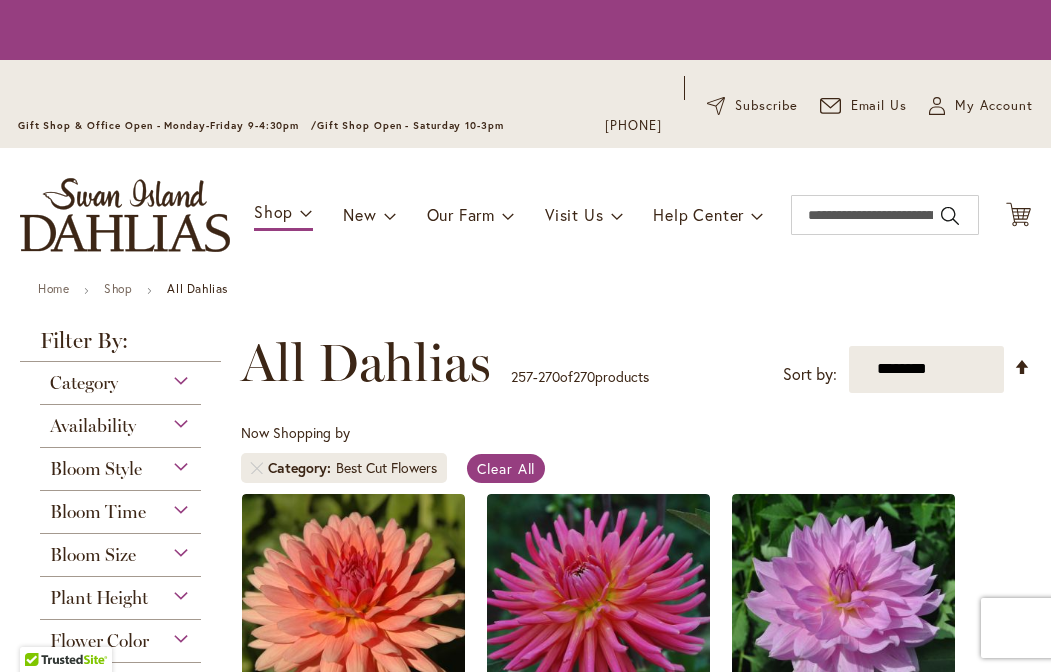 scroll, scrollTop: 0, scrollLeft: 0, axis: both 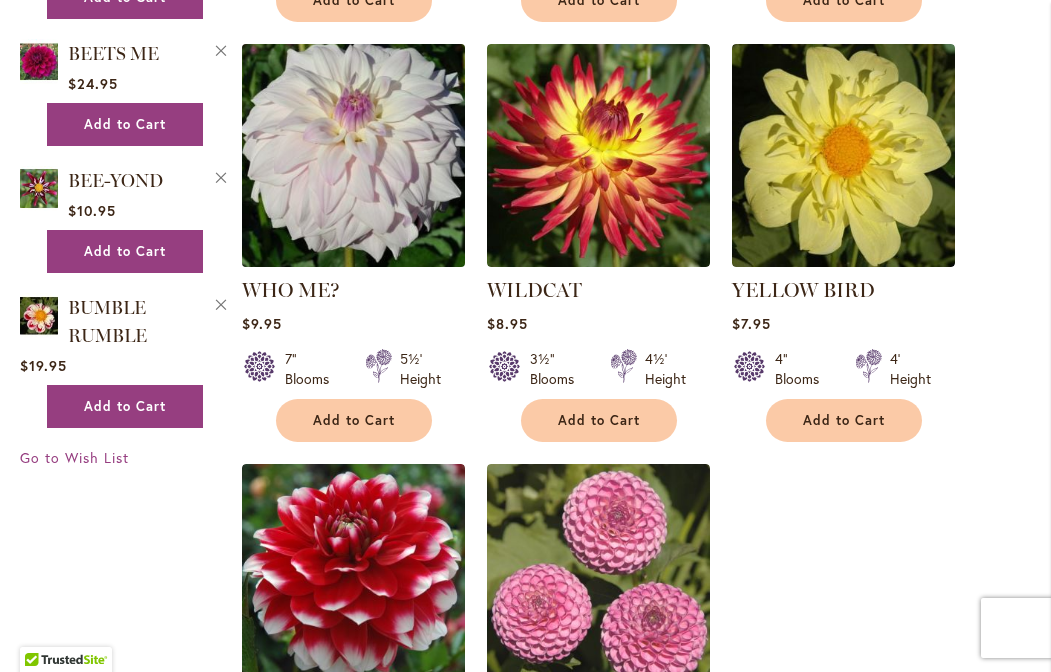 click at bounding box center [353, 155] 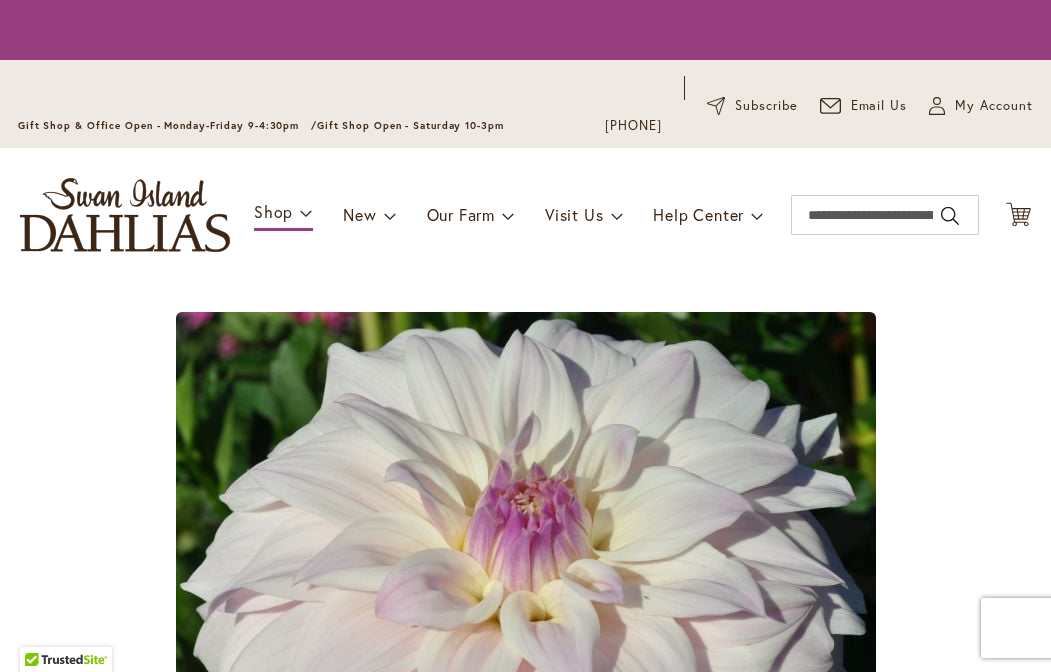 scroll, scrollTop: 0, scrollLeft: 0, axis: both 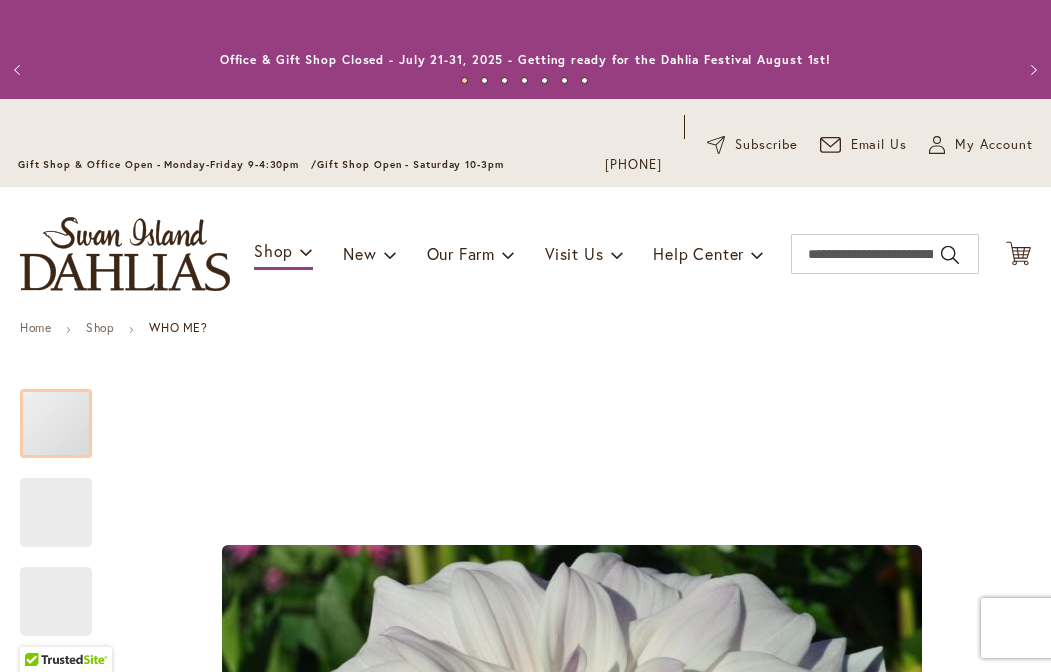 type on "********" 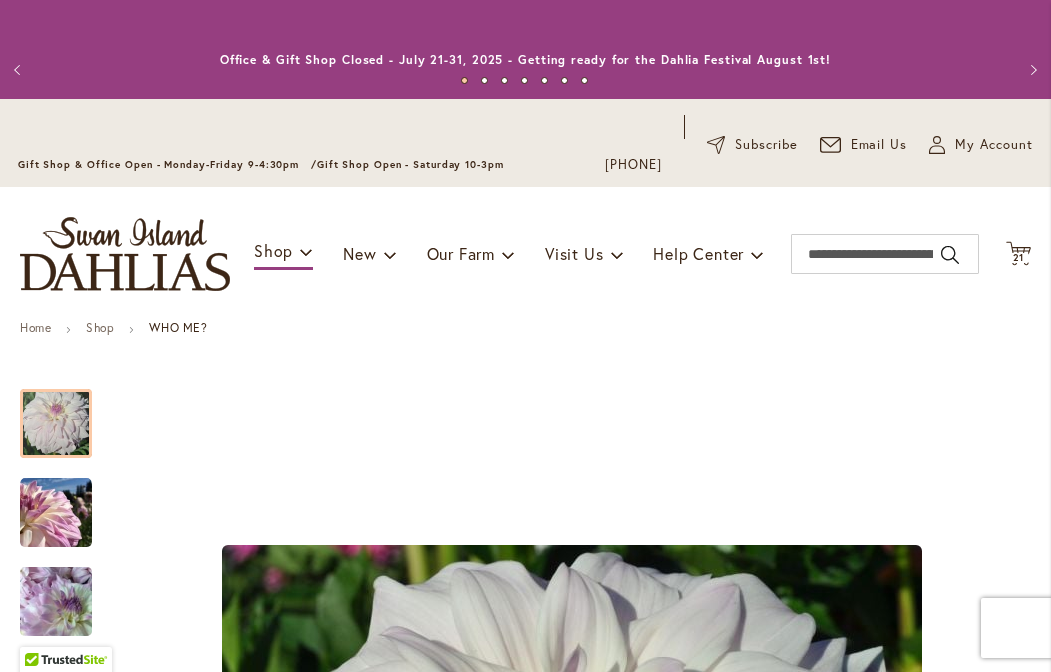 scroll, scrollTop: 787, scrollLeft: 0, axis: vertical 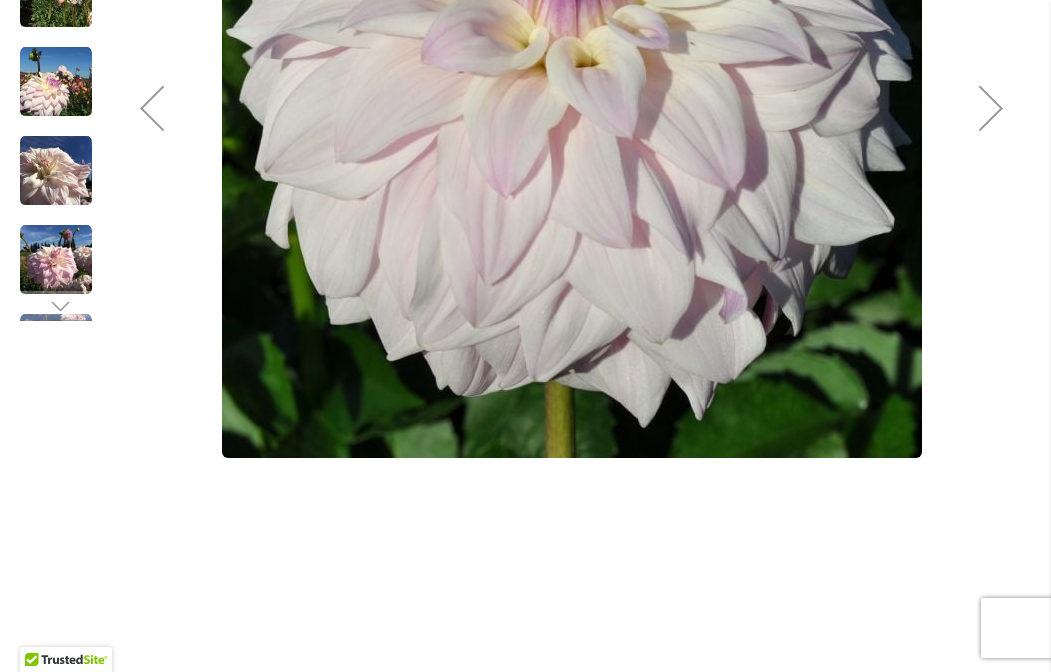 click at bounding box center [56, 82] 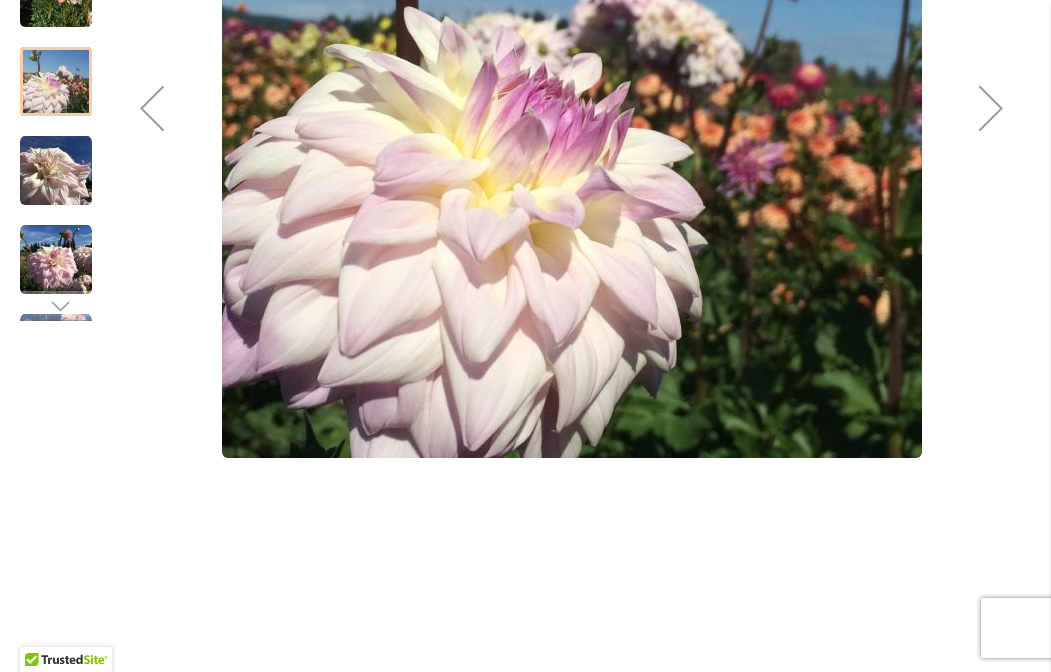 click at bounding box center [56, 171] 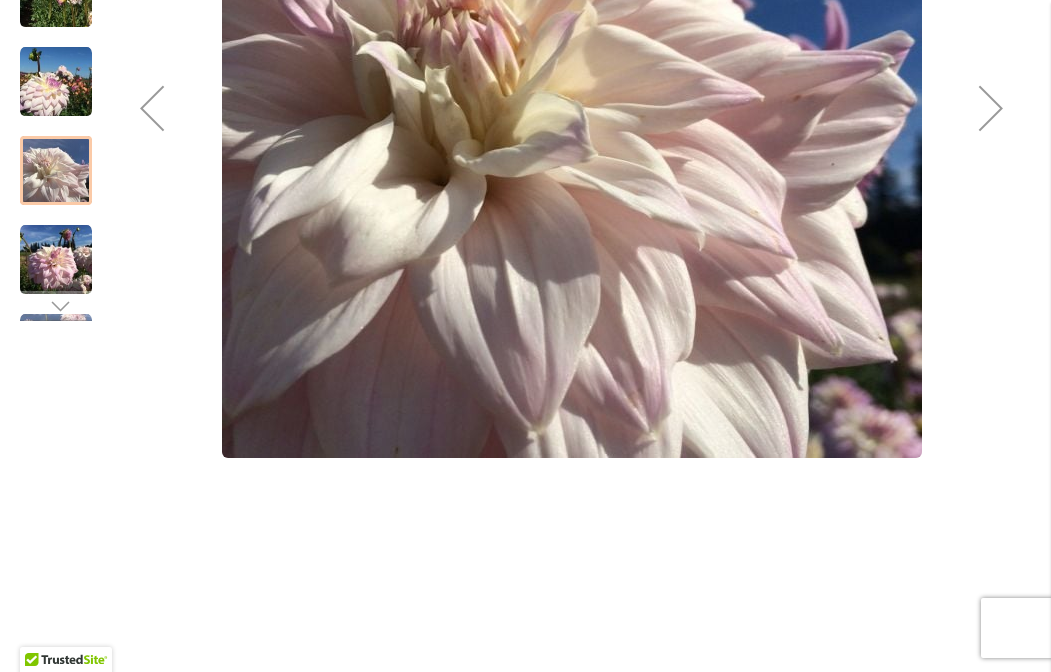 click at bounding box center (56, 260) 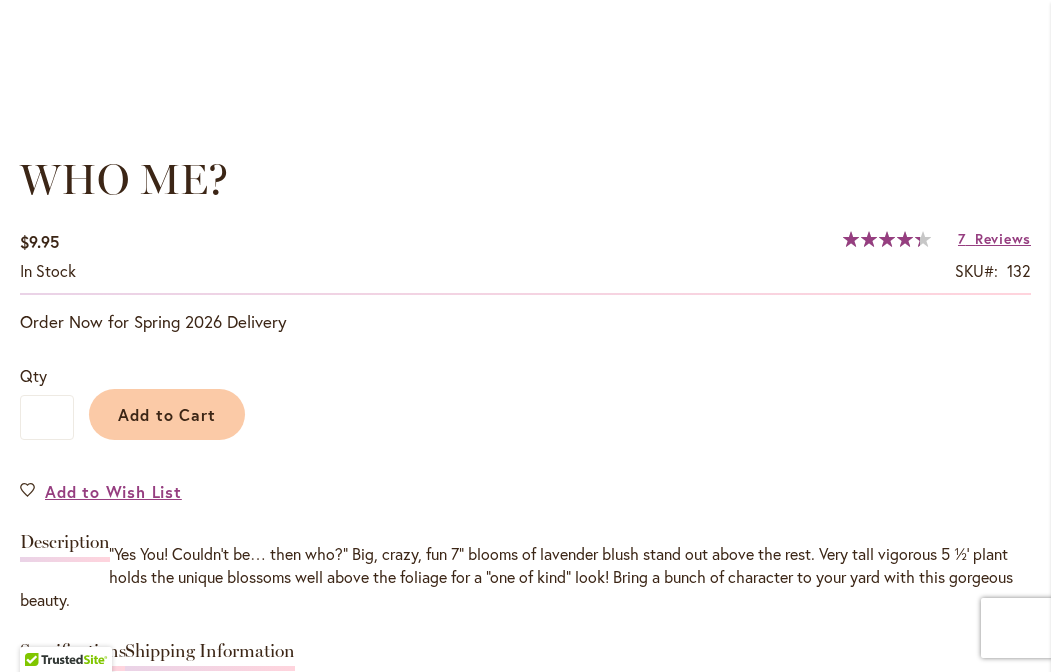scroll, scrollTop: 1368, scrollLeft: 0, axis: vertical 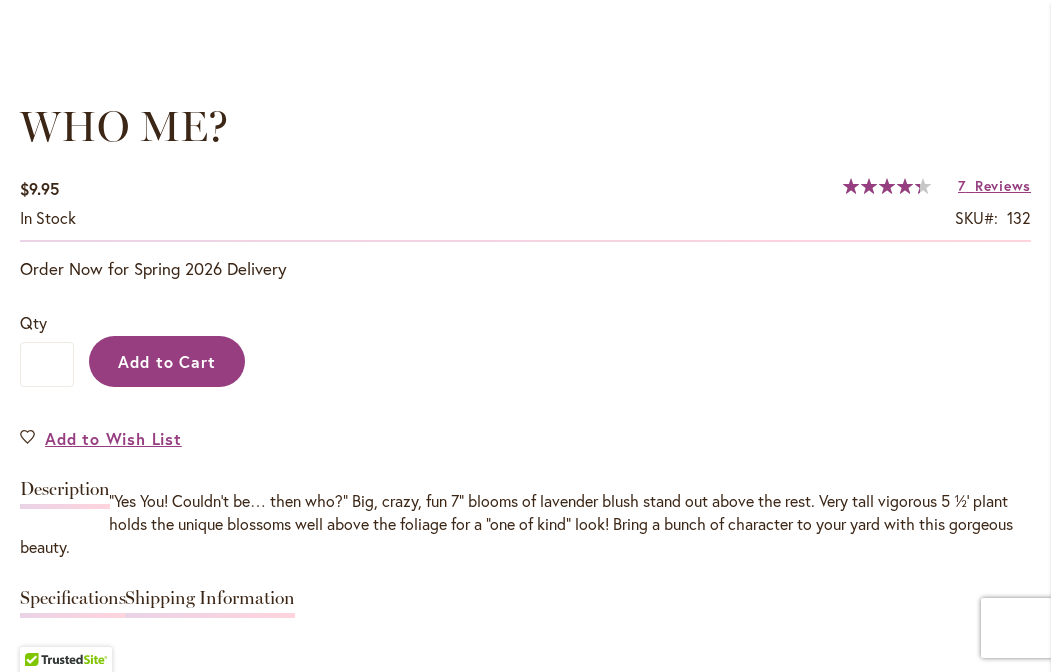 click on "Add to Cart" at bounding box center (167, 361) 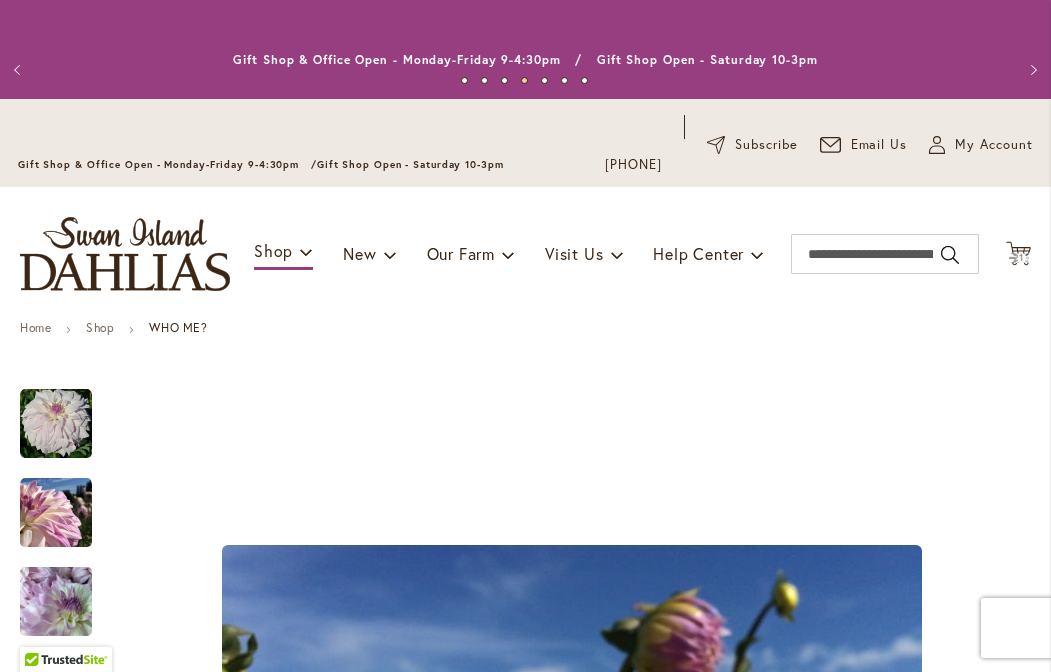 scroll, scrollTop: 0, scrollLeft: 0, axis: both 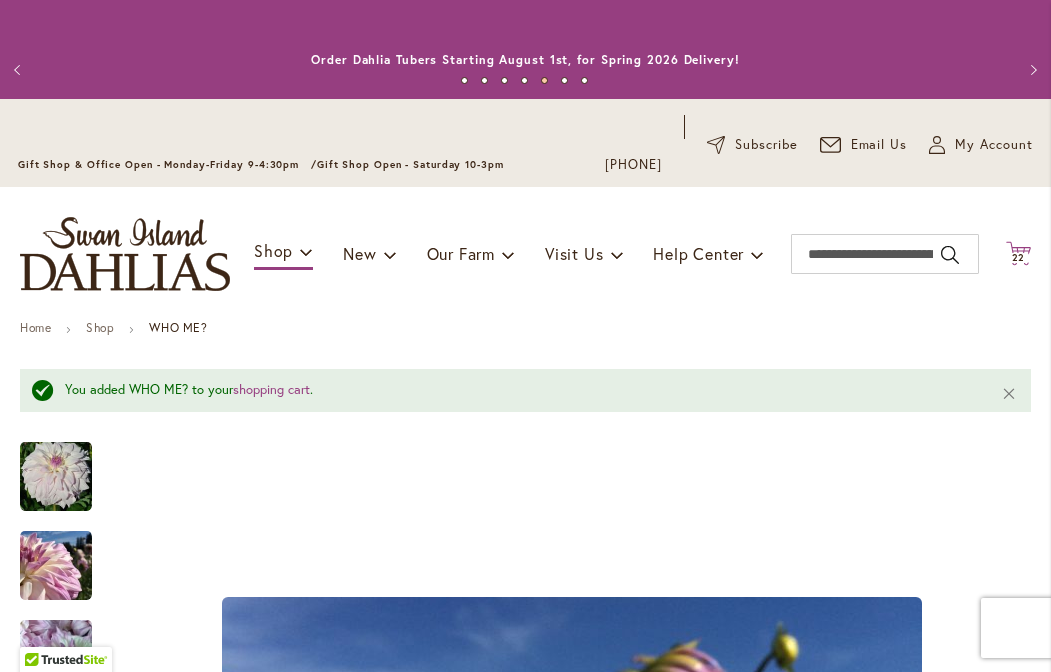 click on "22" at bounding box center [1019, 257] 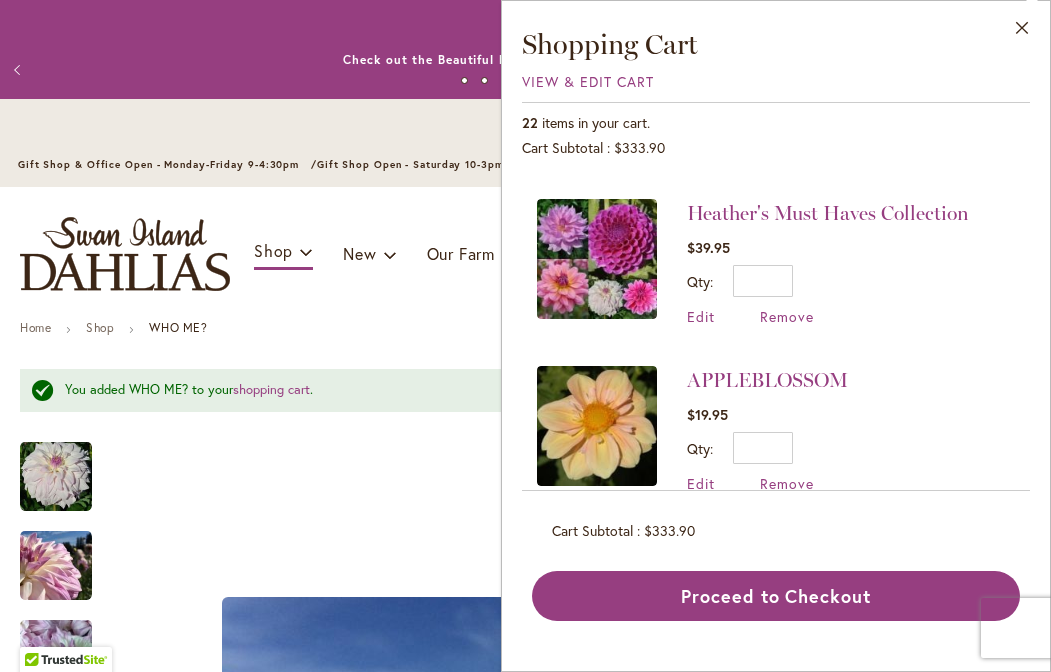 scroll, scrollTop: 955, scrollLeft: 0, axis: vertical 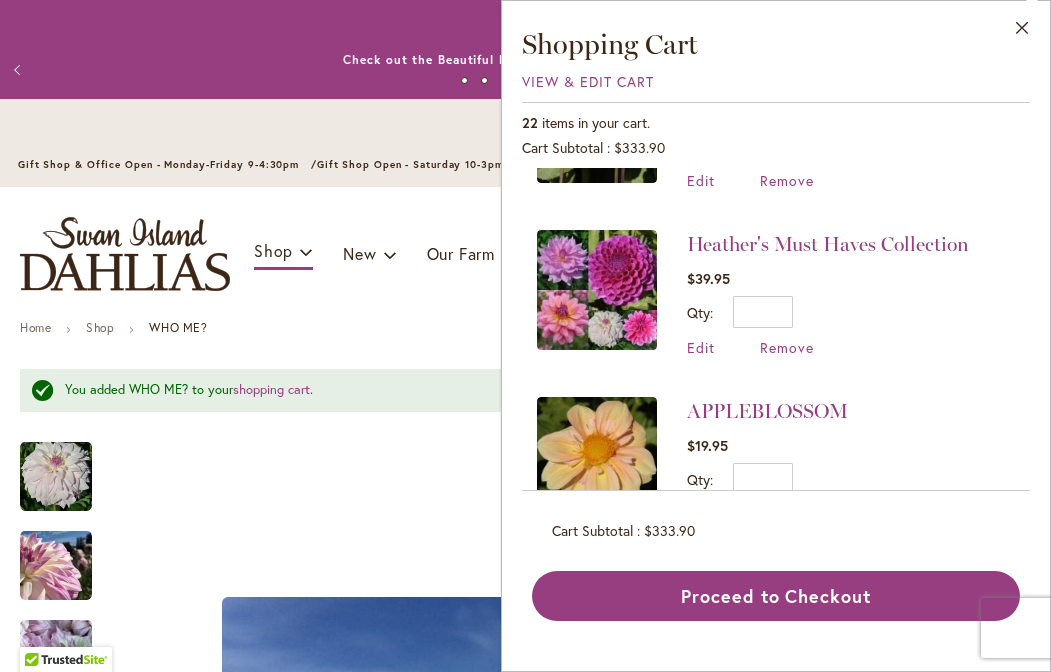 click at bounding box center (597, 290) 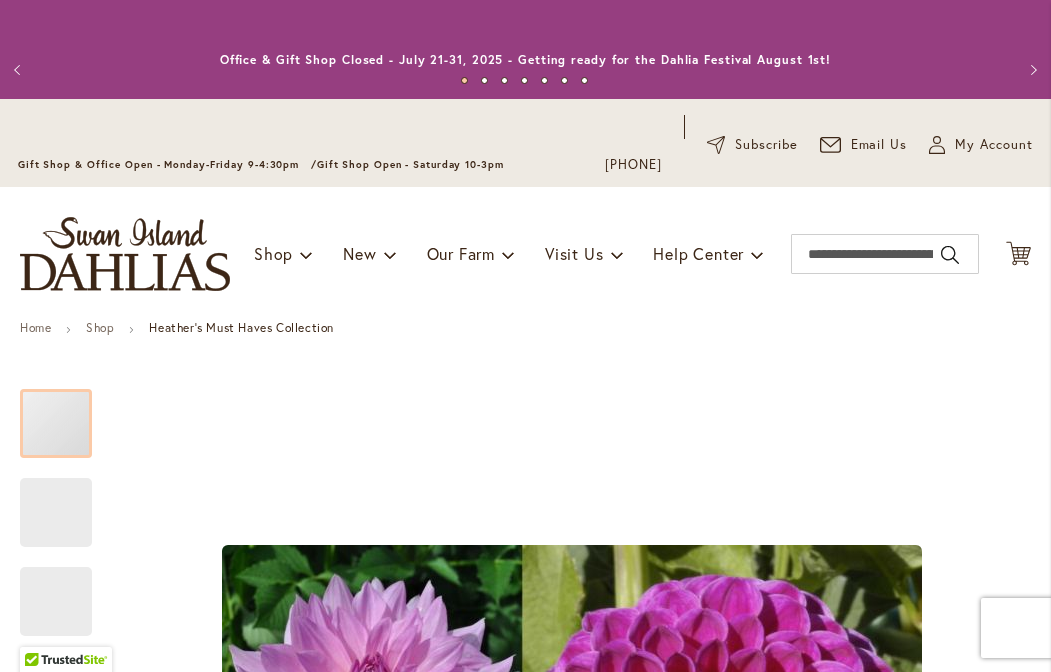 scroll, scrollTop: 0, scrollLeft: 0, axis: both 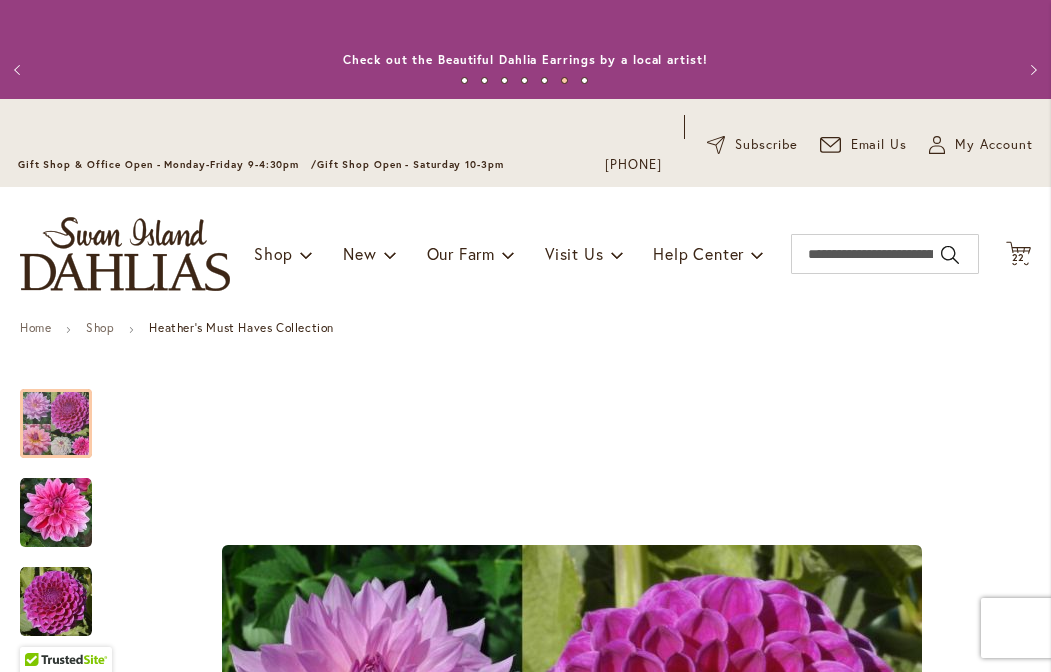 click on "Check out the Beautiful Dahlia Earrings by a local artist!" at bounding box center [525, 59] 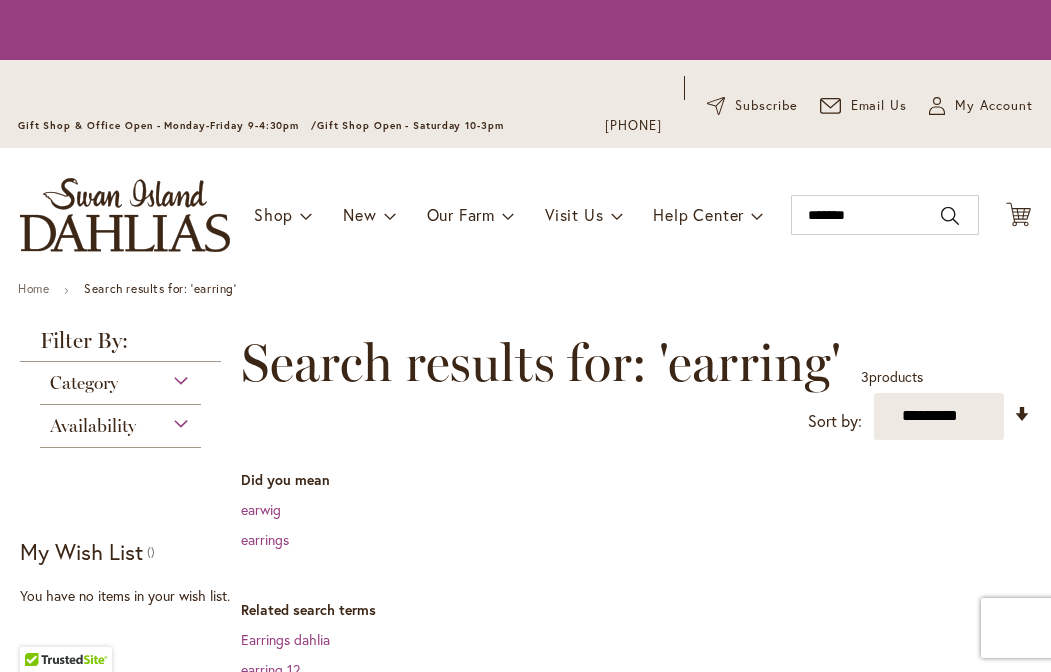 scroll, scrollTop: 0, scrollLeft: 0, axis: both 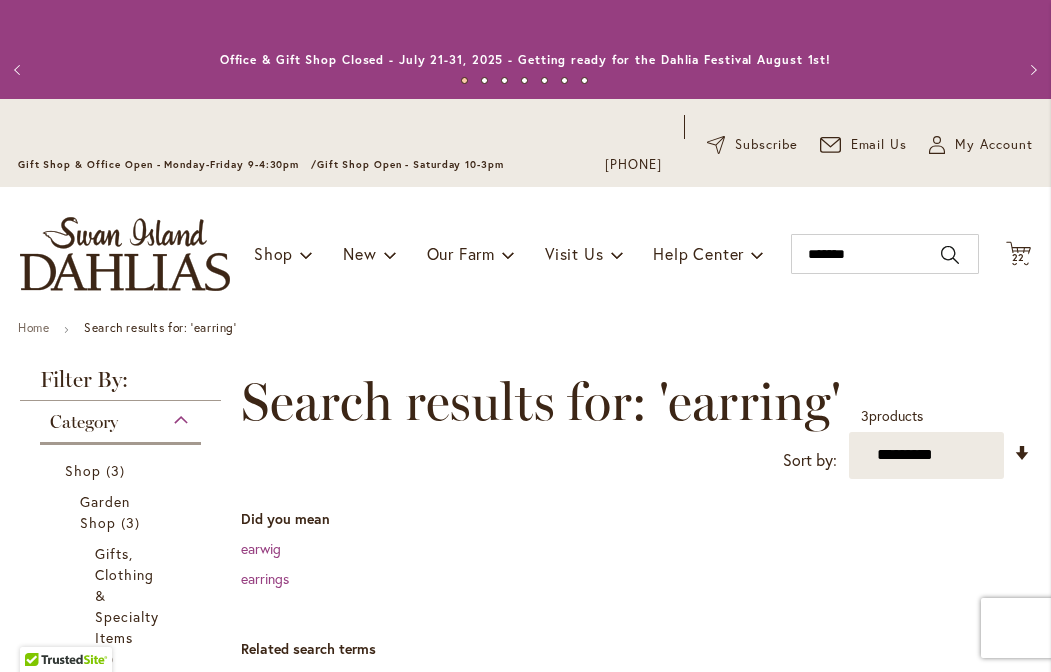 click on "Next" at bounding box center (1031, 70) 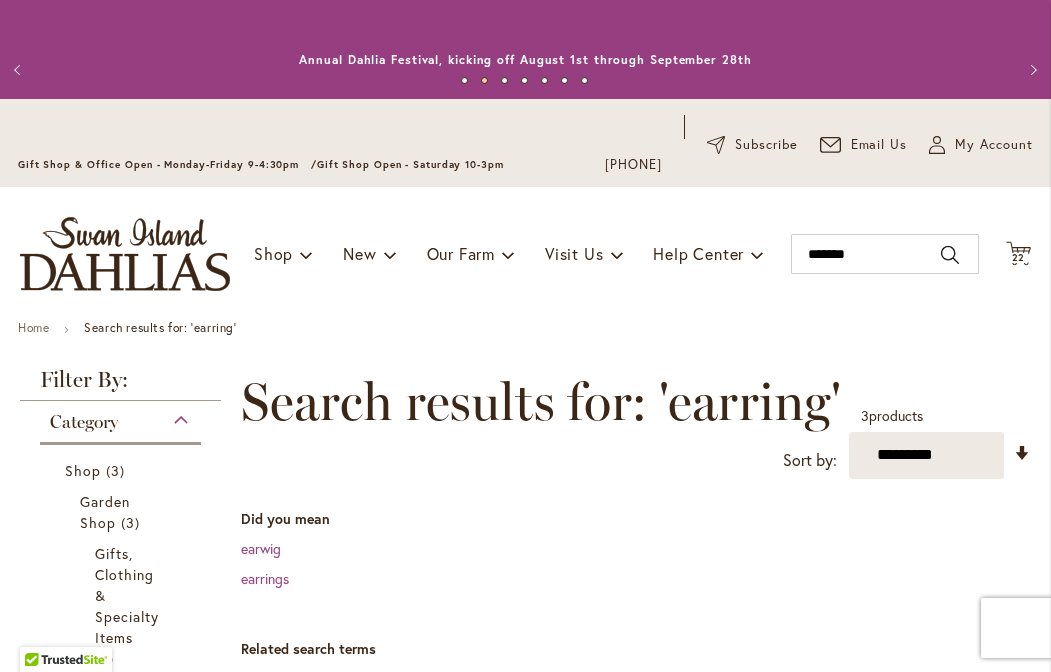 click on "Next" at bounding box center [1031, 70] 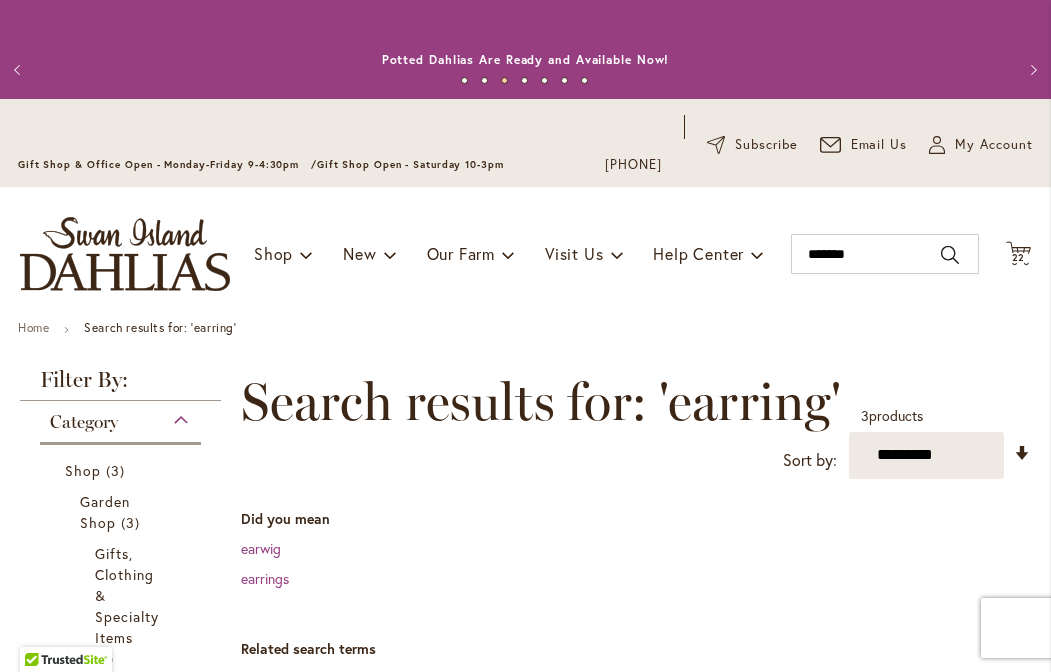 click on "Next" at bounding box center [1031, 70] 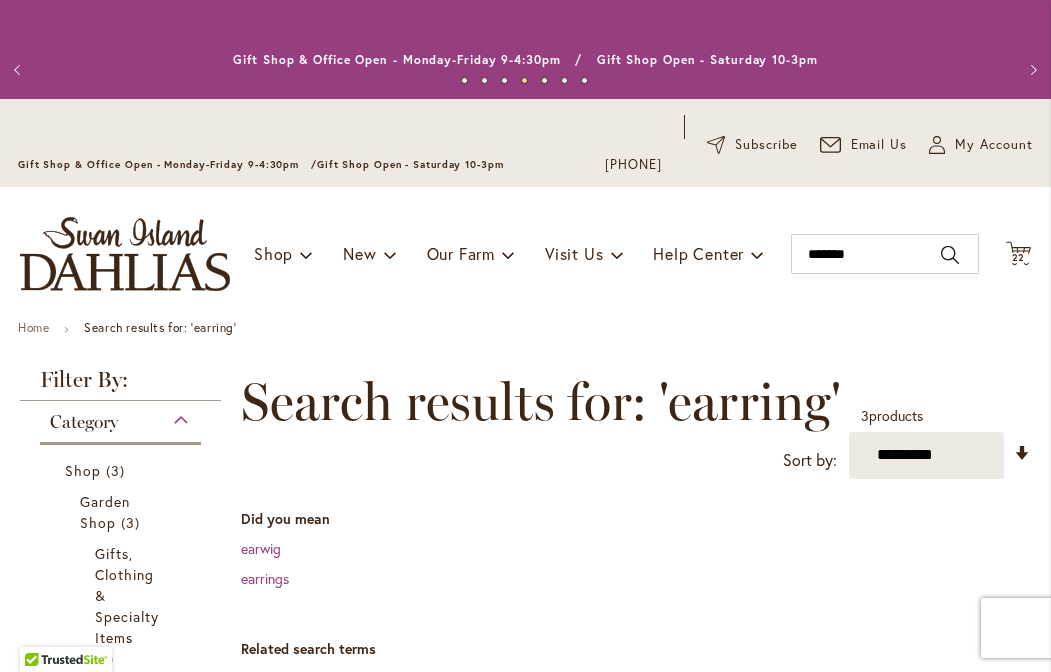 click on "Next" at bounding box center [1031, 70] 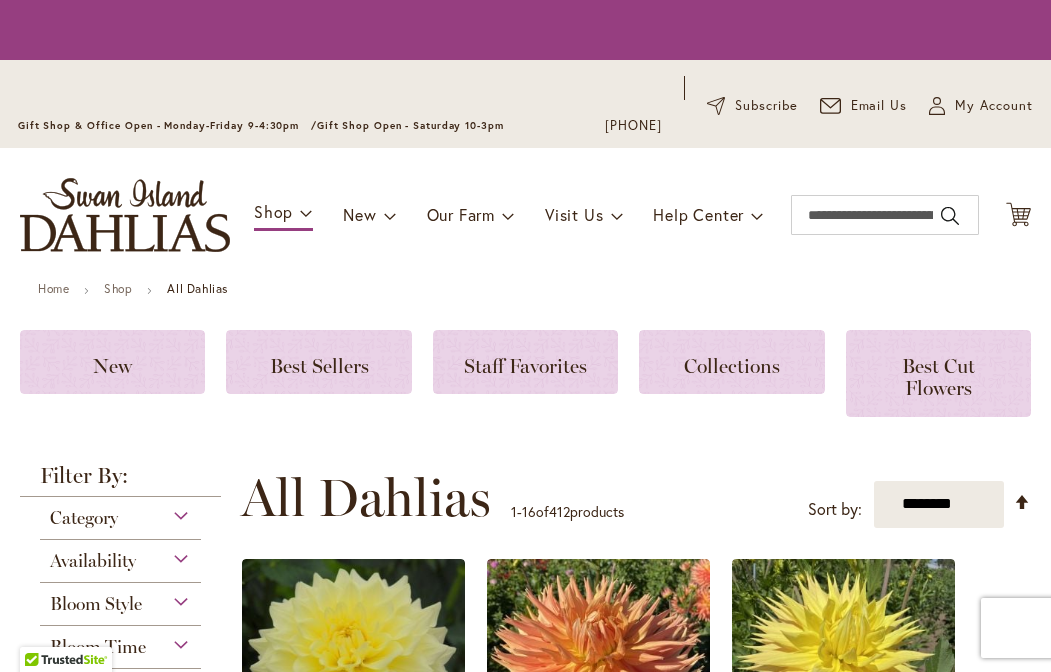 scroll, scrollTop: 0, scrollLeft: 0, axis: both 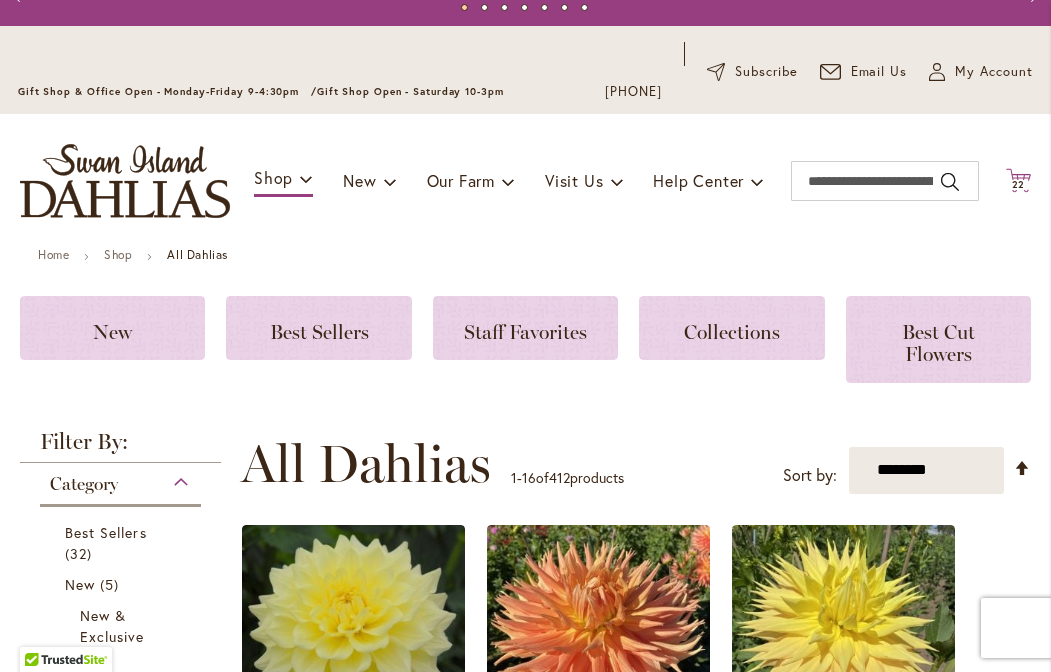 click on "22" at bounding box center (1019, 184) 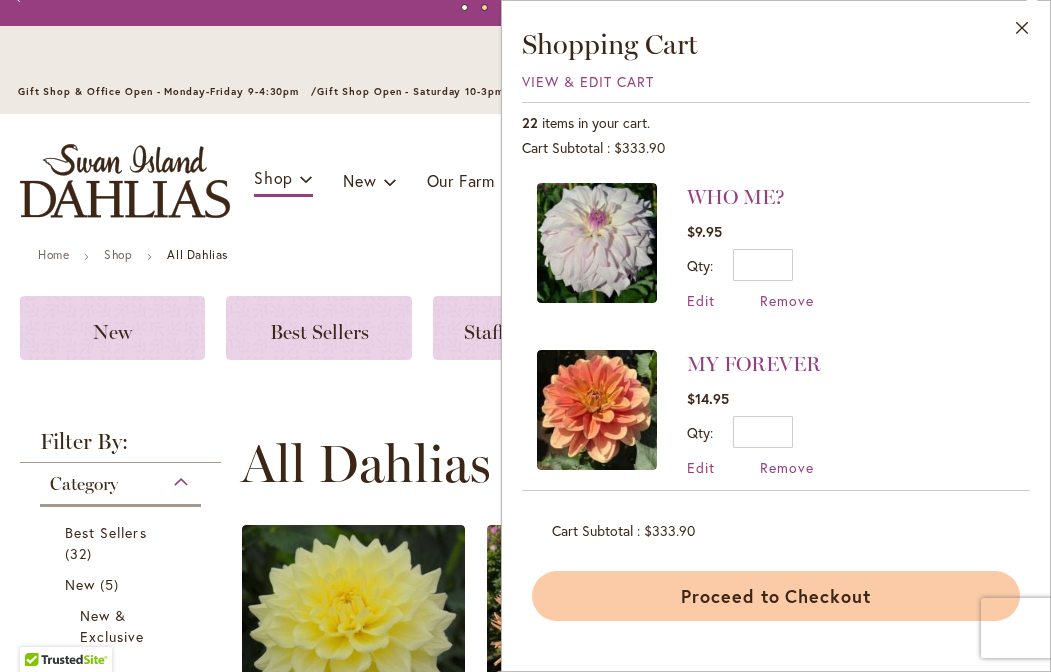 click on "Proceed to Checkout" at bounding box center [776, 596] 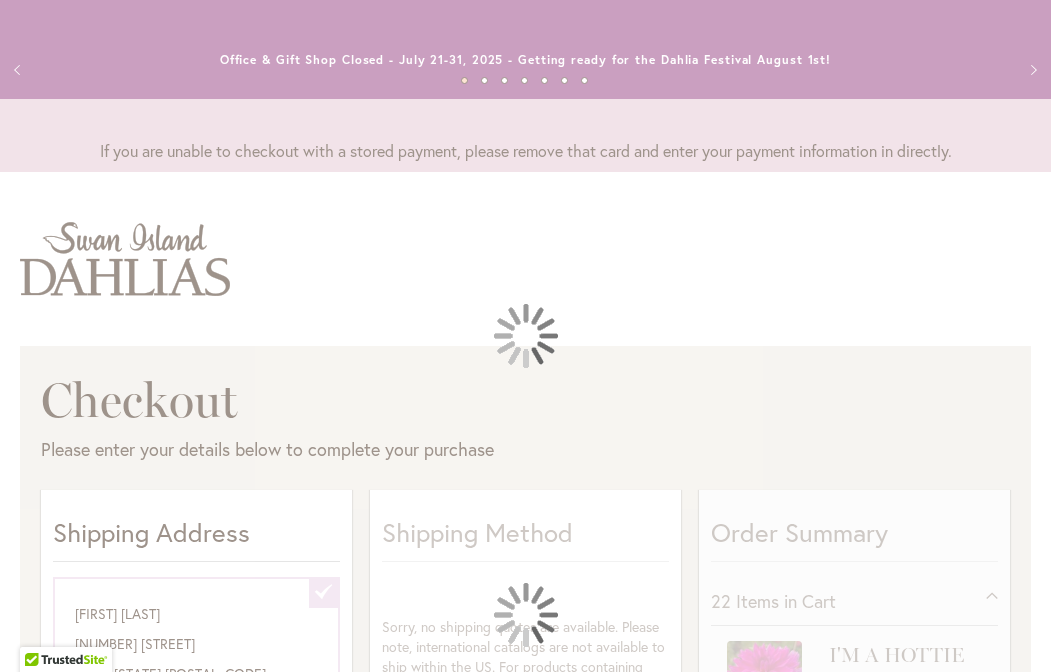 scroll, scrollTop: 0, scrollLeft: 0, axis: both 